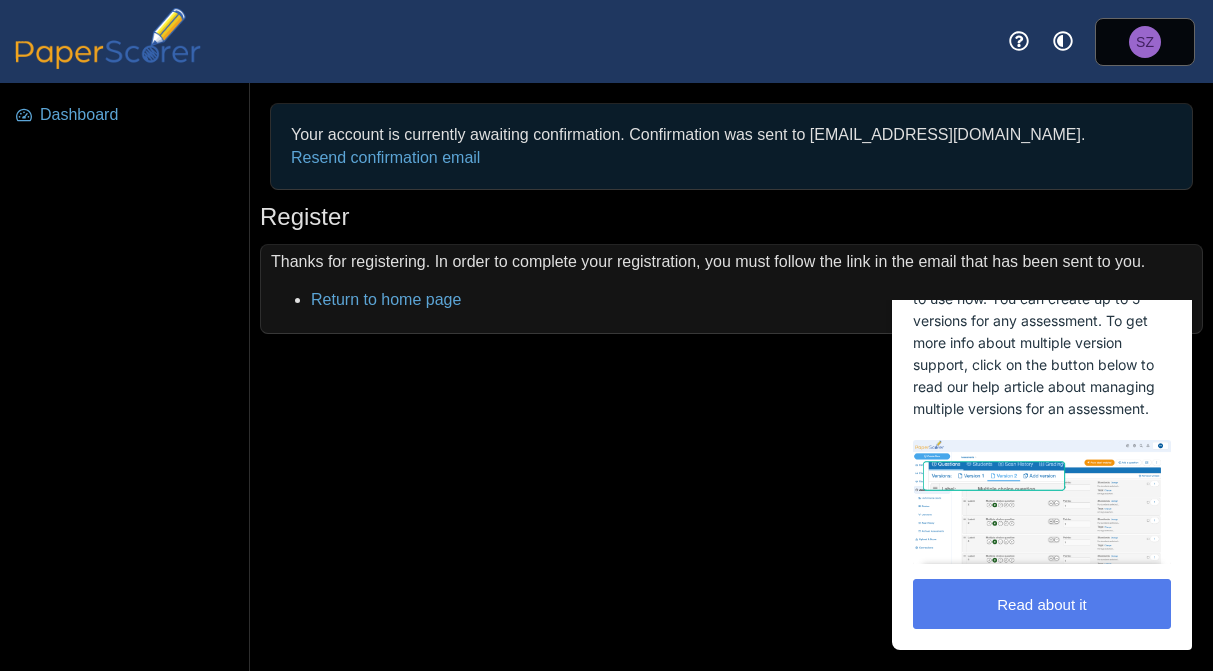 scroll, scrollTop: 0, scrollLeft: 0, axis: both 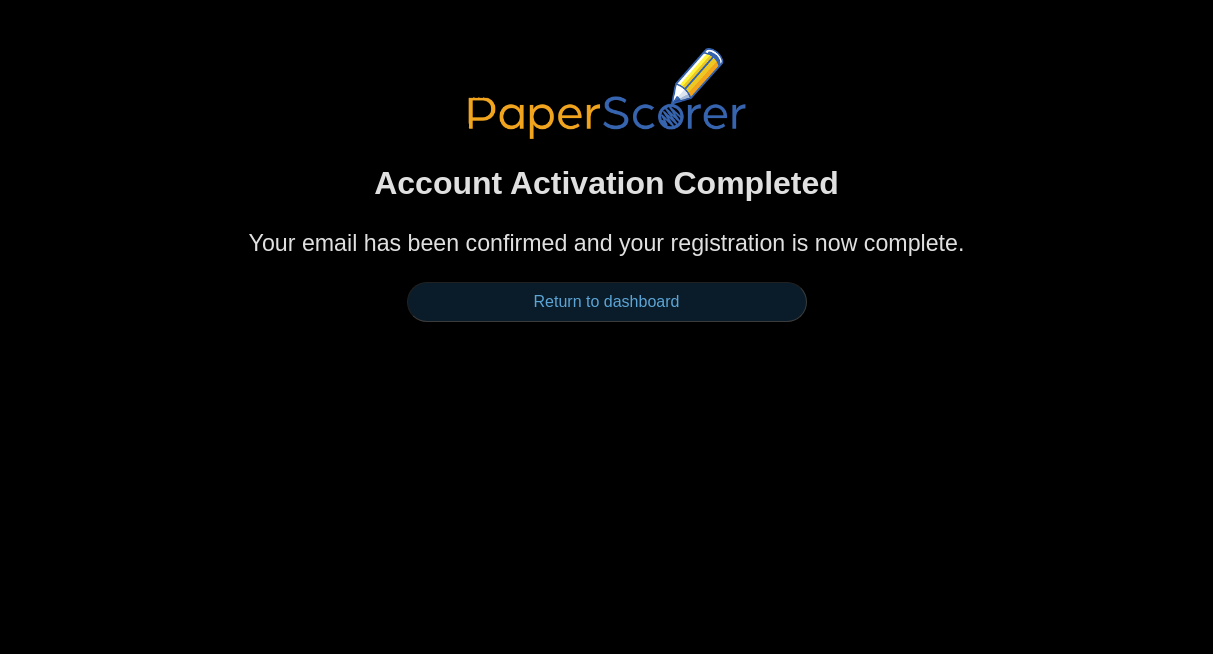 click on "Return to dashboard" at bounding box center (607, 302) 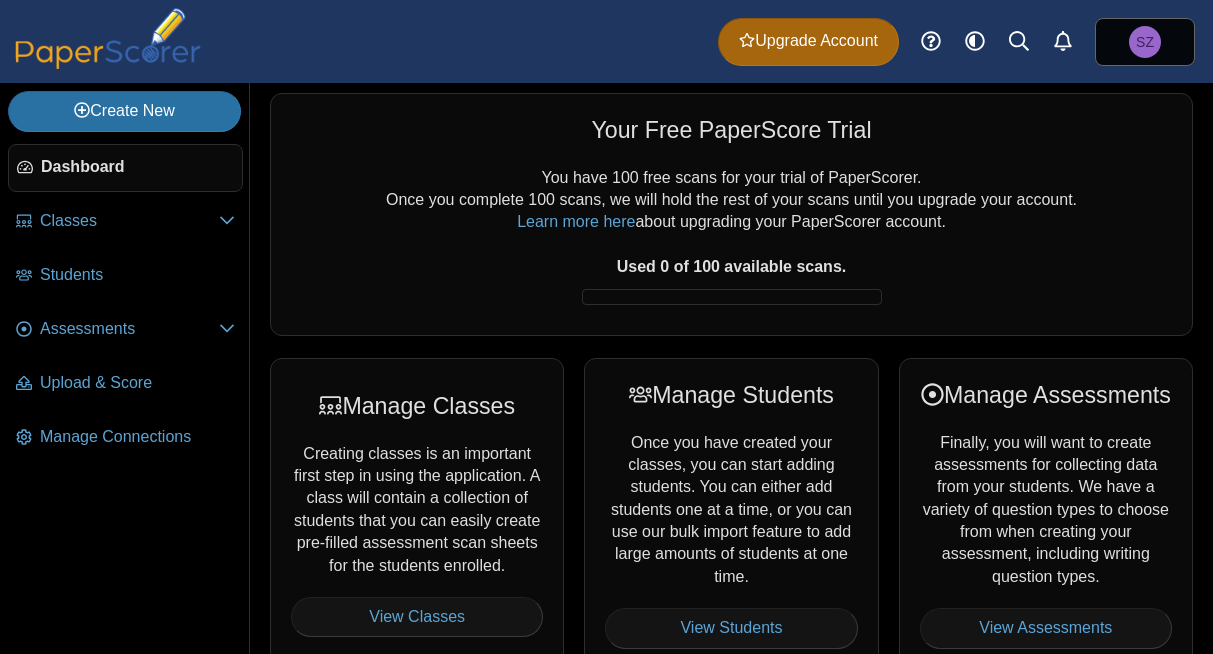 scroll, scrollTop: 0, scrollLeft: 0, axis: both 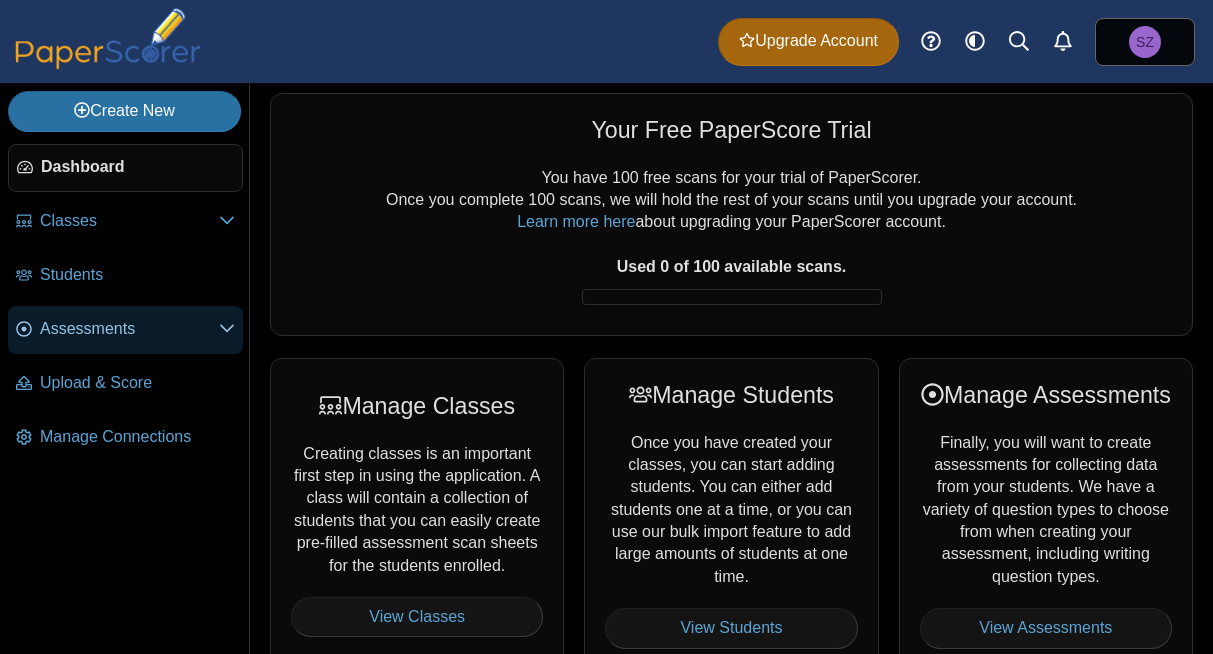 click on "Assessments" at bounding box center (129, 329) 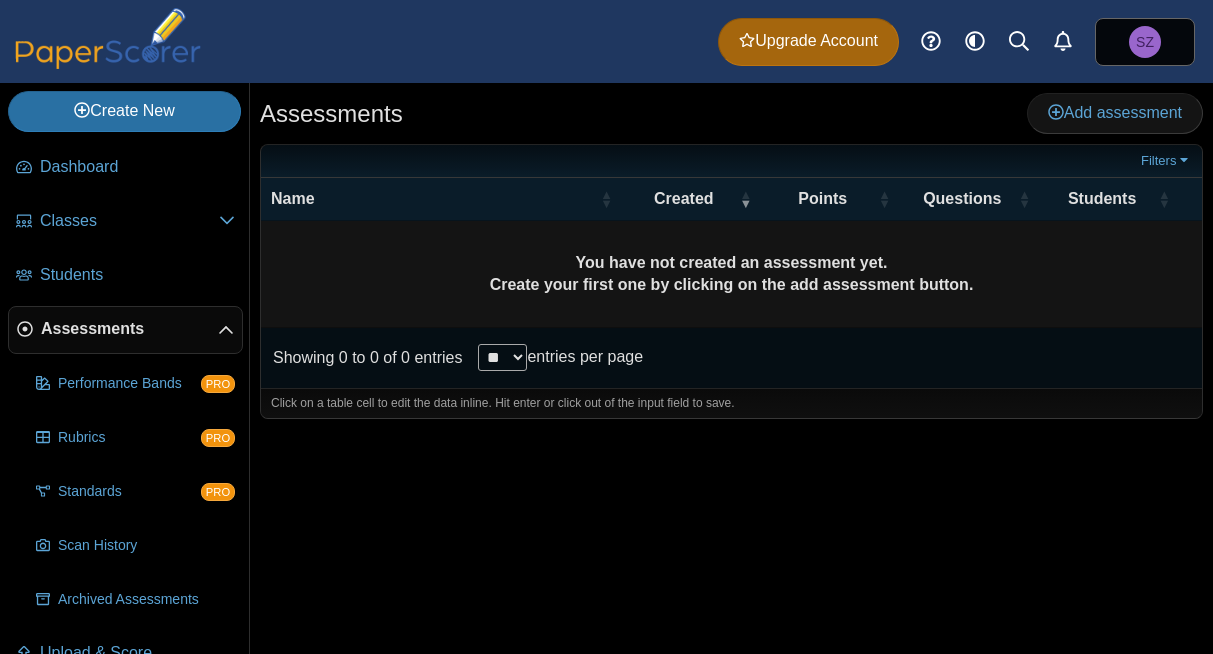 scroll, scrollTop: 0, scrollLeft: 0, axis: both 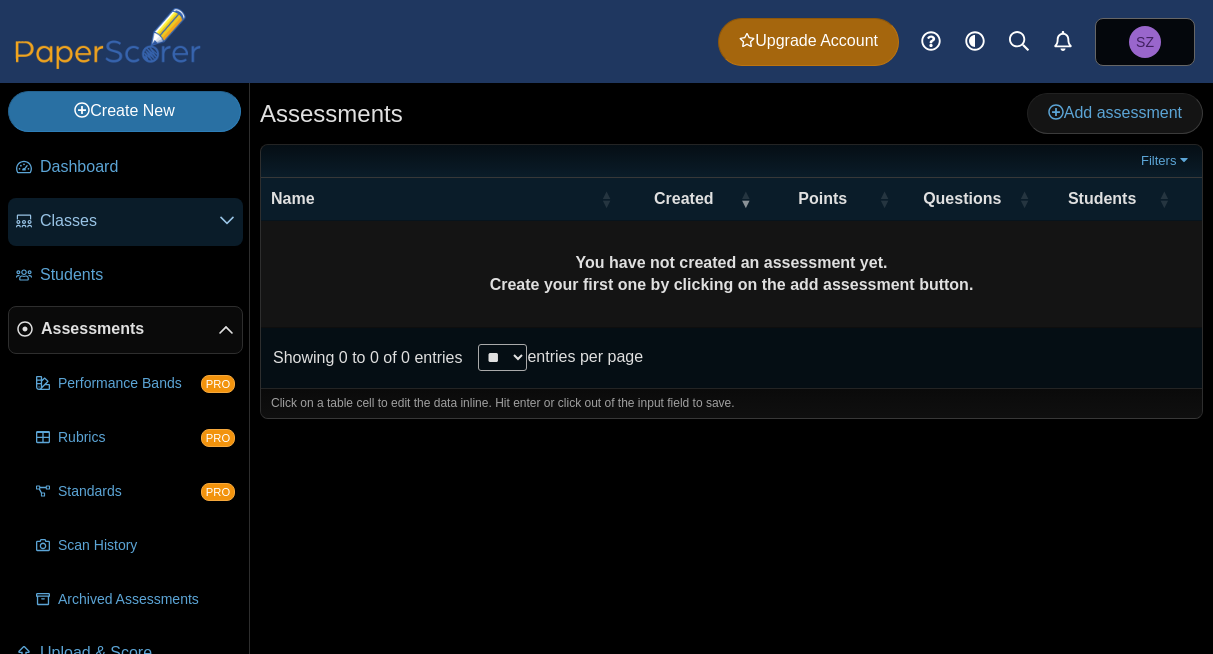 click 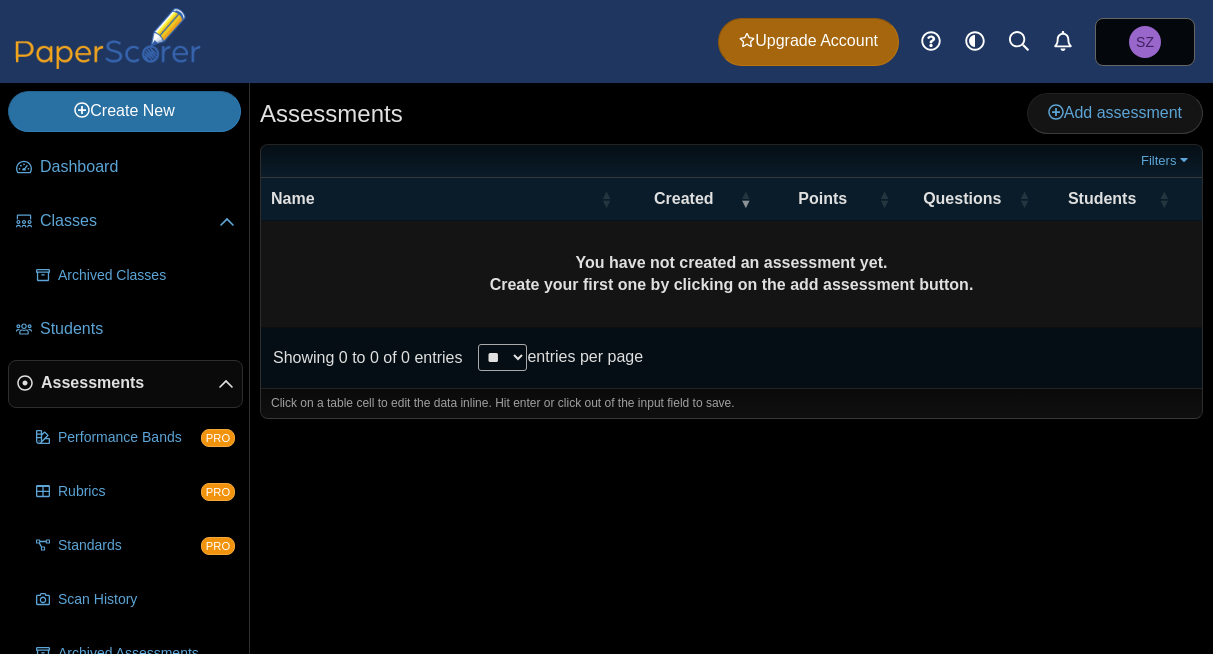 click on "Assessments" at bounding box center [125, 384] 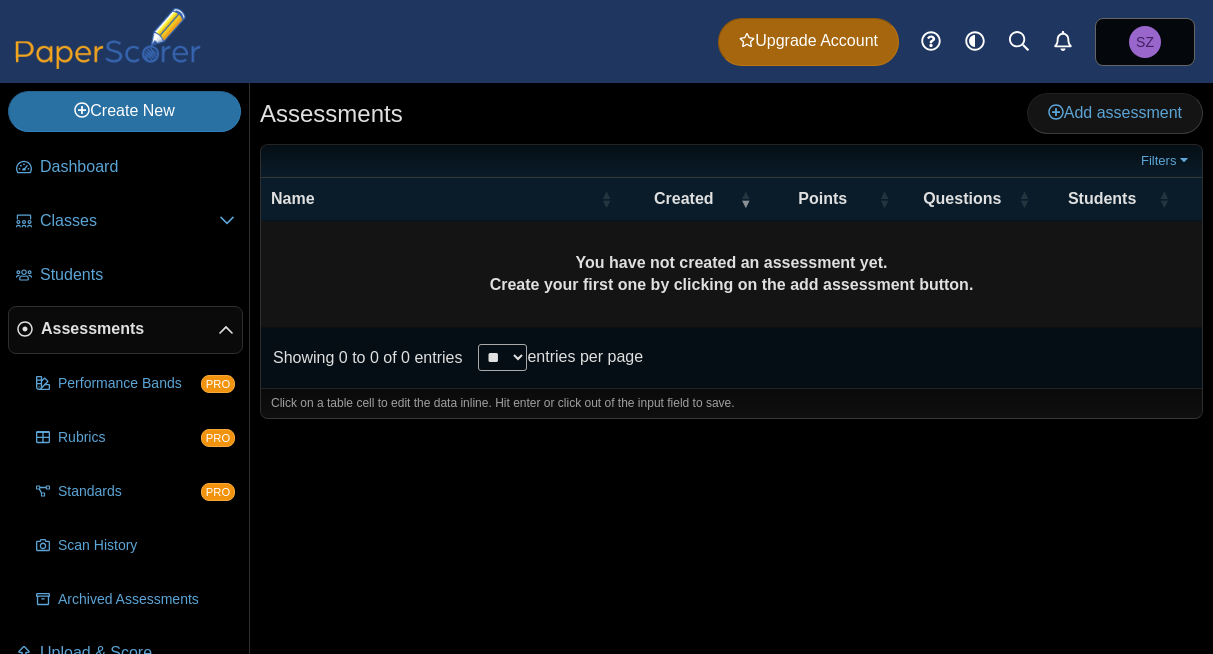 scroll, scrollTop: 0, scrollLeft: 0, axis: both 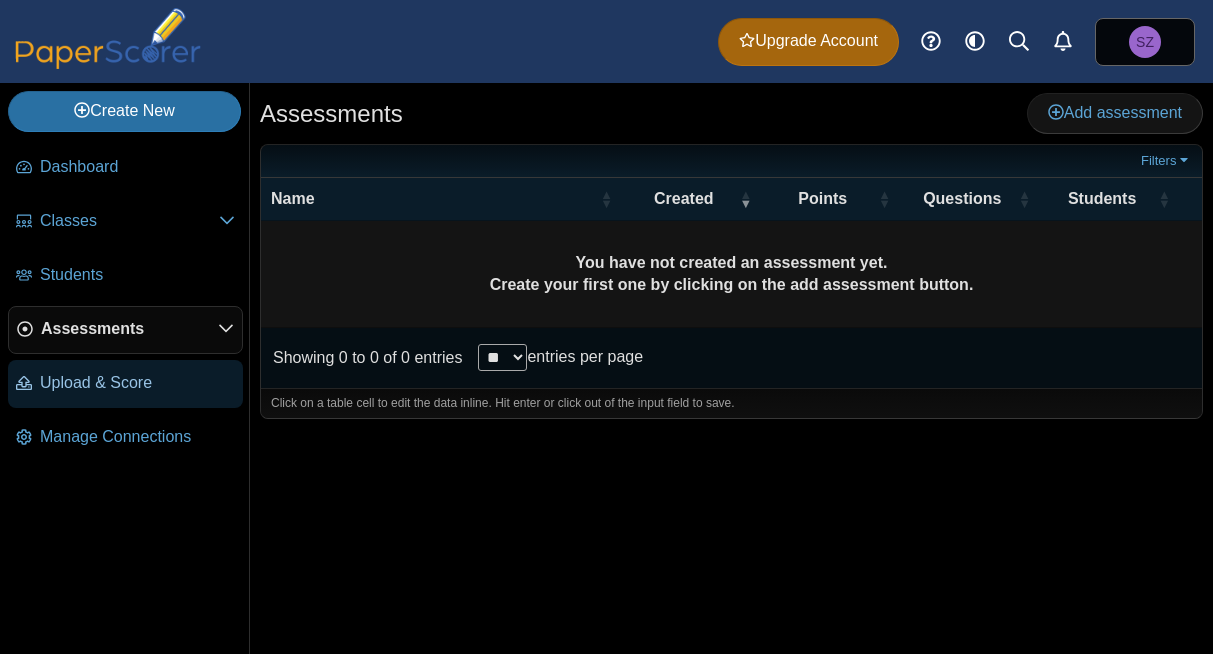 click on "Upload & Score" at bounding box center [137, 383] 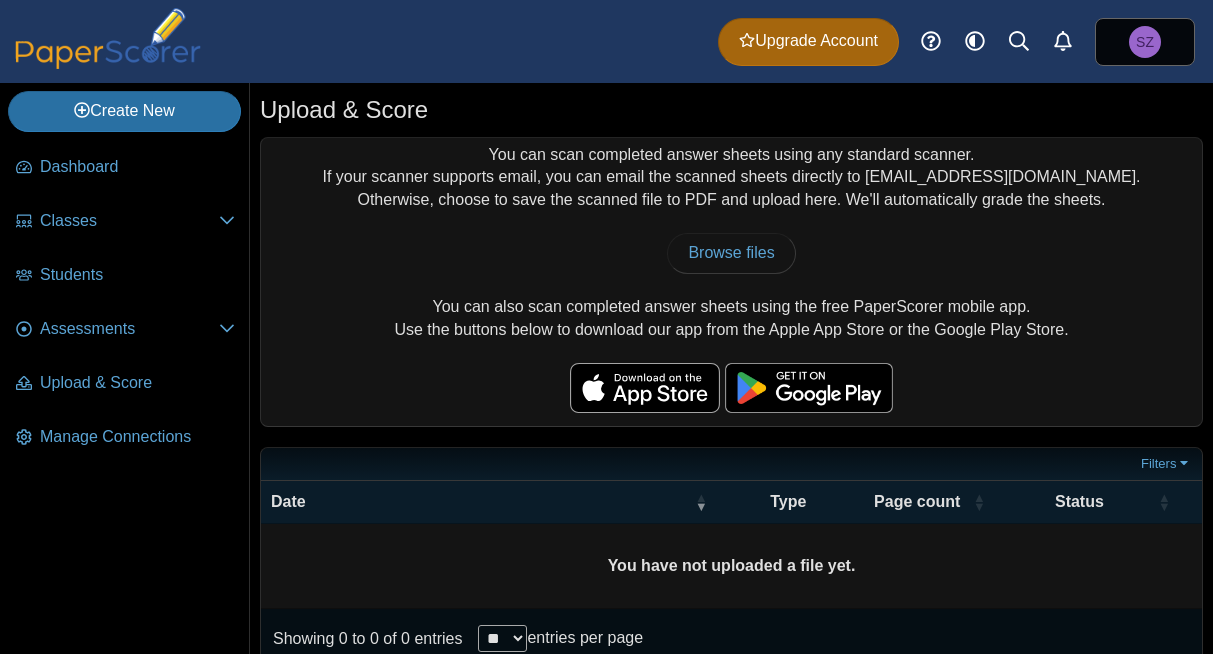 scroll, scrollTop: 0, scrollLeft: 0, axis: both 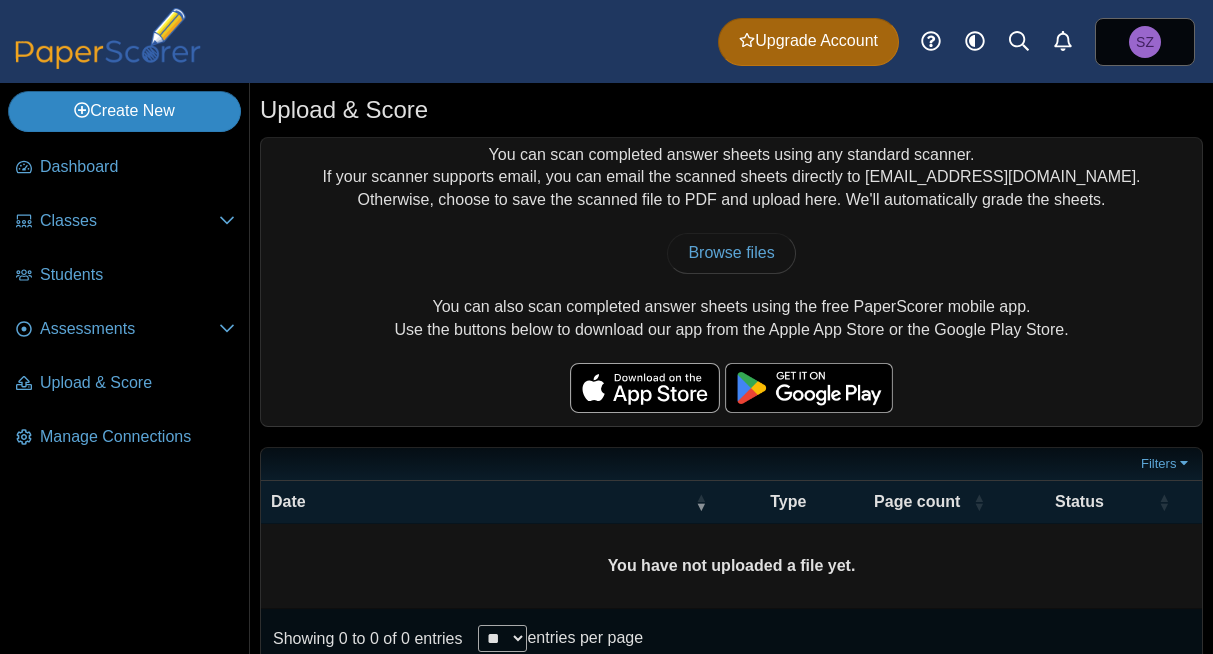 click on "Create New" at bounding box center [124, 111] 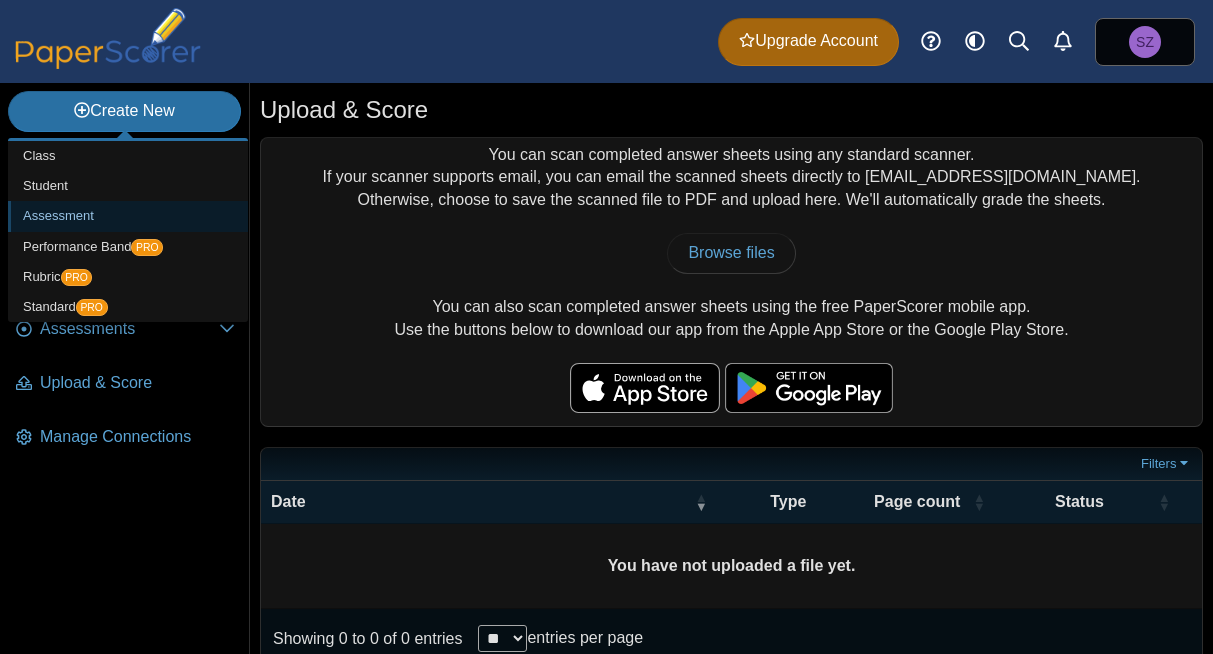 click on "Assessment" at bounding box center (128, 216) 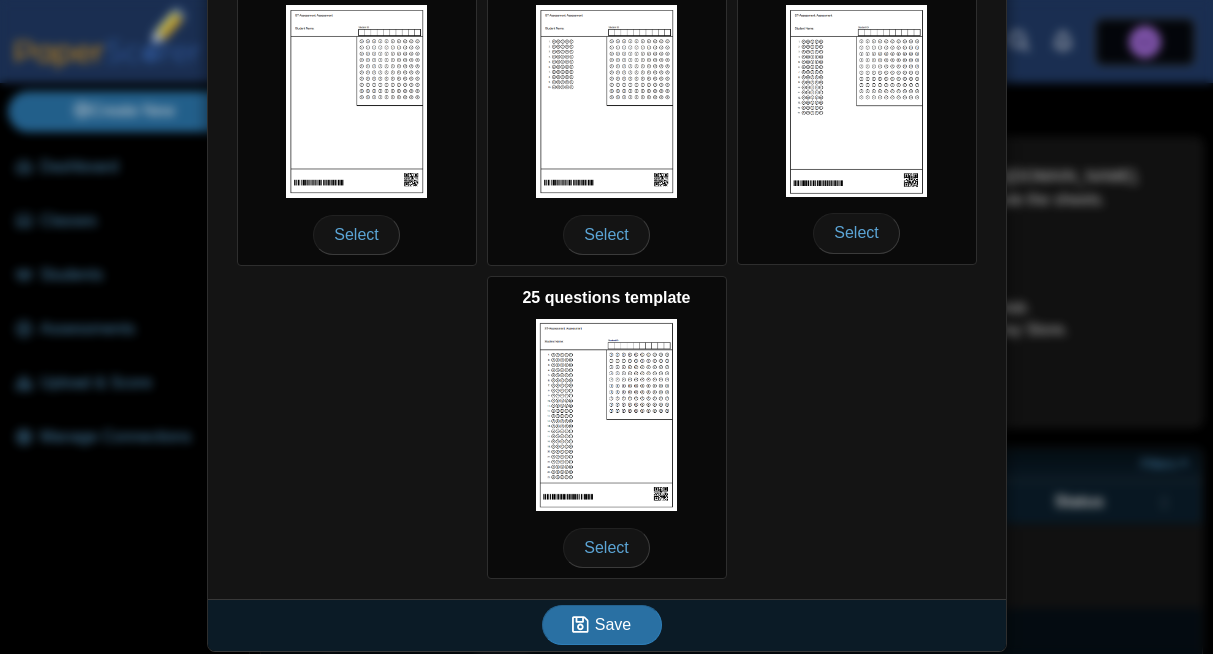 scroll, scrollTop: 435, scrollLeft: 0, axis: vertical 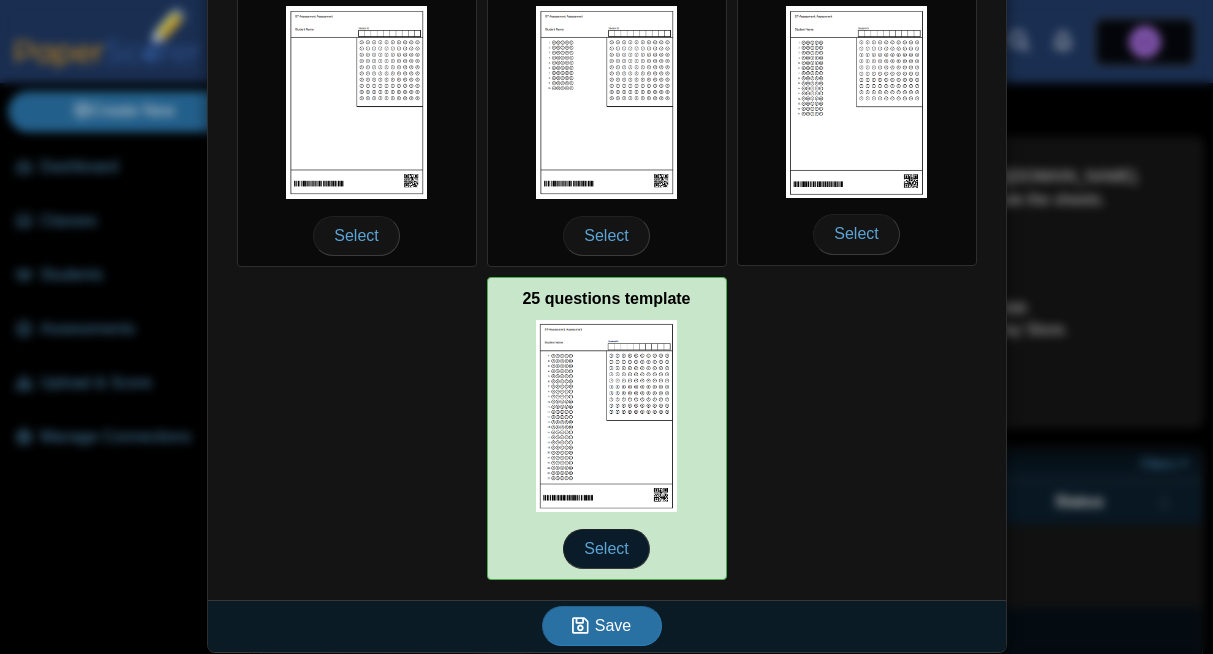 click on "Select" at bounding box center [606, 549] 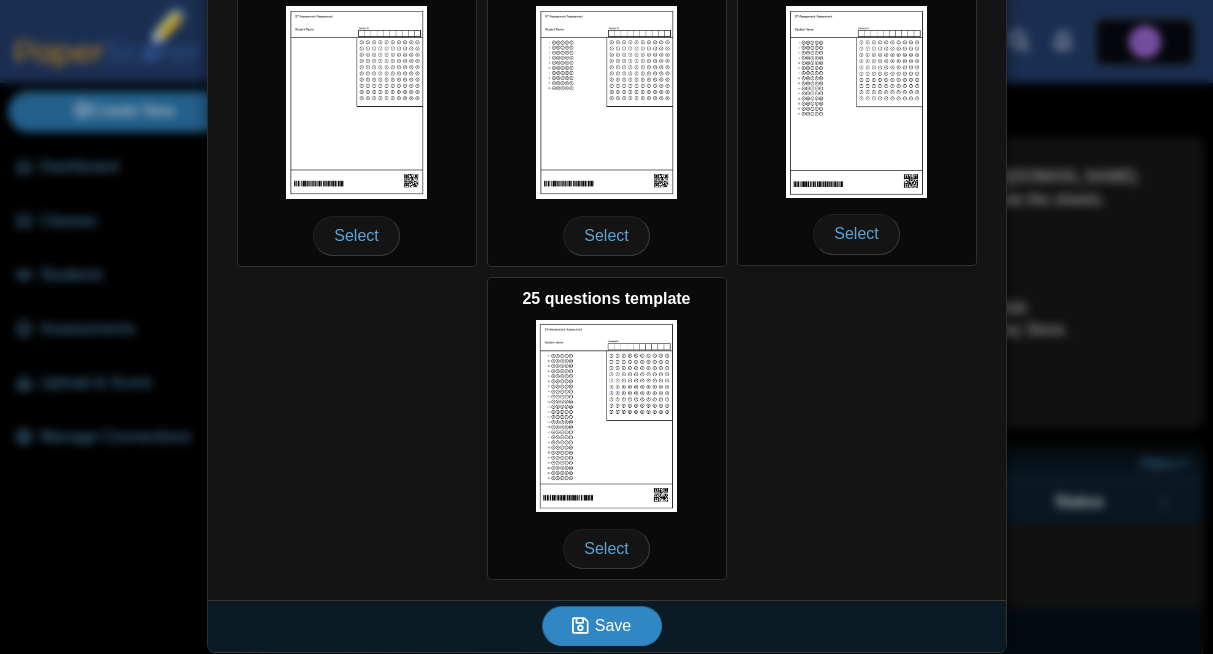 click on "Save" at bounding box center [613, 625] 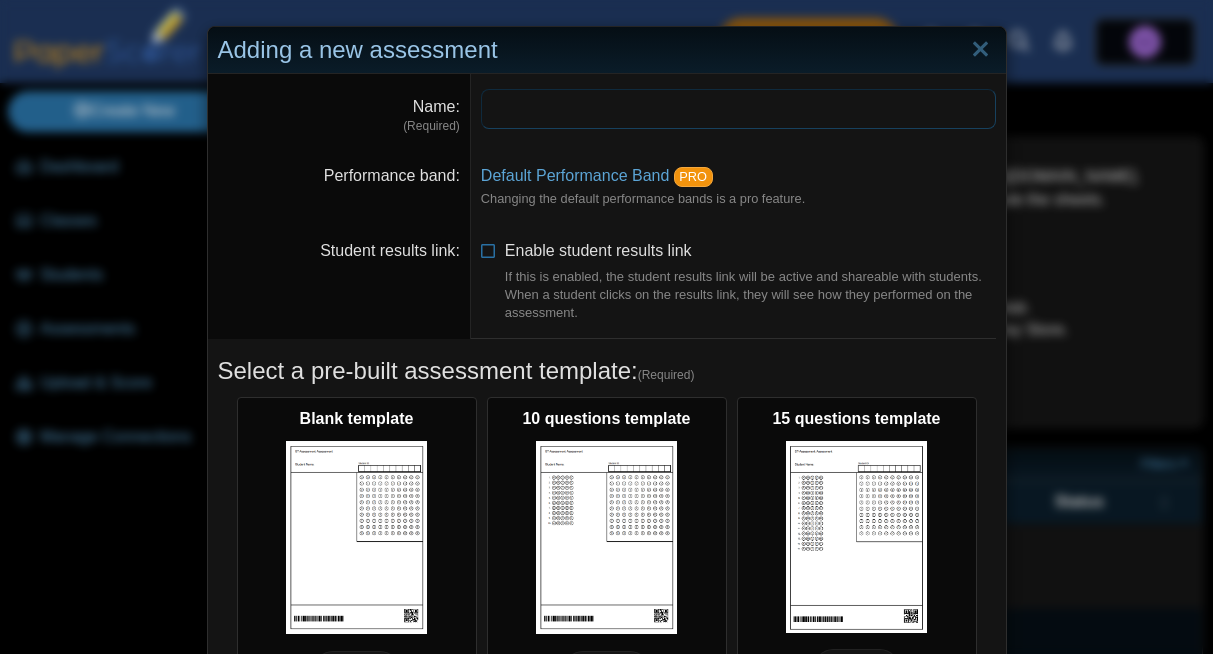 scroll, scrollTop: 0, scrollLeft: 0, axis: both 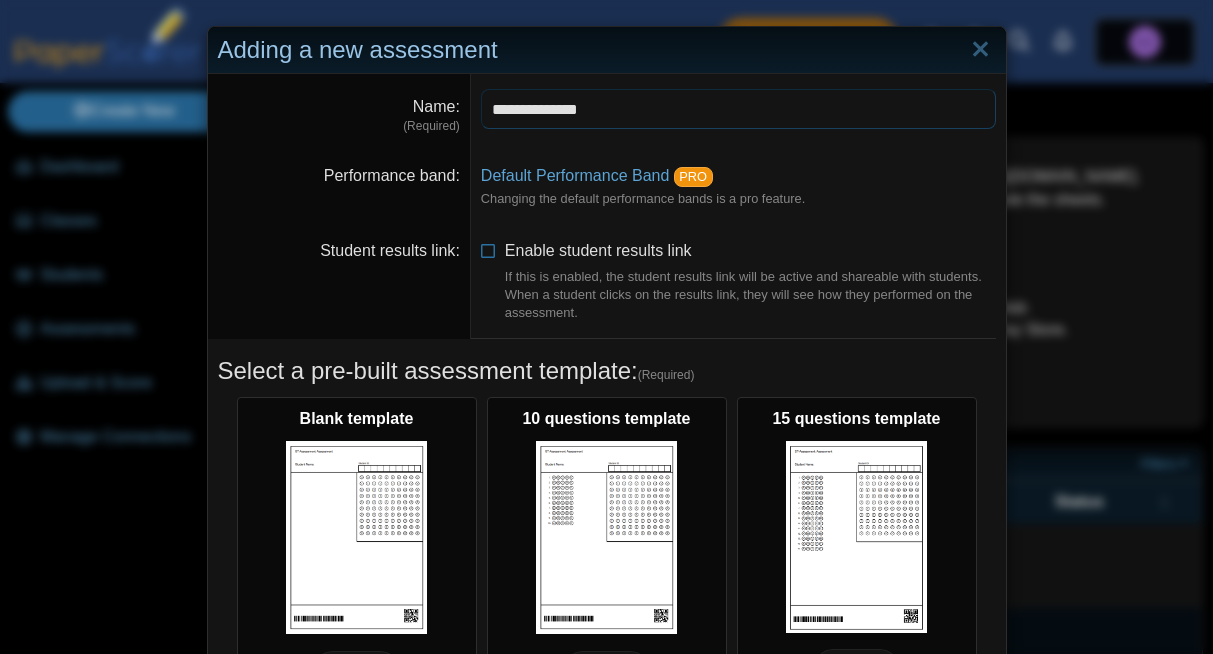 type on "**********" 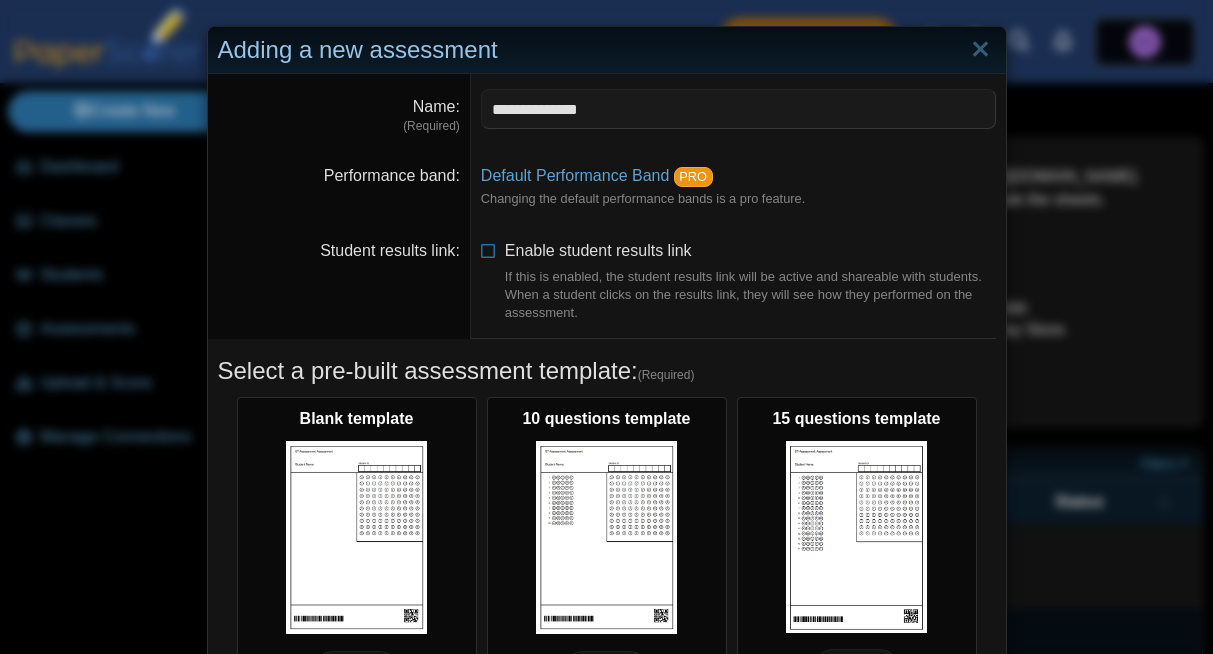 click on "Student results link" at bounding box center (339, 282) 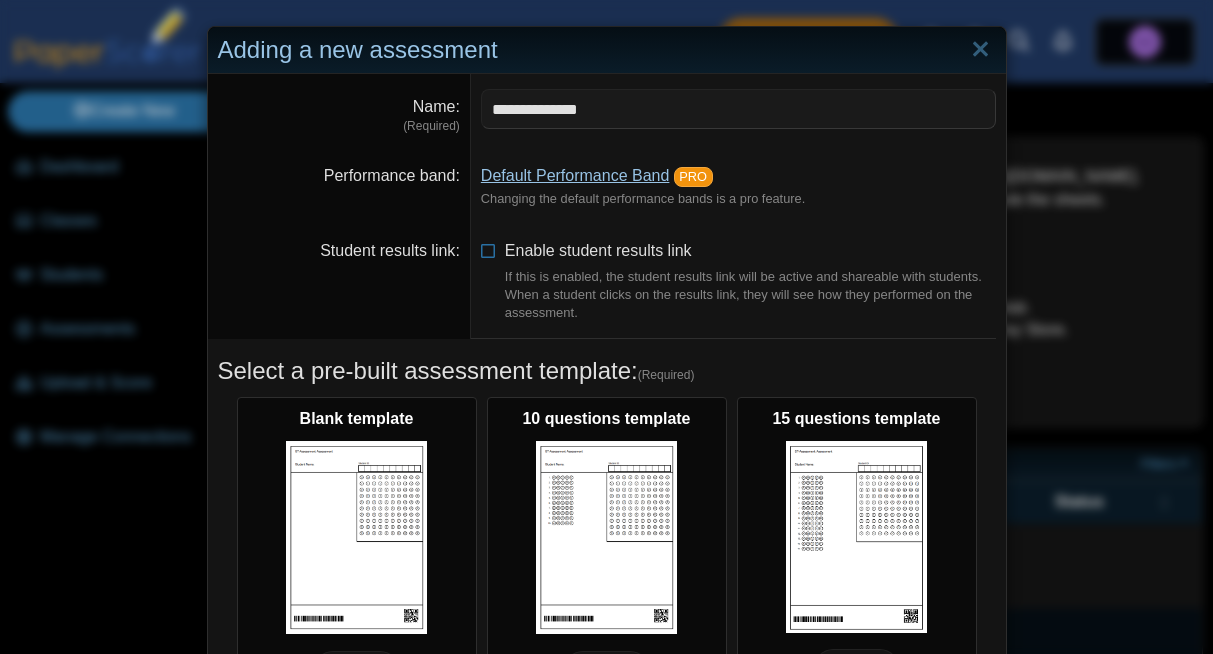 click on "Default Performance Band" at bounding box center [575, 175] 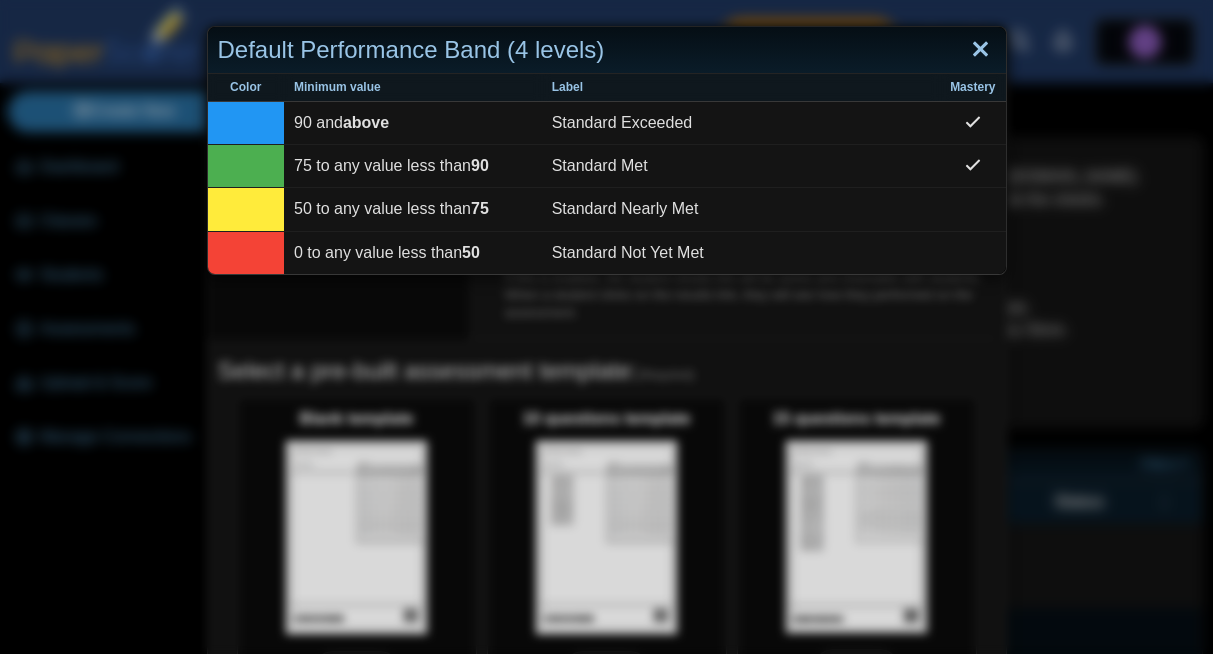 click at bounding box center (980, 50) 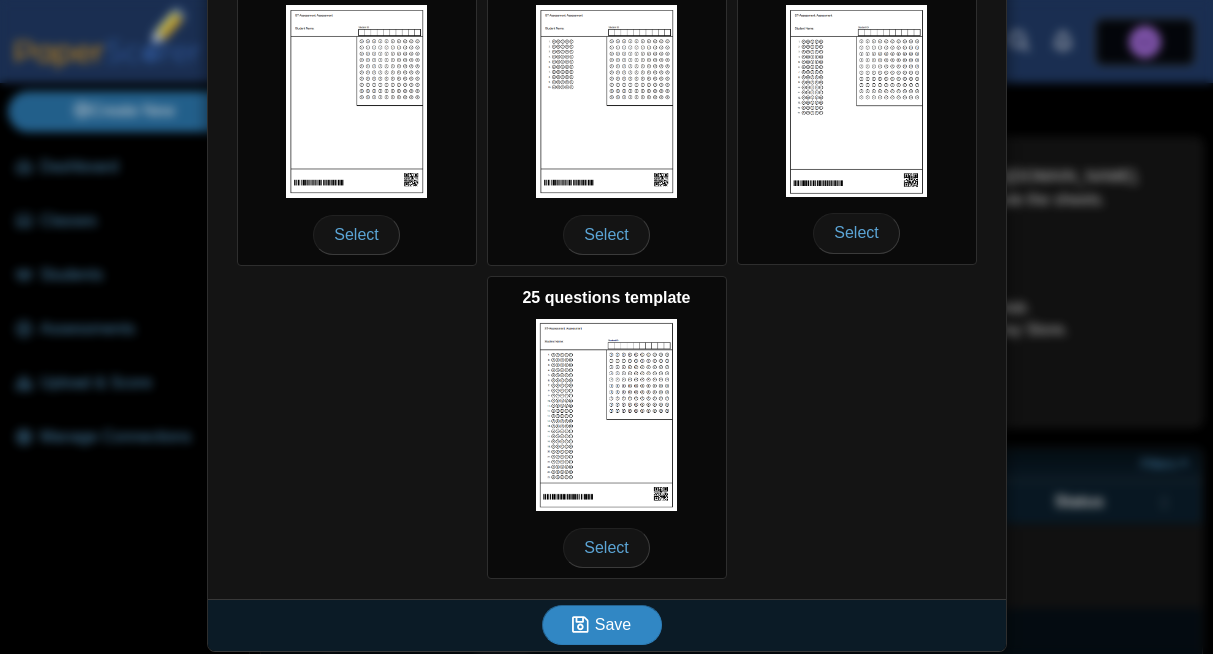 scroll, scrollTop: 435, scrollLeft: 0, axis: vertical 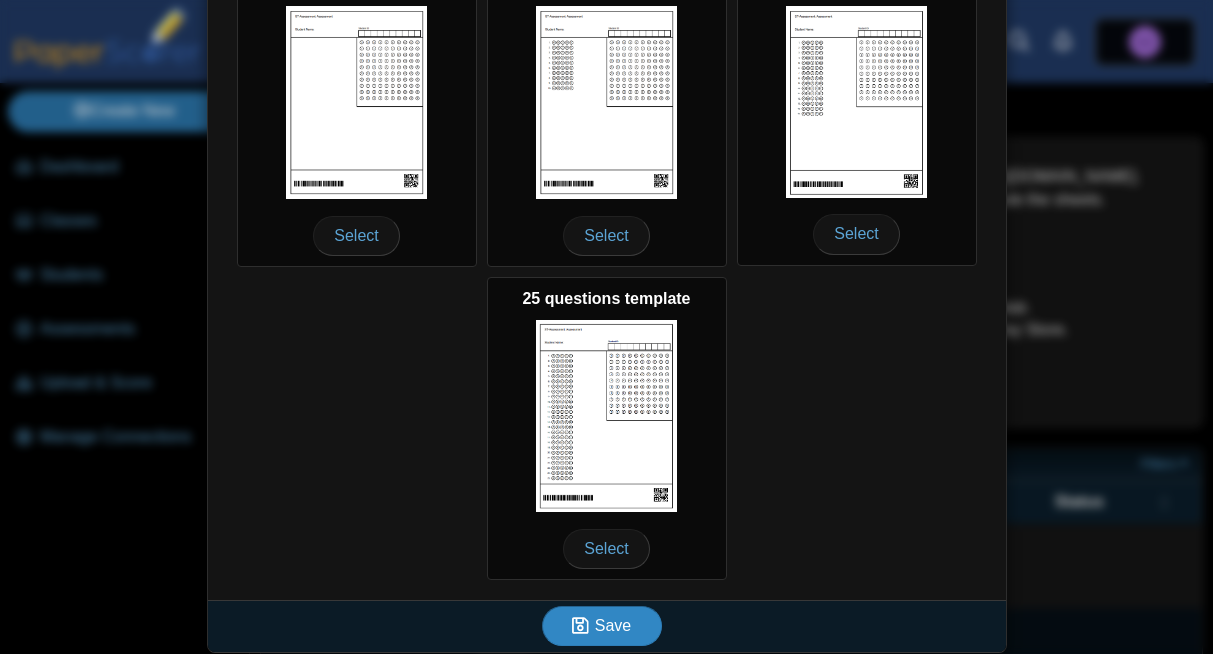 click on "Save" at bounding box center [613, 625] 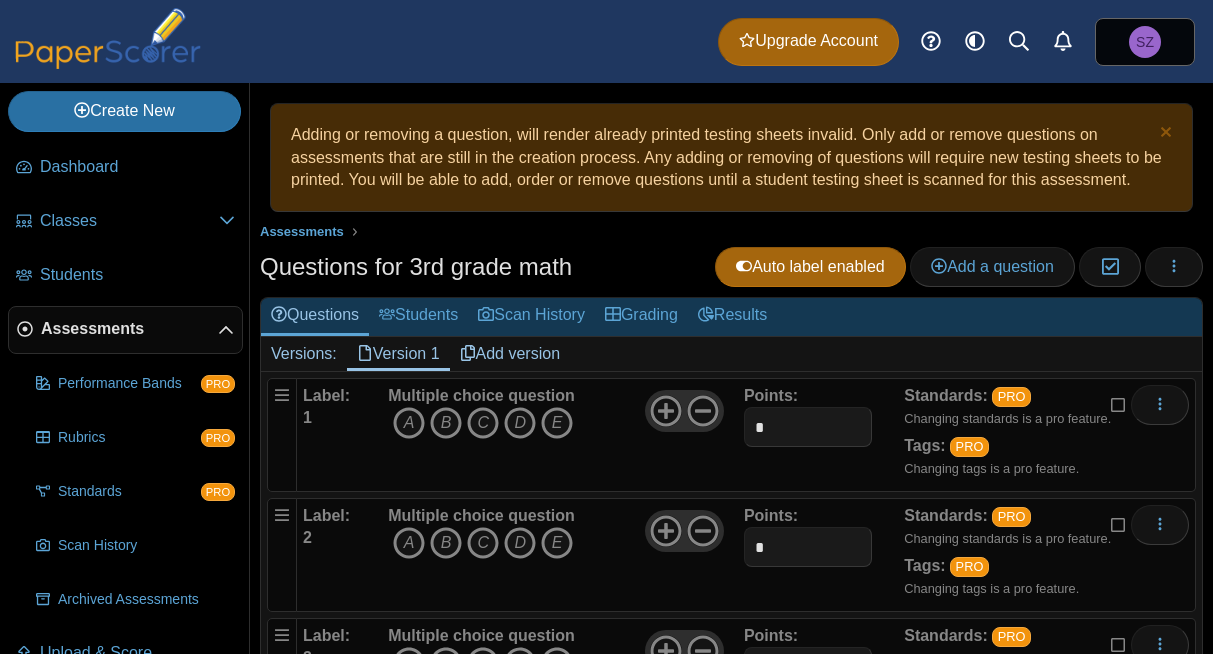 scroll, scrollTop: 0, scrollLeft: 0, axis: both 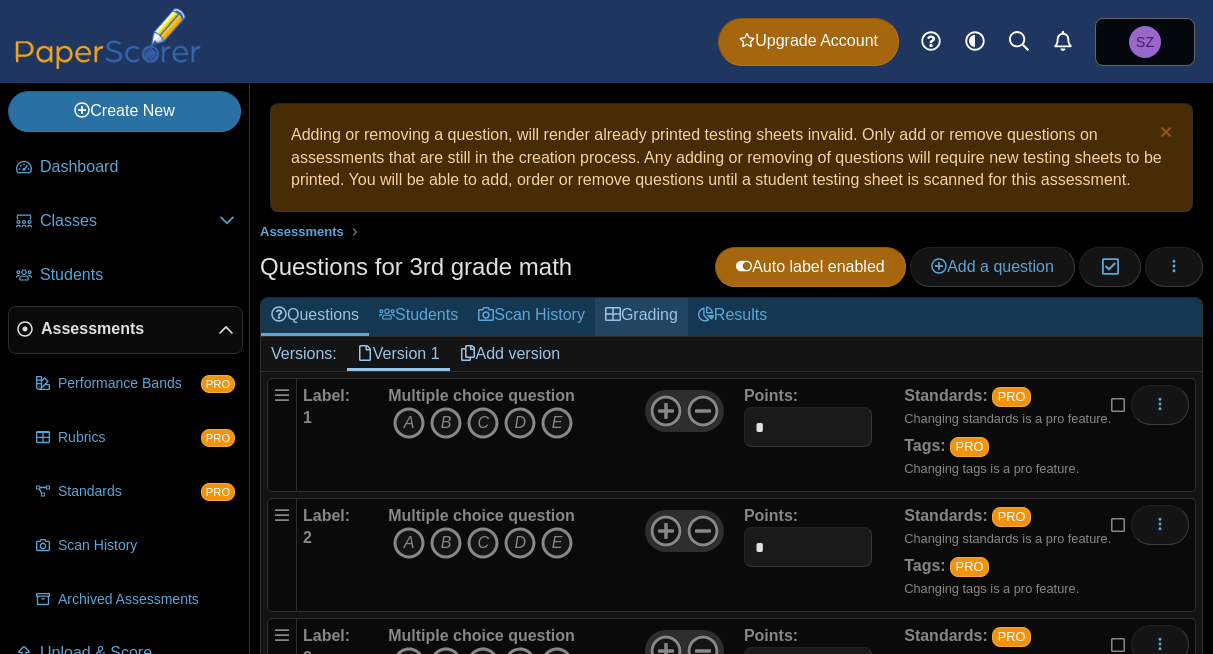 click on "Grading" at bounding box center (641, 316) 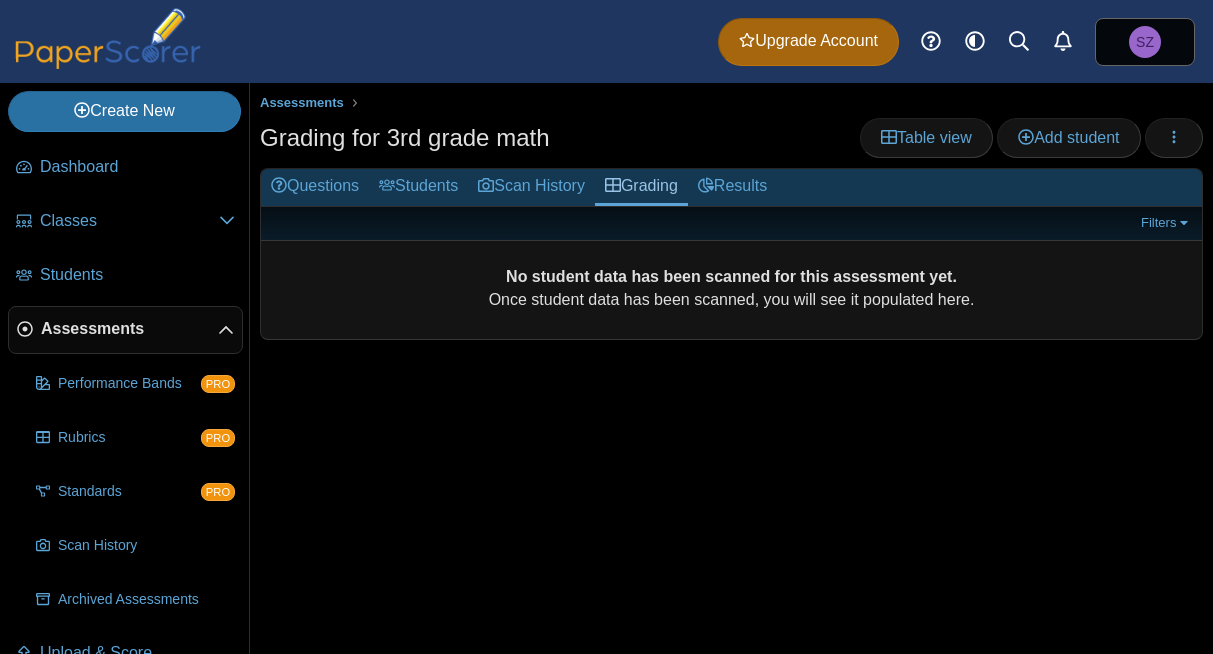 scroll, scrollTop: 0, scrollLeft: 0, axis: both 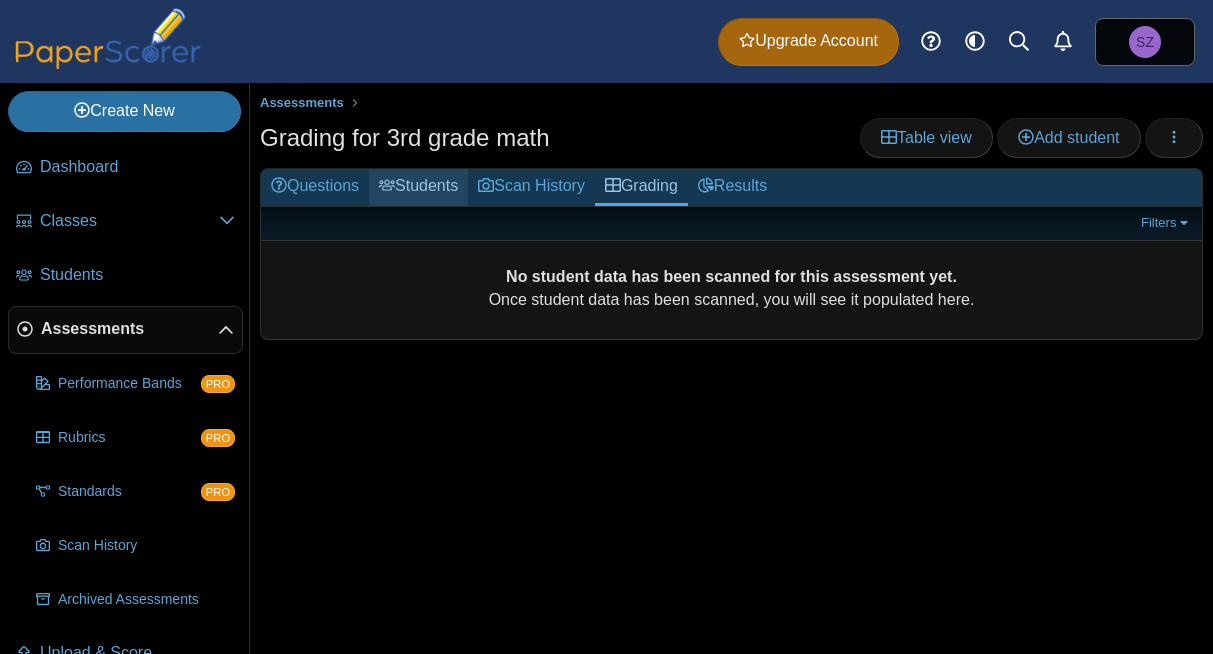click on "Students" at bounding box center (418, 187) 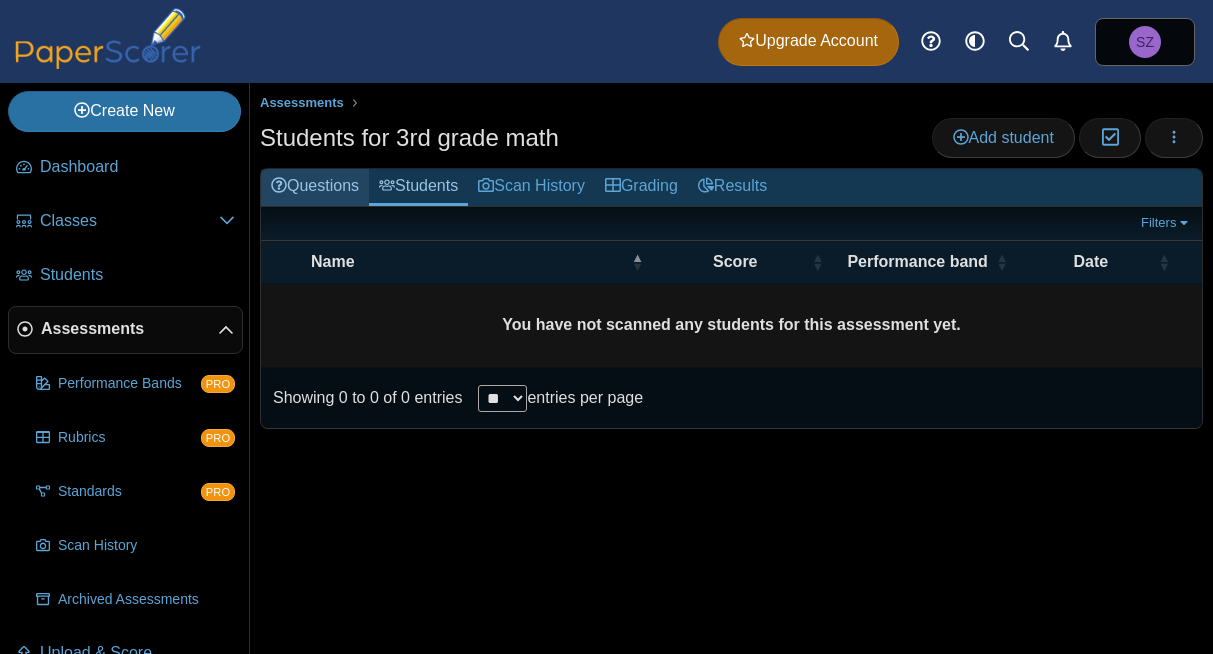 scroll, scrollTop: 0, scrollLeft: 0, axis: both 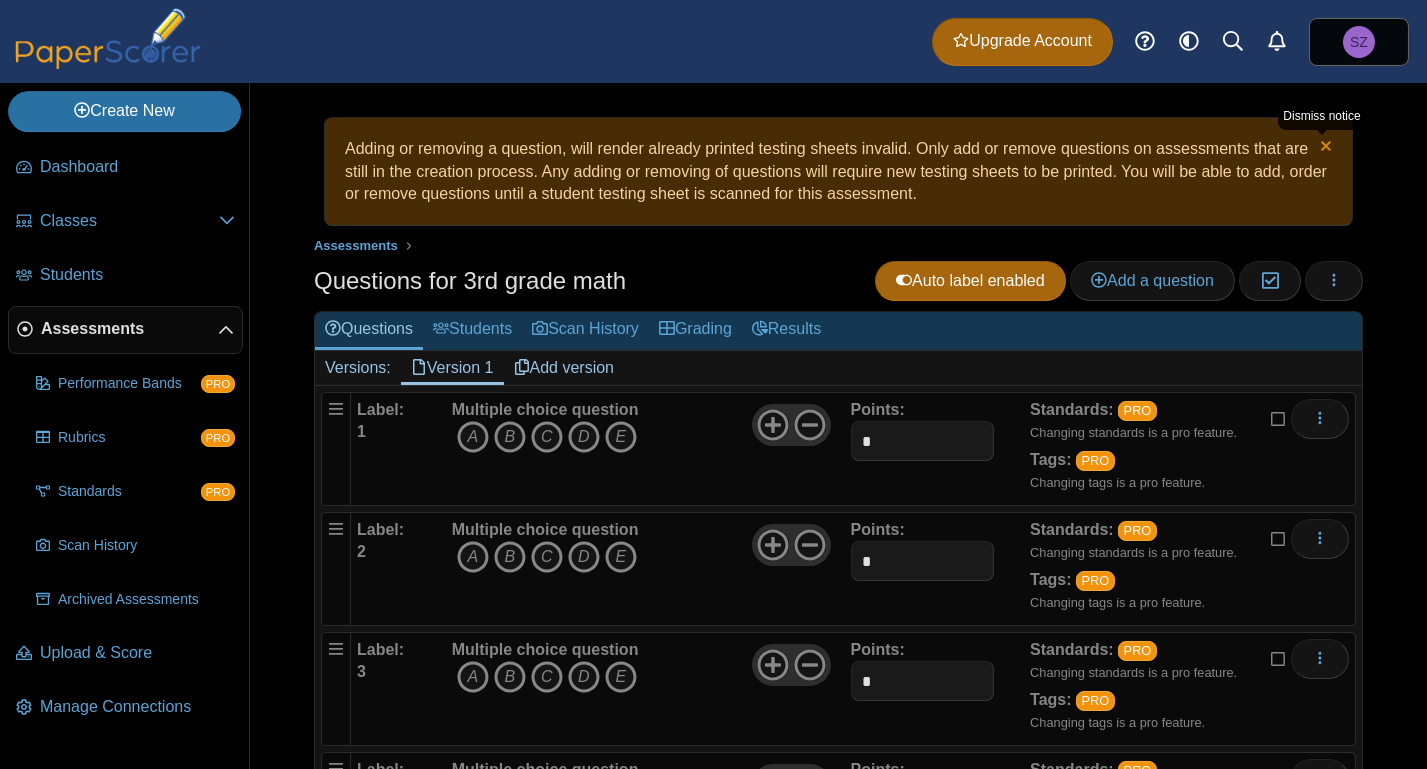 click at bounding box center [1323, 148] 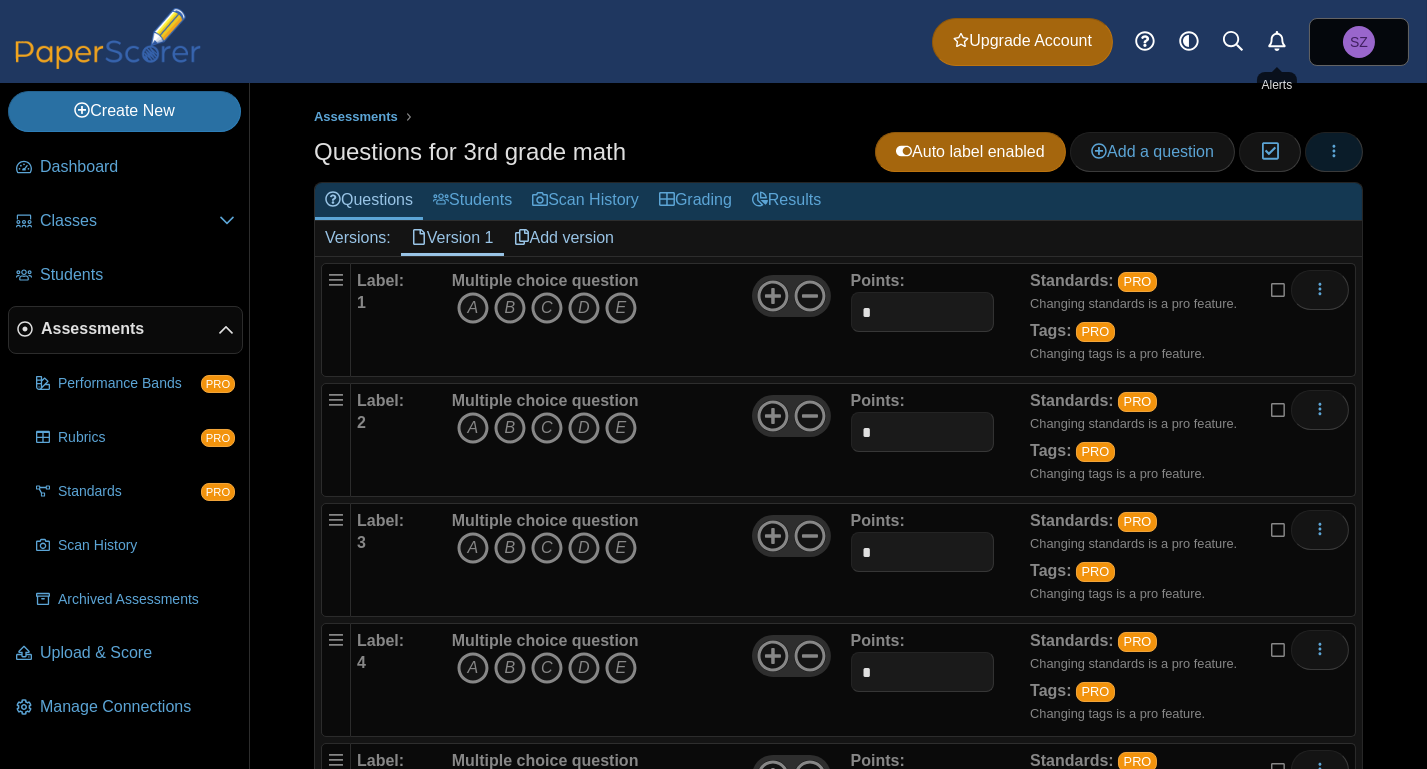 click 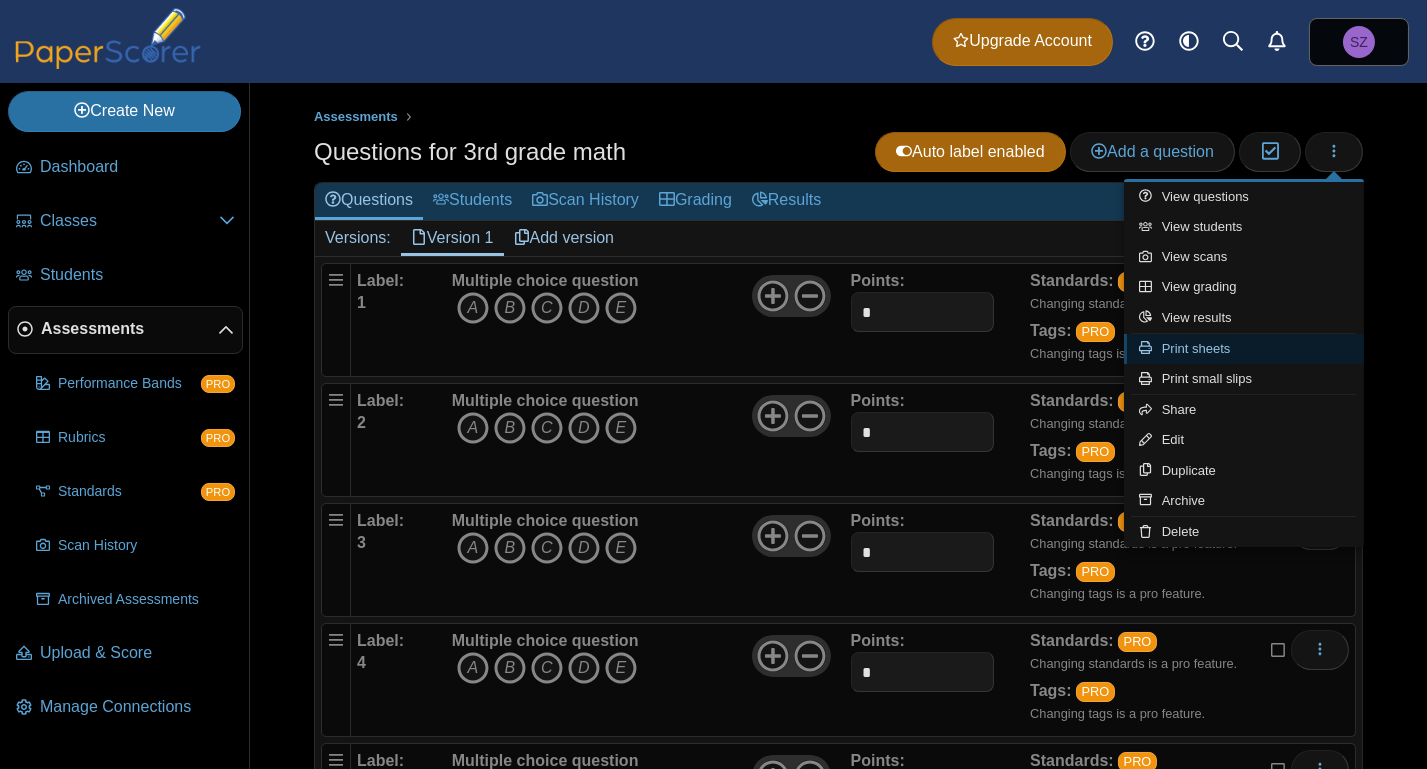 click on "Print sheets" at bounding box center (1244, 349) 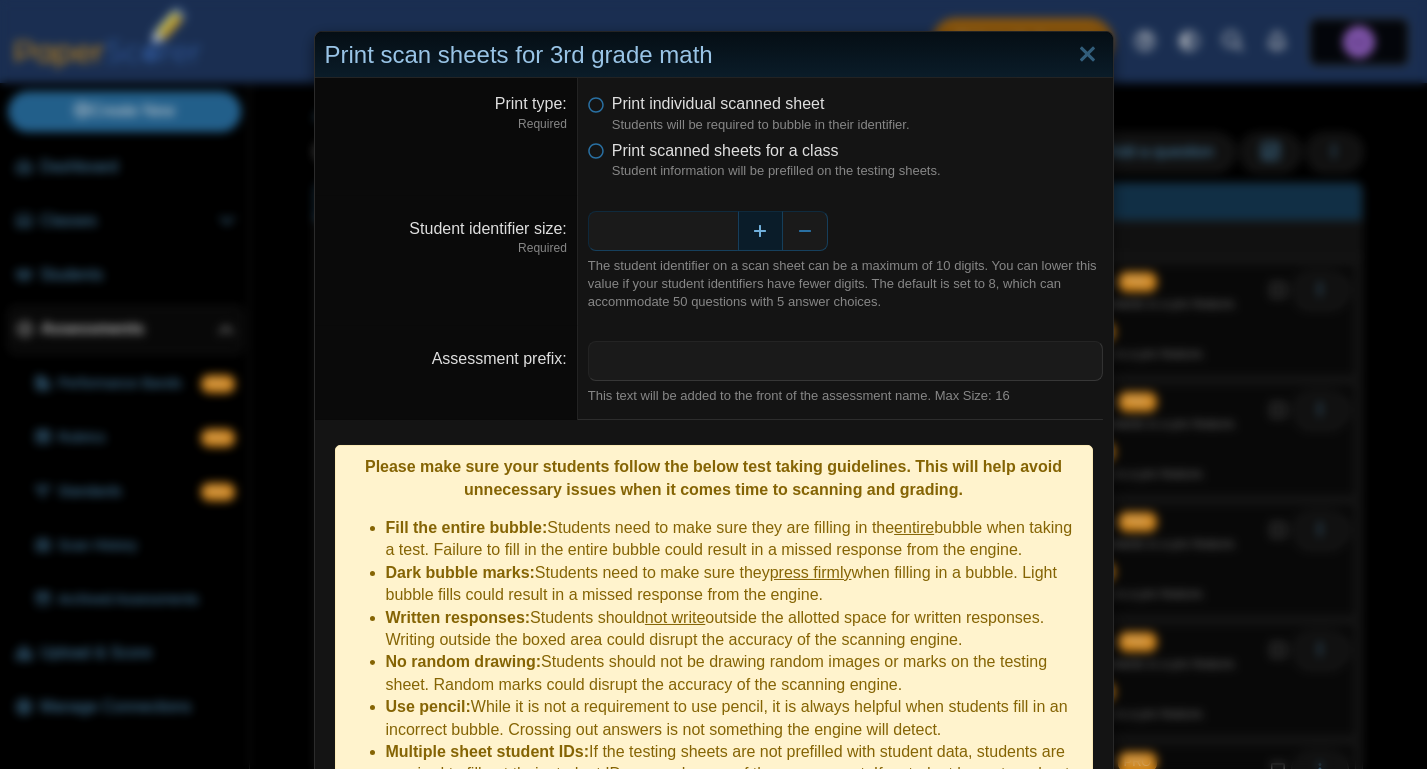 click at bounding box center (760, 231) 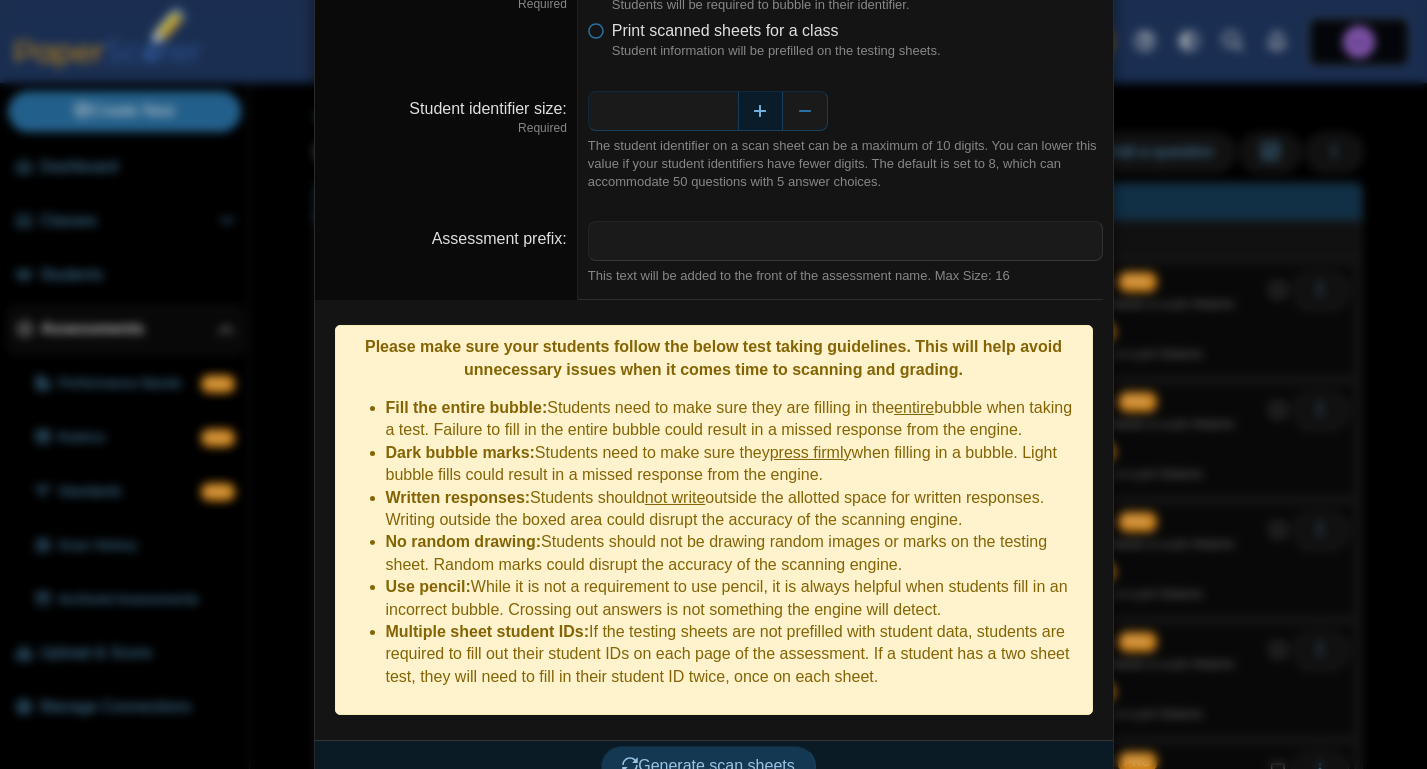 scroll, scrollTop: 118, scrollLeft: 0, axis: vertical 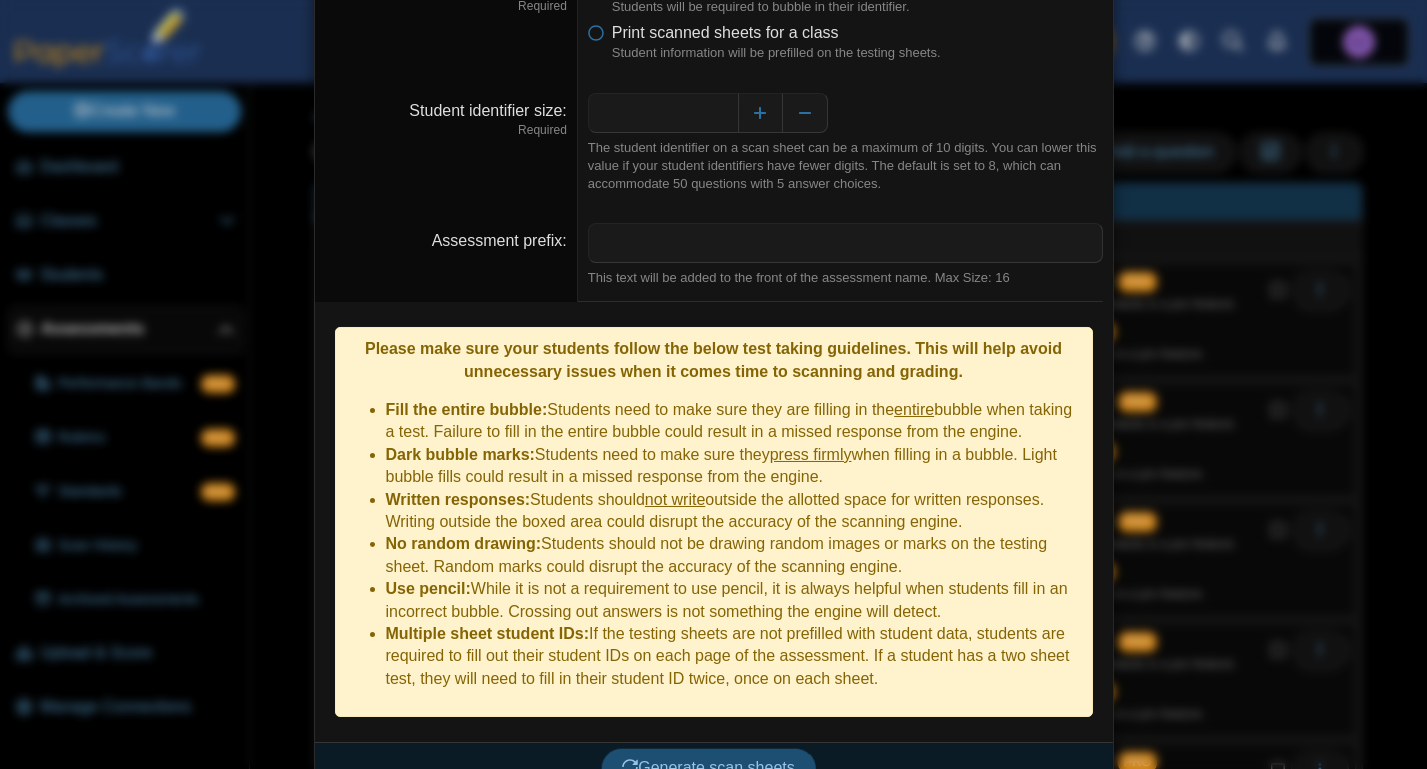 click on "Generate scan sheets" at bounding box center [708, 767] 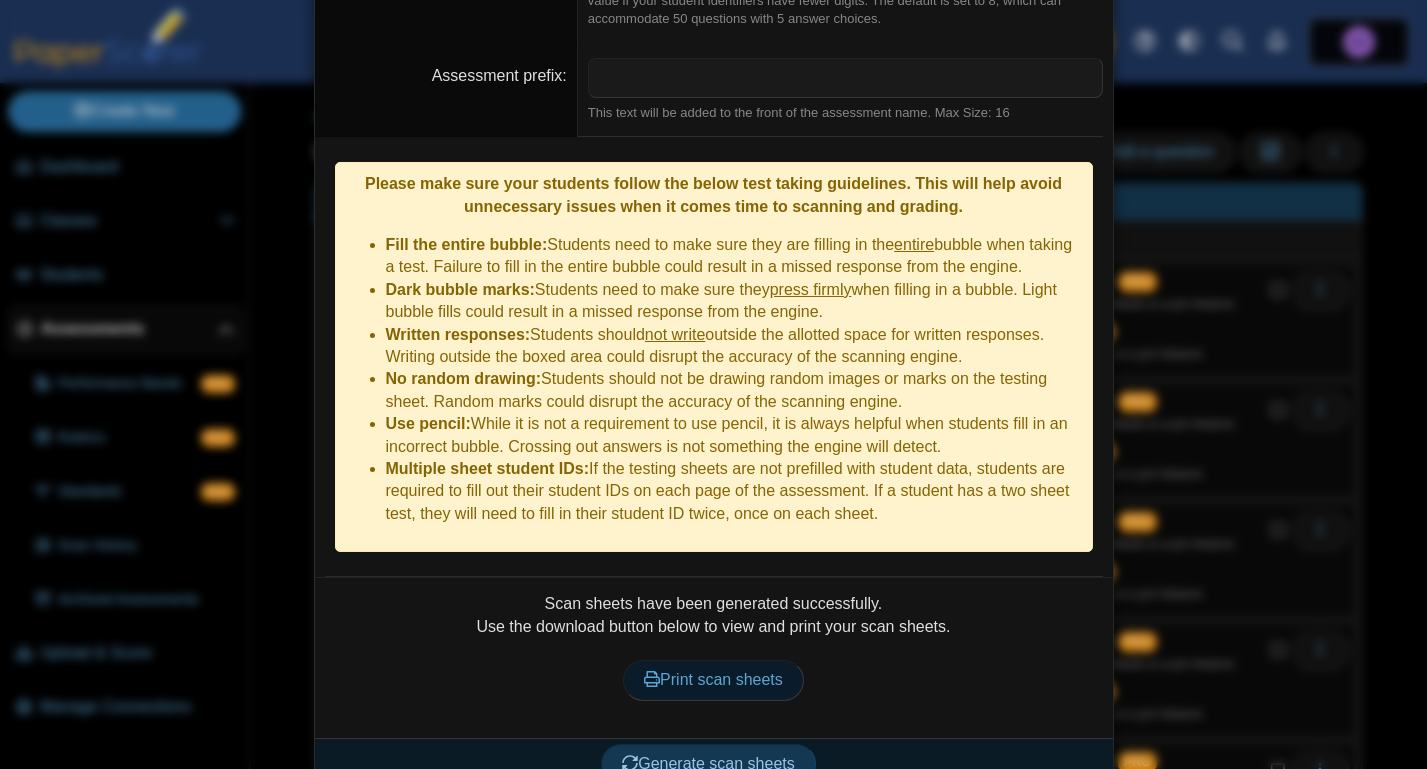 scroll, scrollTop: 281, scrollLeft: 0, axis: vertical 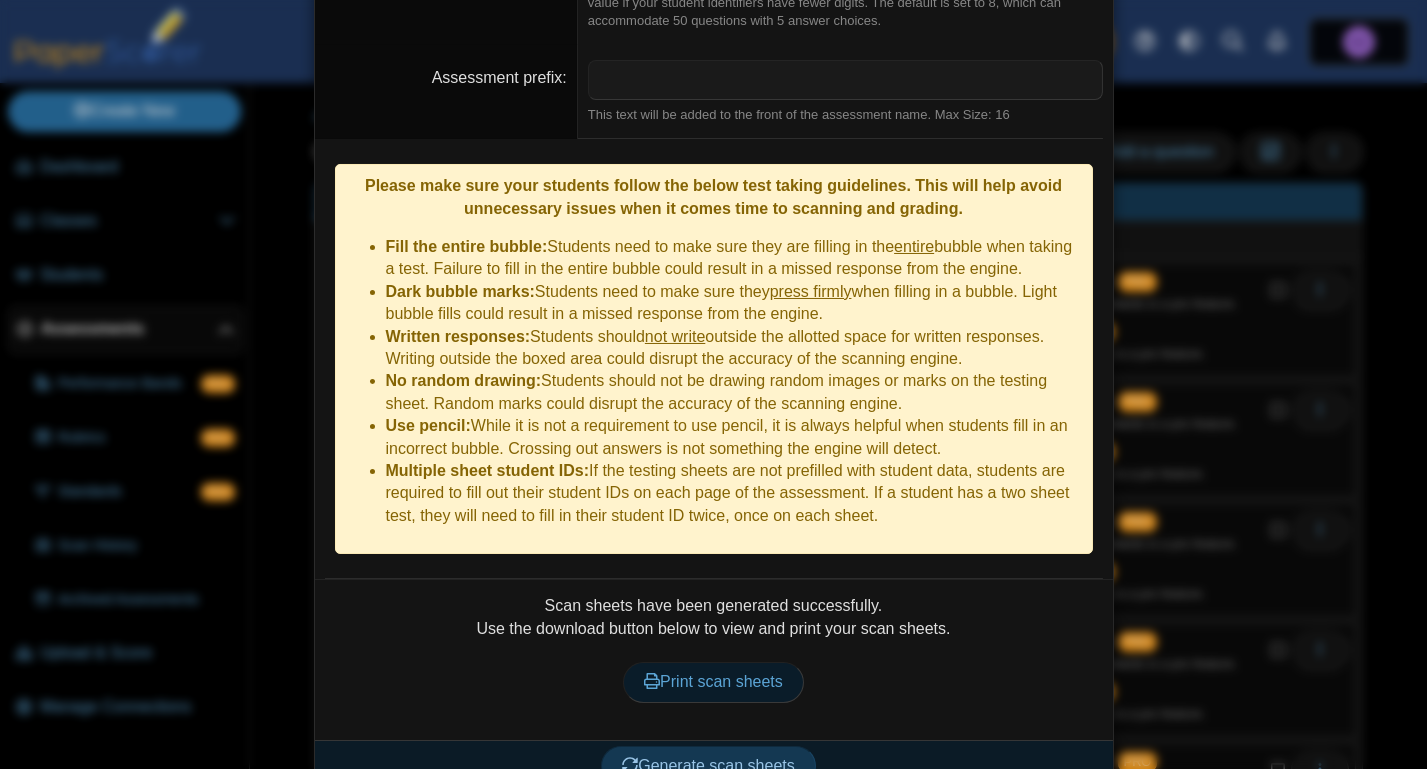 click on "Print scan sheets" at bounding box center (713, 681) 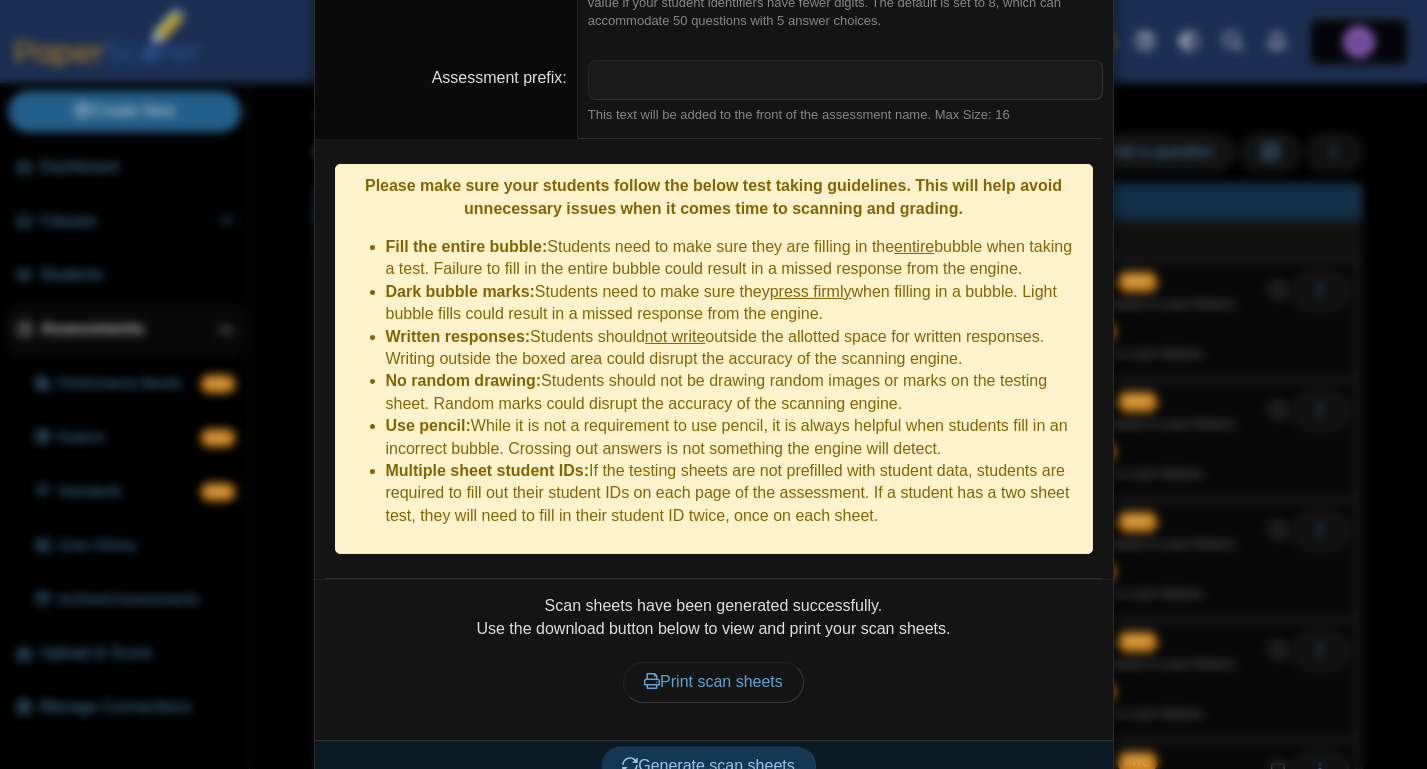click on "**********" at bounding box center (713, 384) 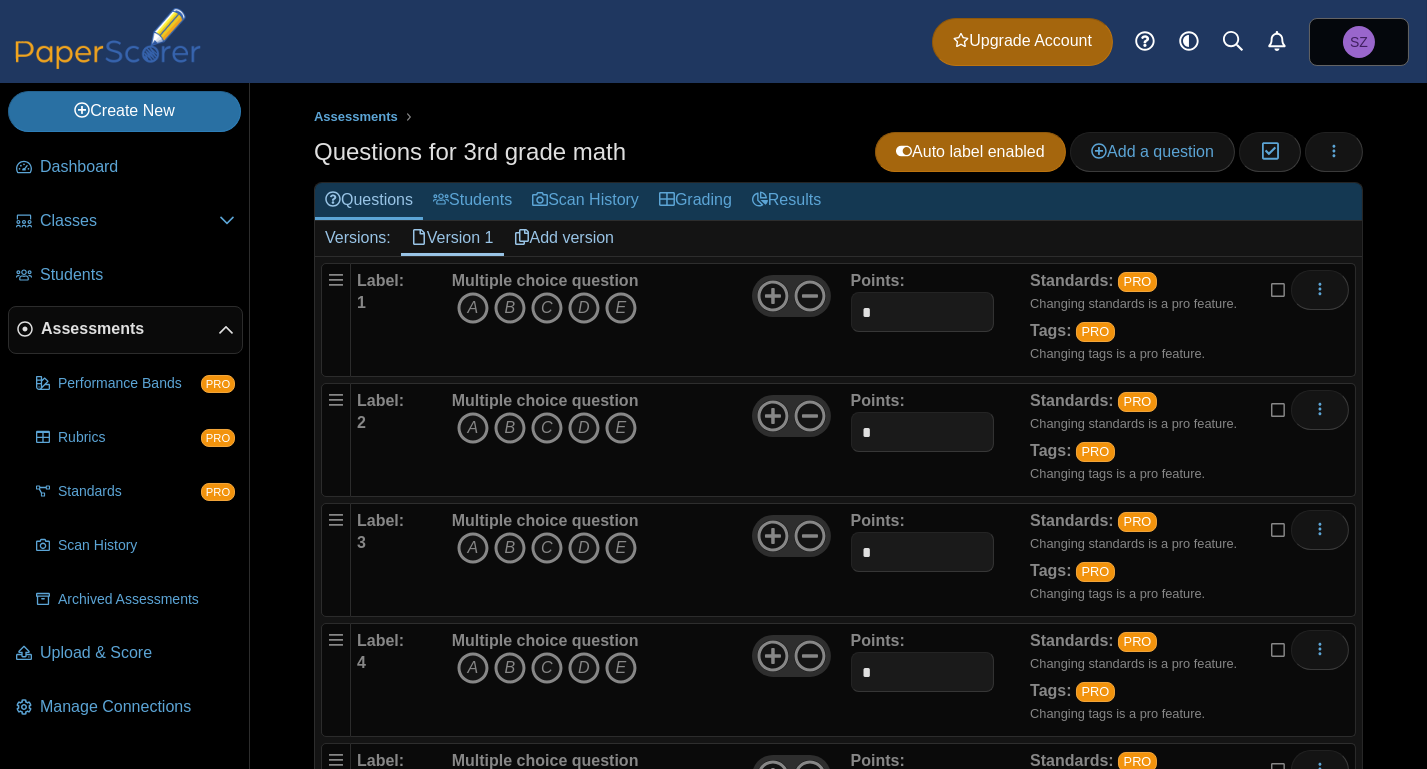 click on "Multiple choice question
A
B
C D E" at bounding box center (649, 560) 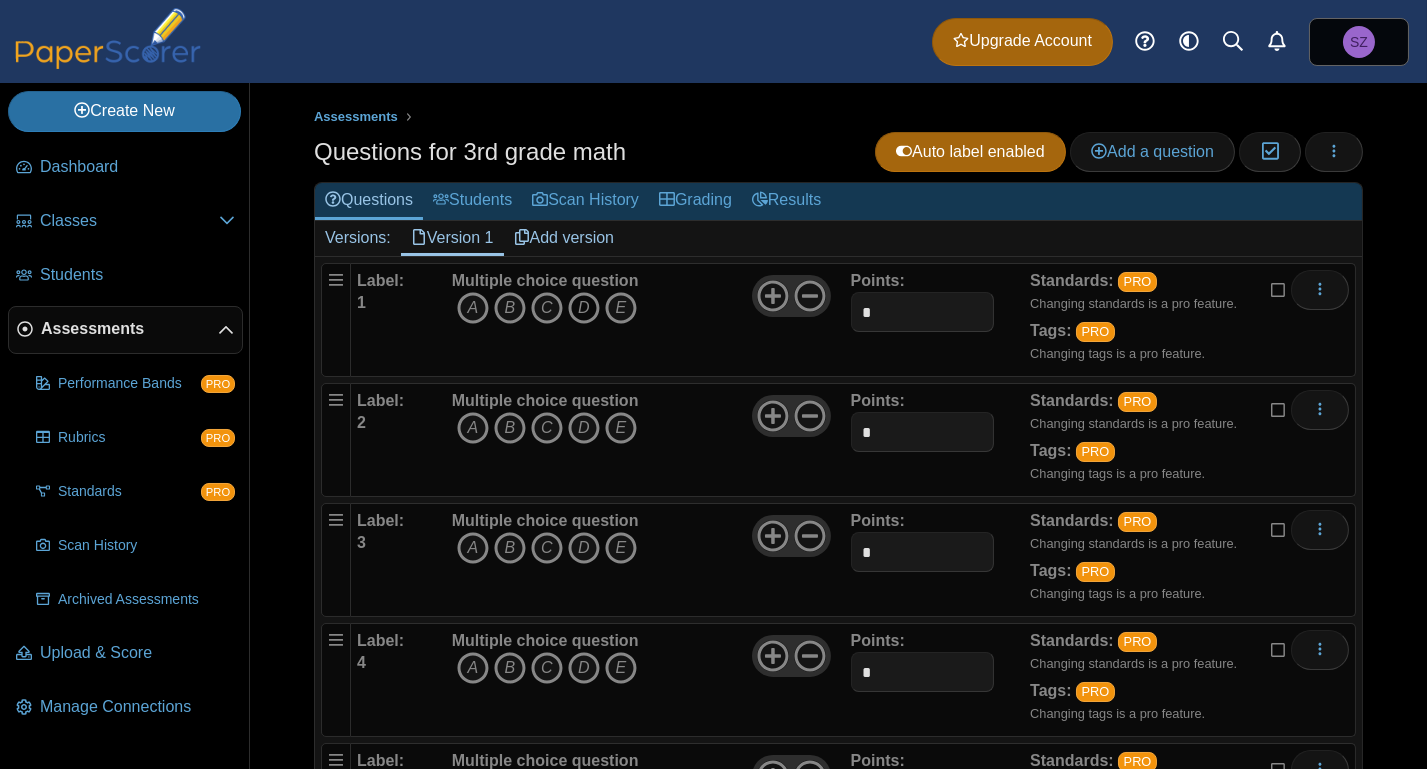 click on "D" at bounding box center [584, 308] 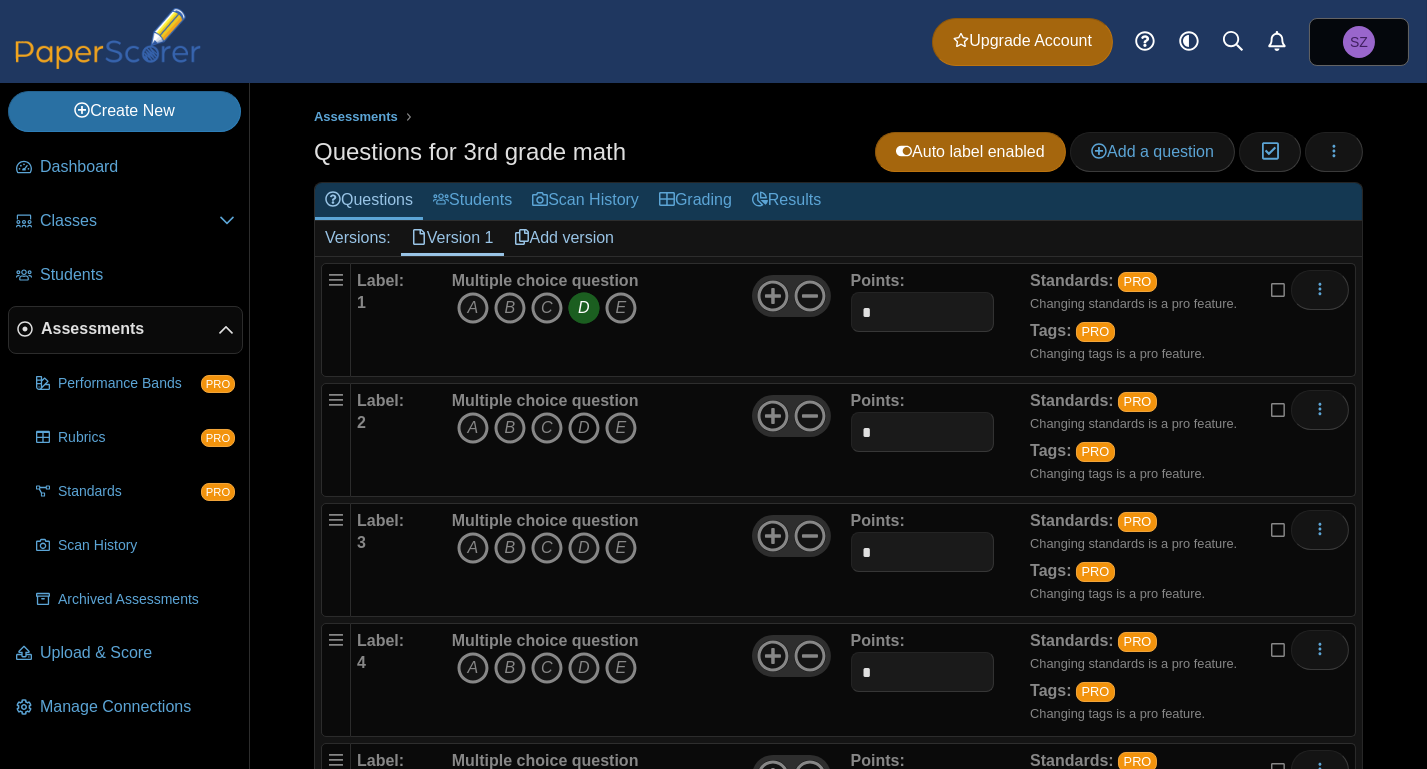 click on "D" at bounding box center [584, 428] 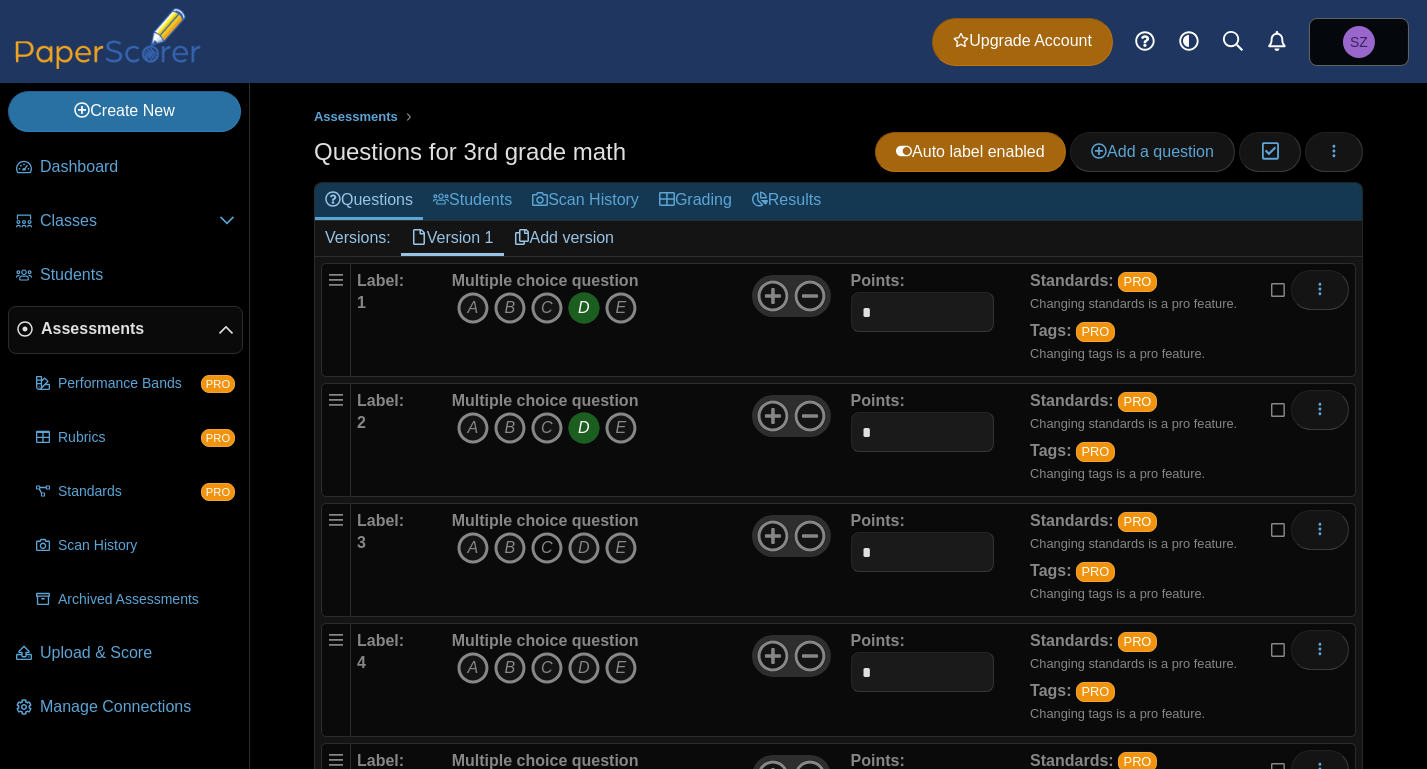 click on "C" at bounding box center [547, 548] 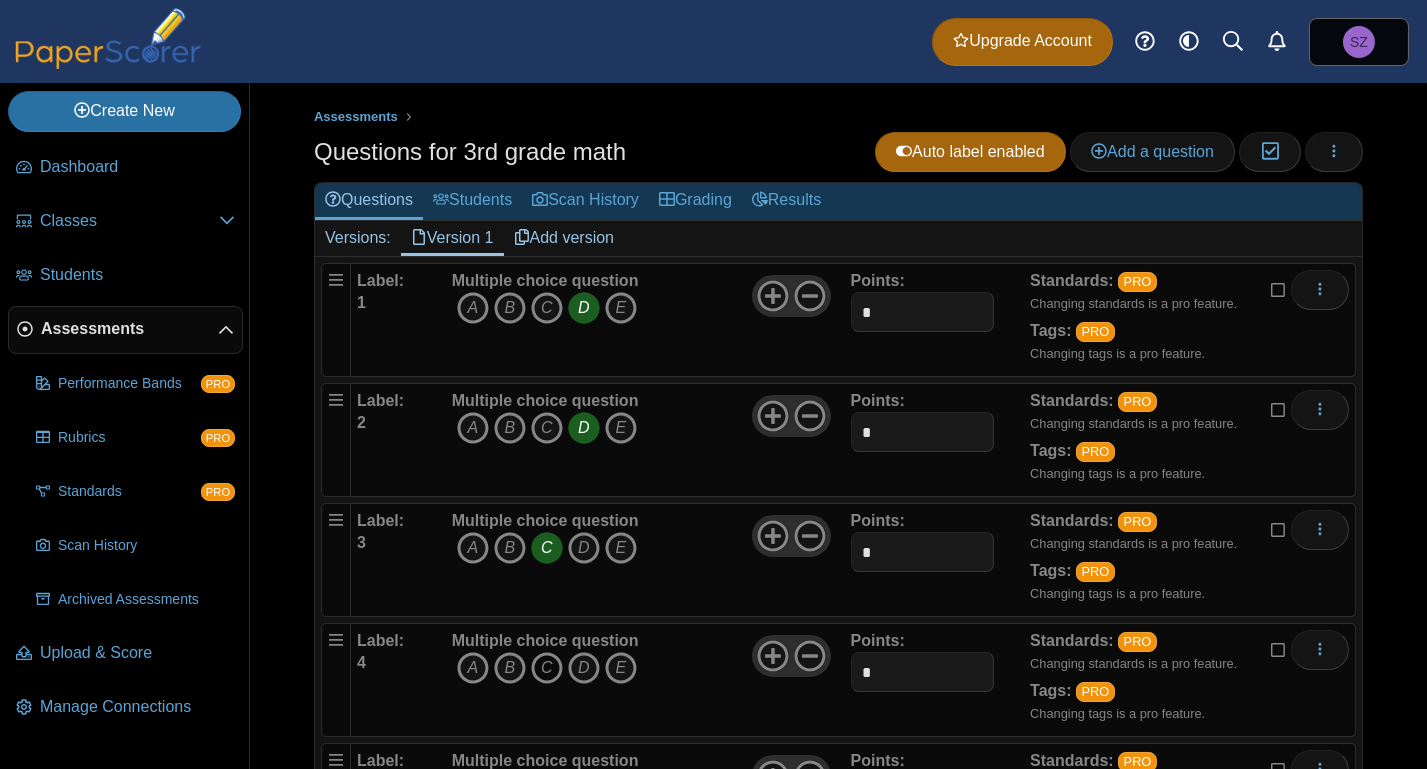 click on "C" at bounding box center [547, 668] 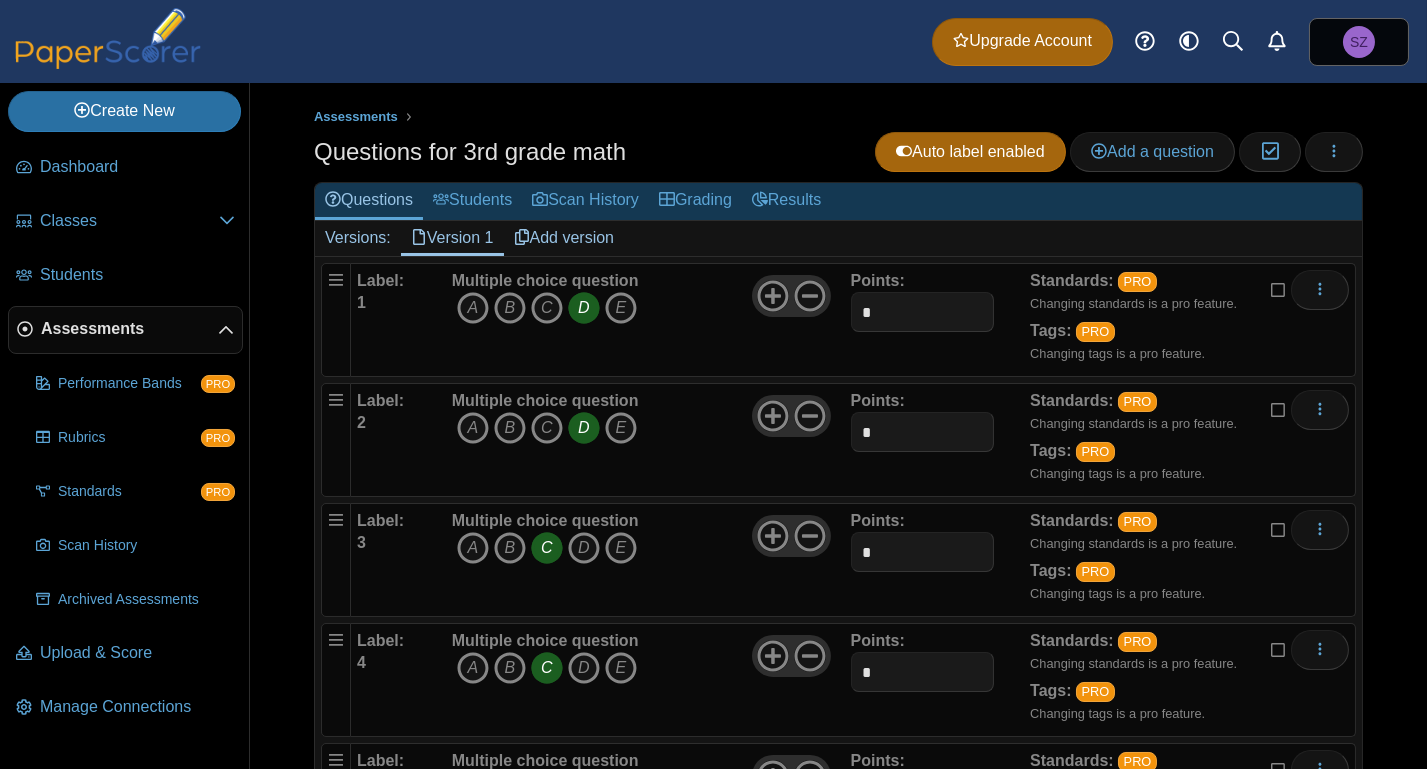 click on "C" at bounding box center (547, 668) 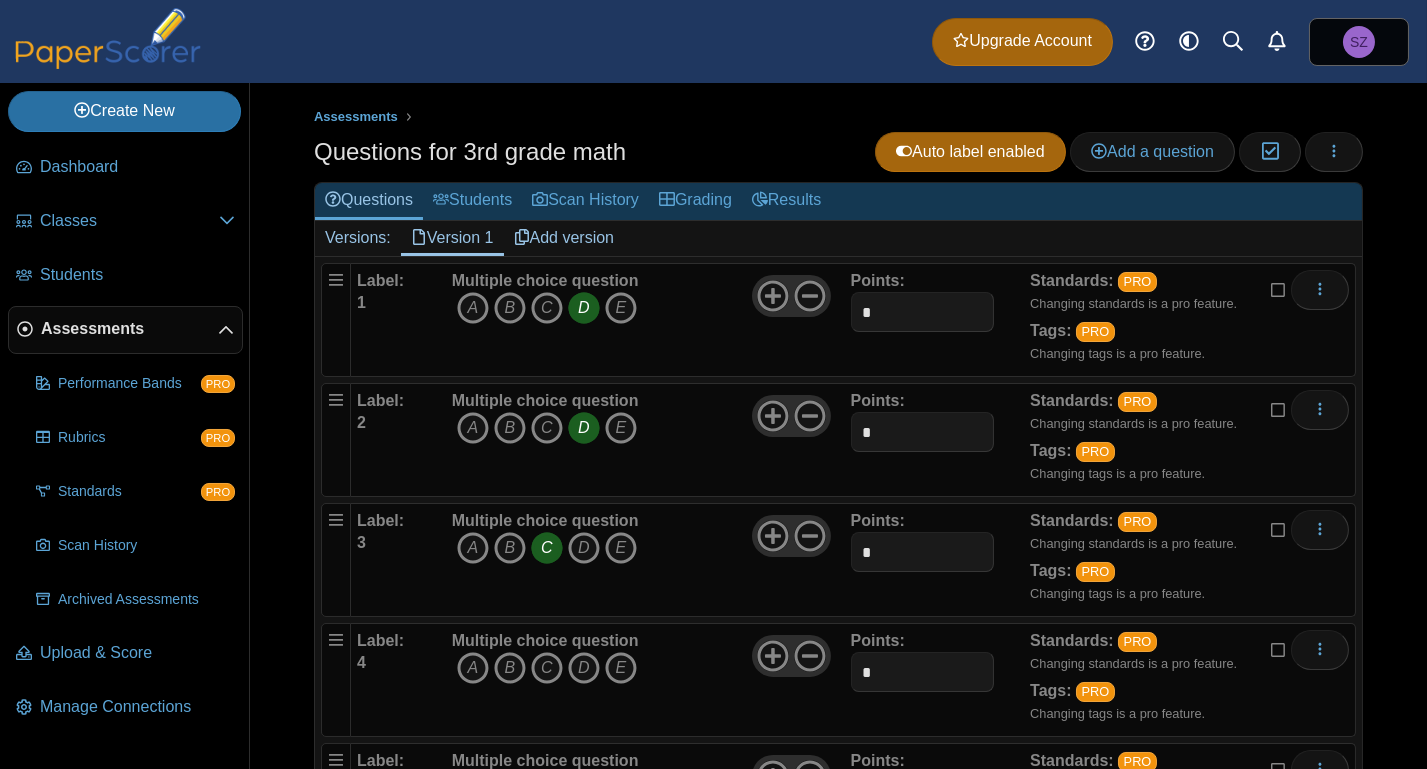 click on "C" at bounding box center (547, 548) 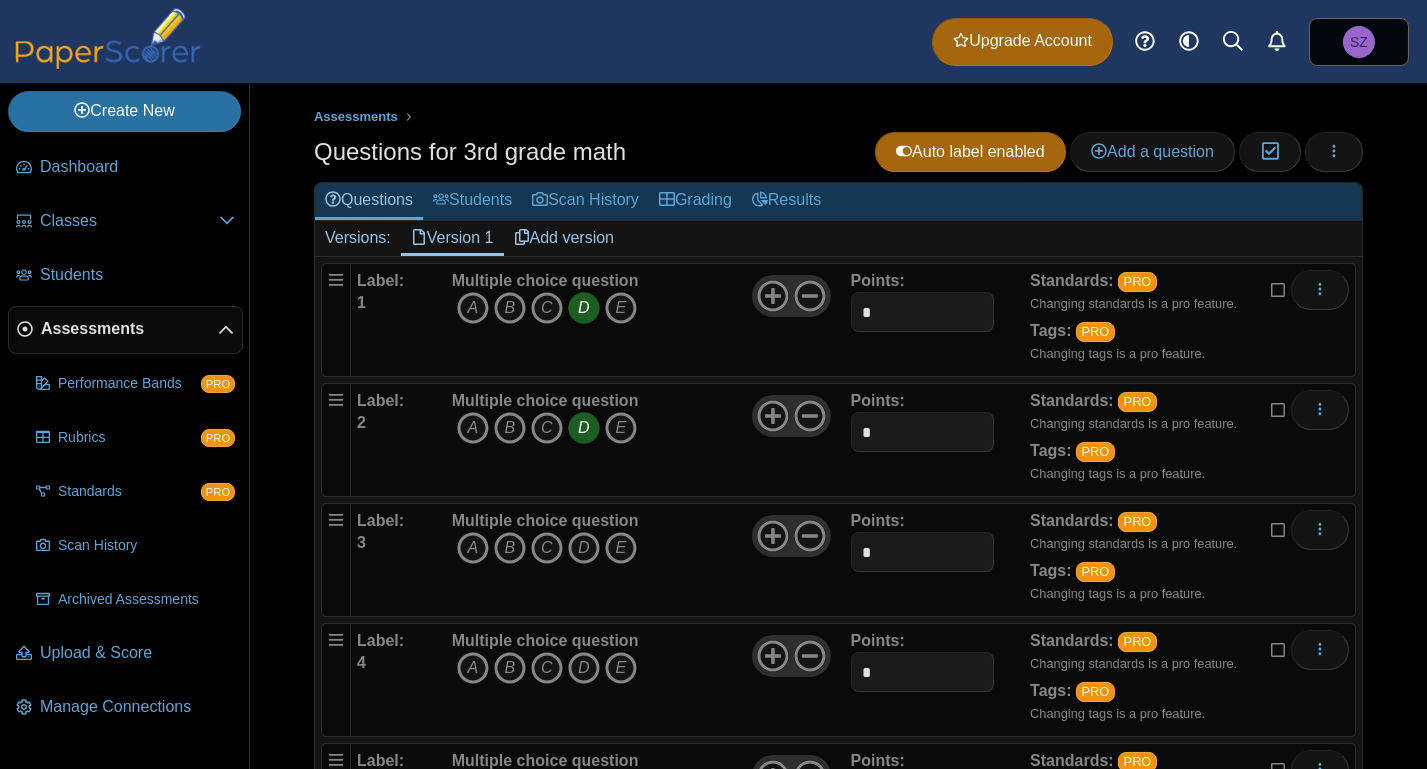 click on "D" at bounding box center [584, 428] 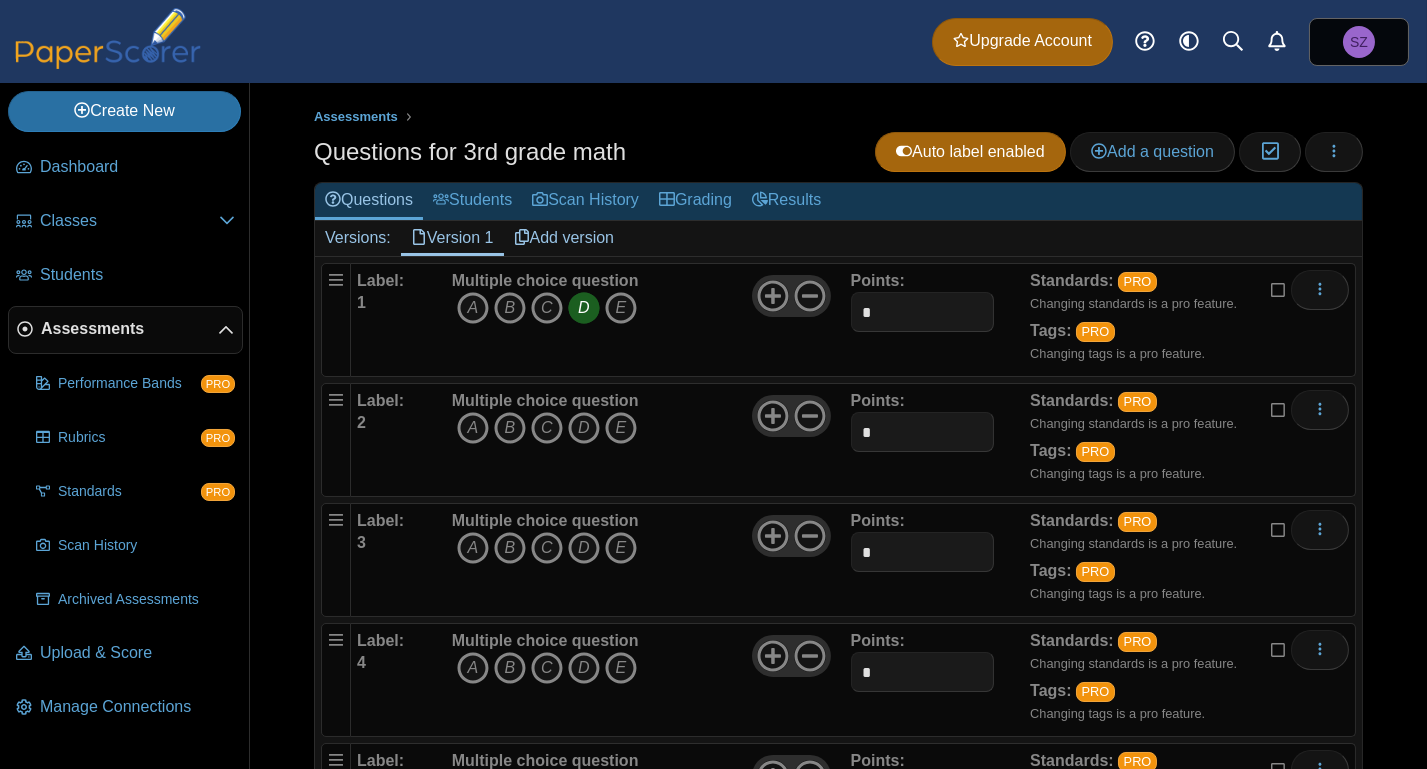 click on "D" at bounding box center [584, 308] 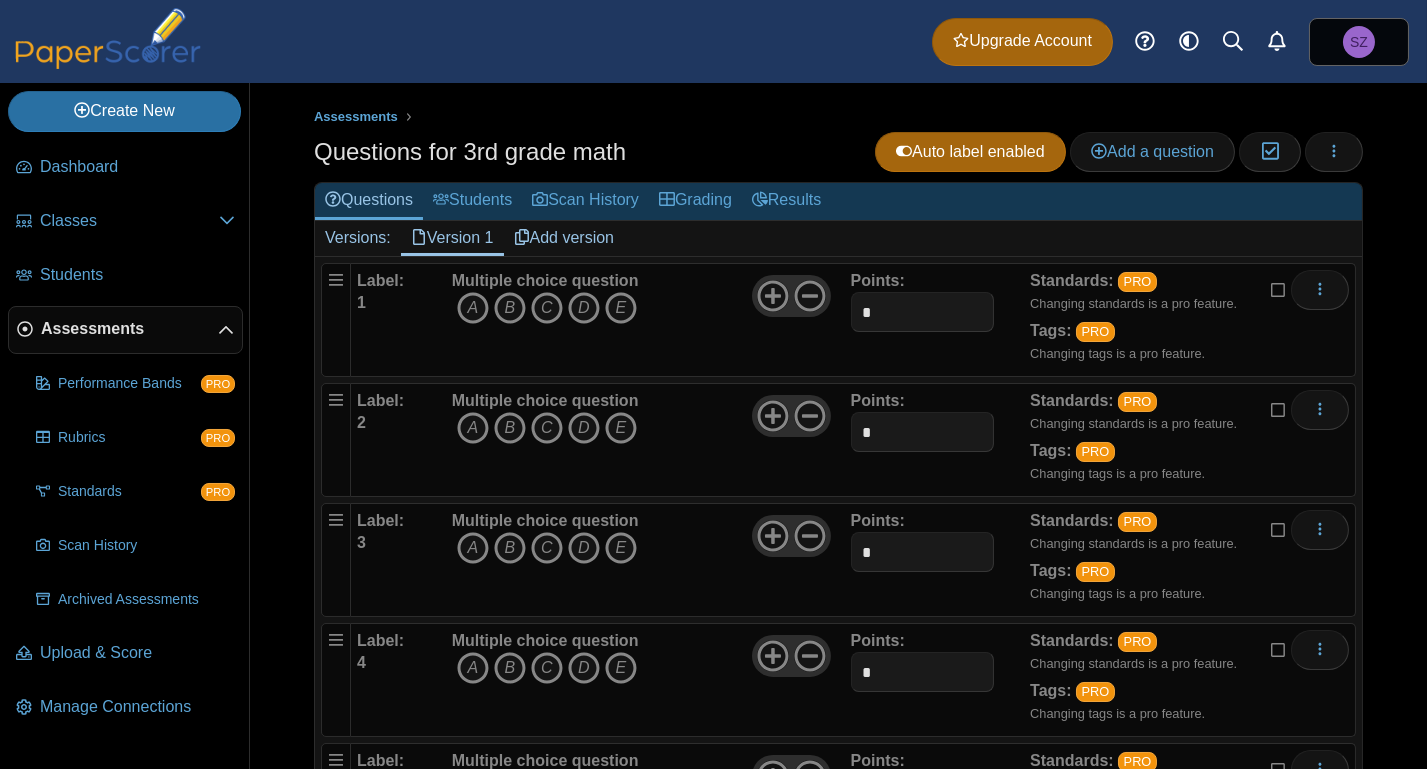 click on "Points:
*" at bounding box center (941, 680) 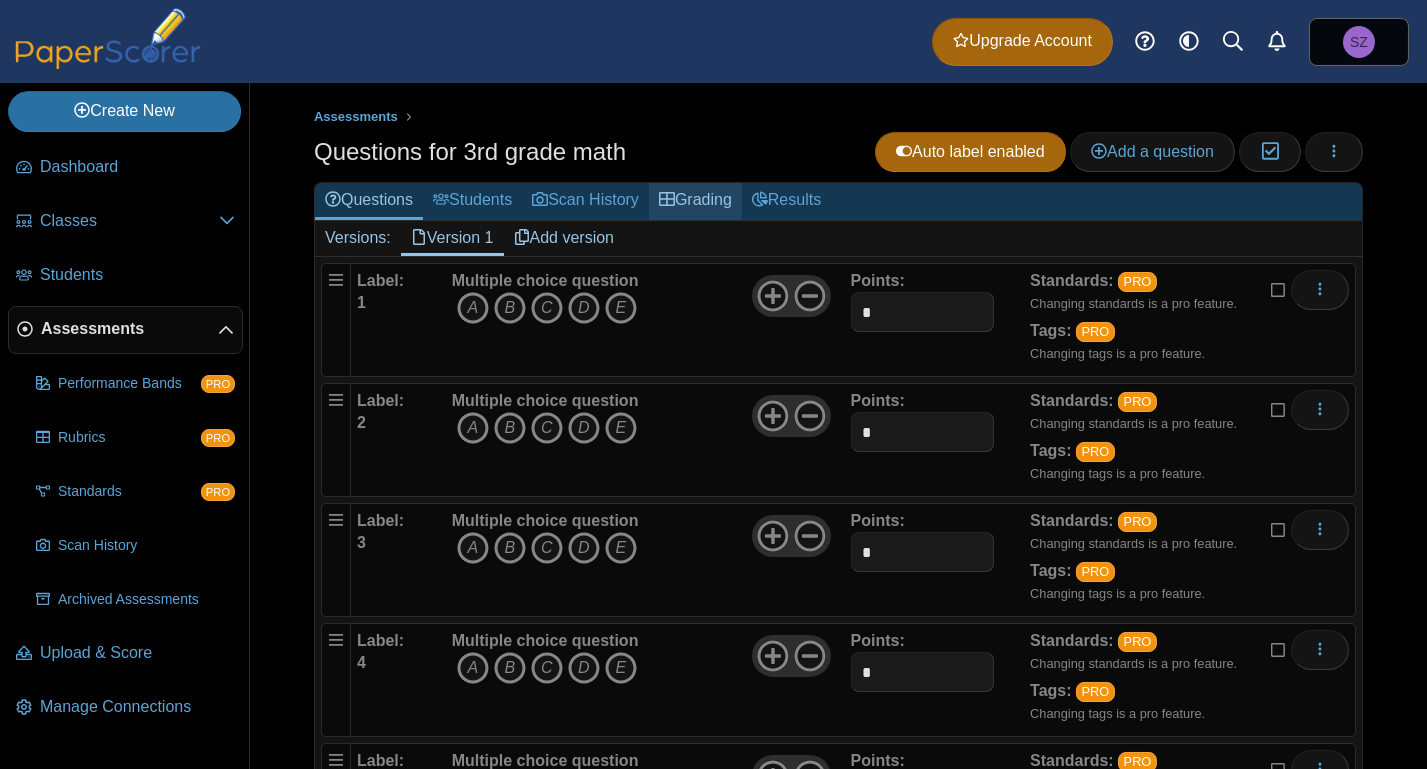 click on "Grading" at bounding box center [695, 201] 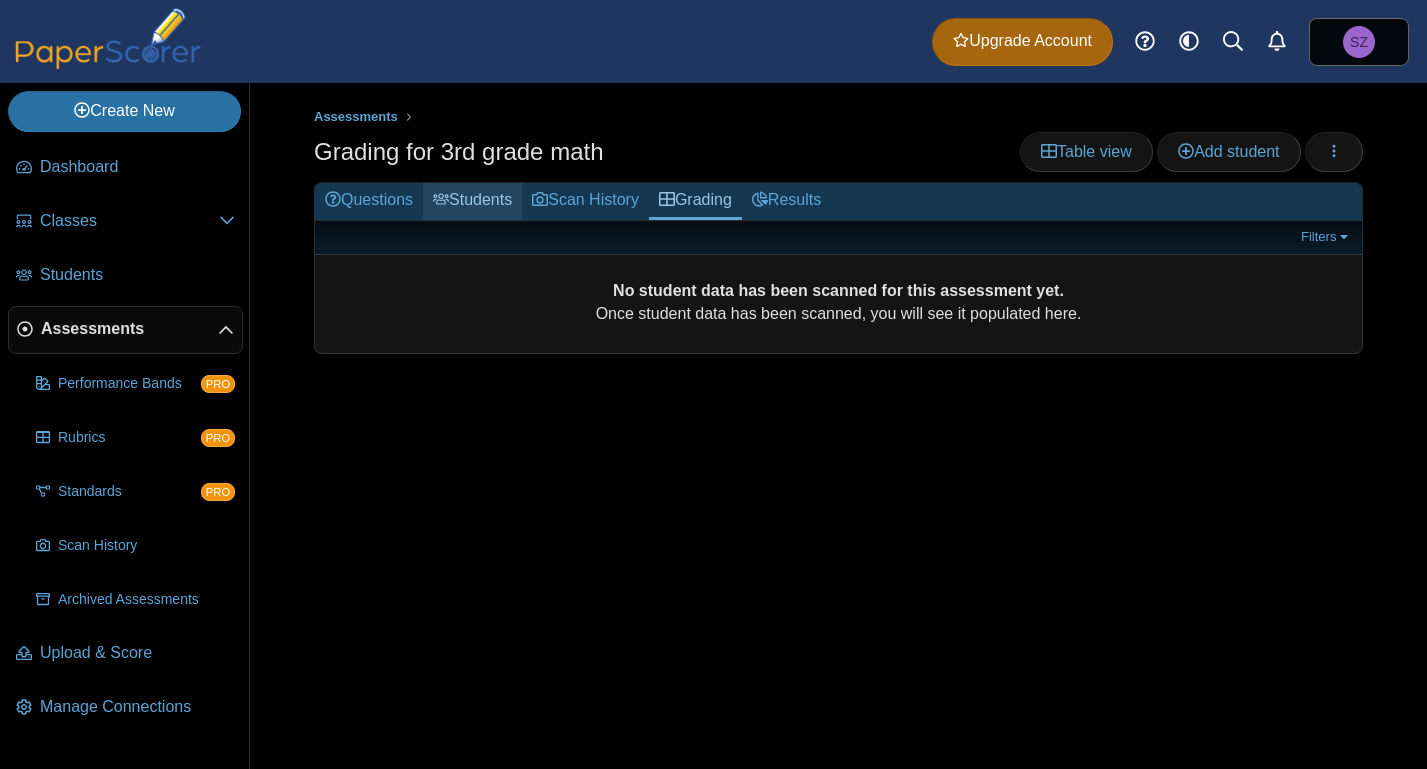 scroll, scrollTop: 0, scrollLeft: 0, axis: both 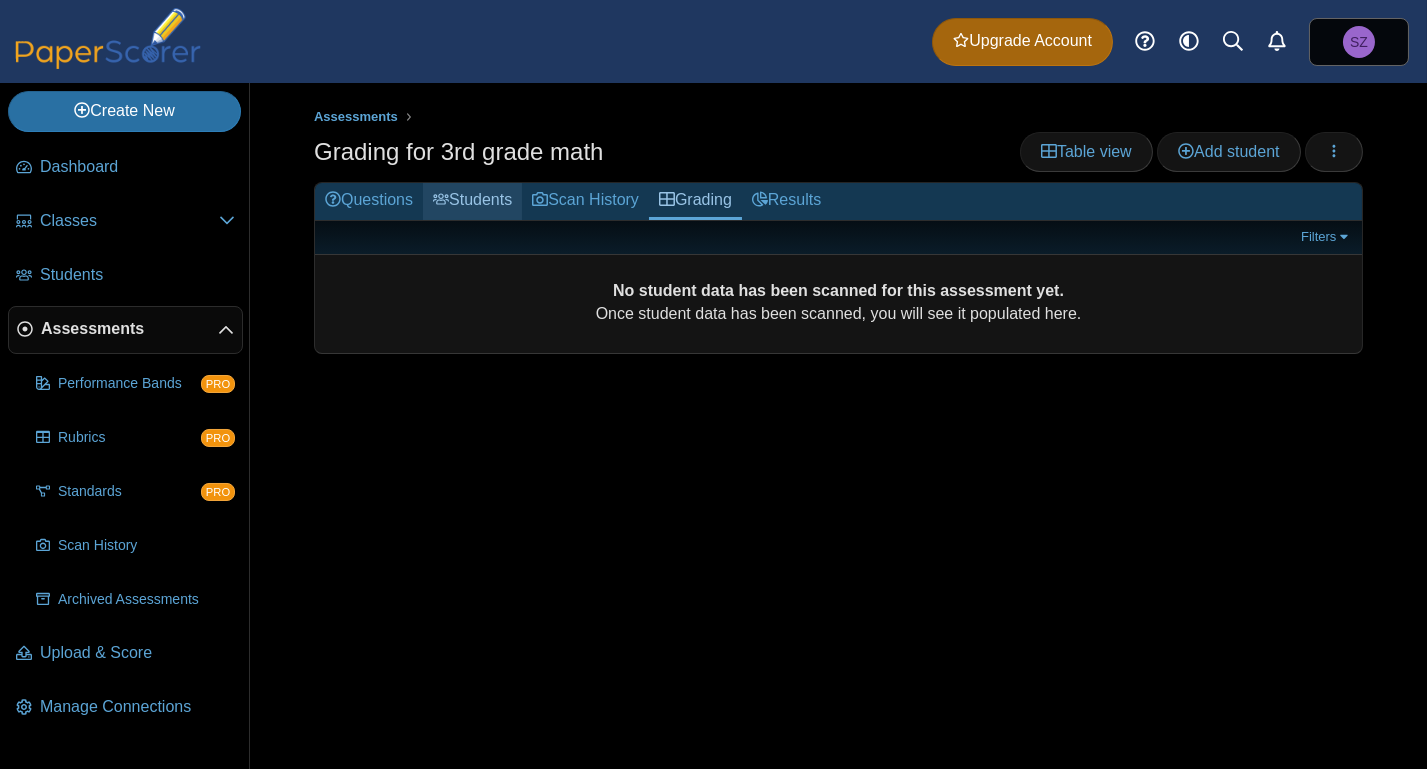 click on "Students" at bounding box center (472, 201) 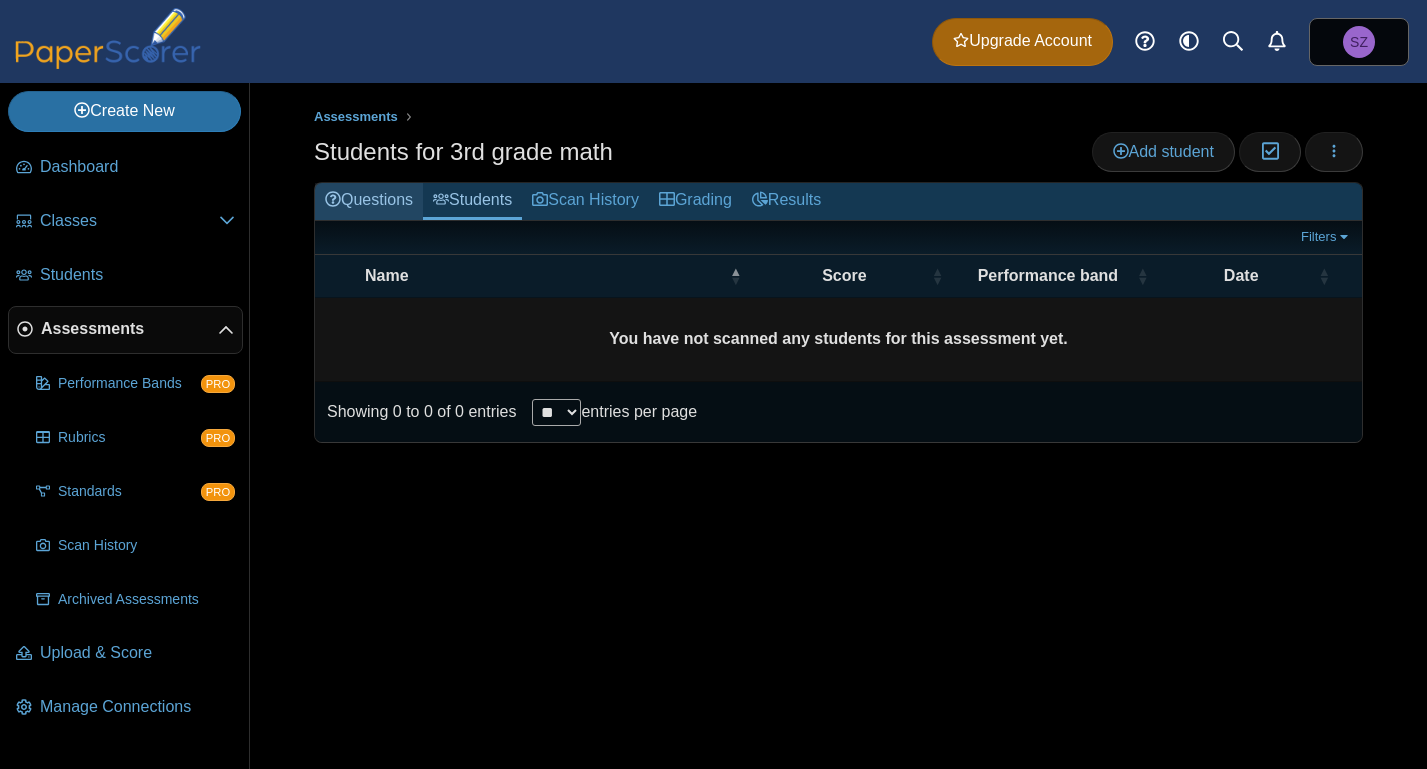 scroll, scrollTop: 0, scrollLeft: 0, axis: both 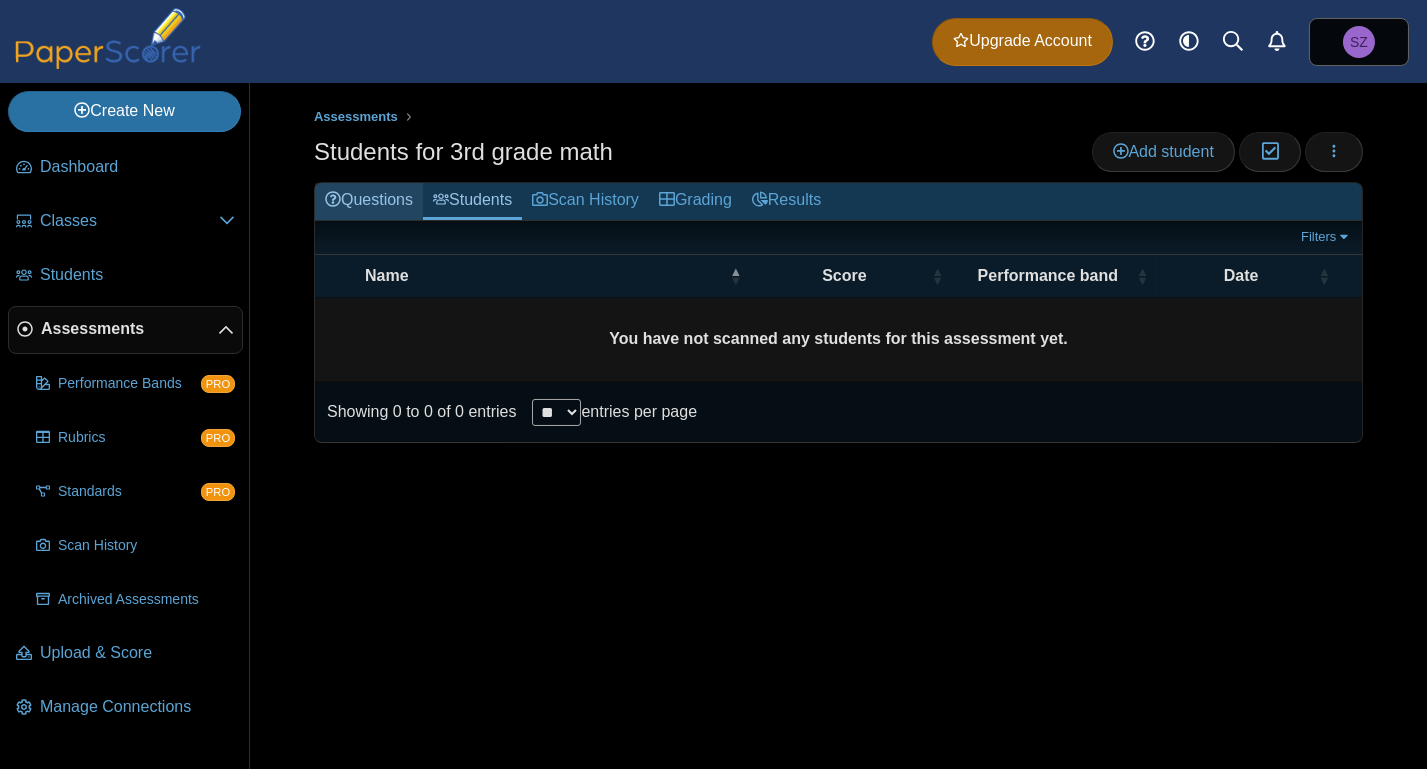 drag, startPoint x: 0, startPoint y: 0, endPoint x: 367, endPoint y: 204, distance: 419.8869 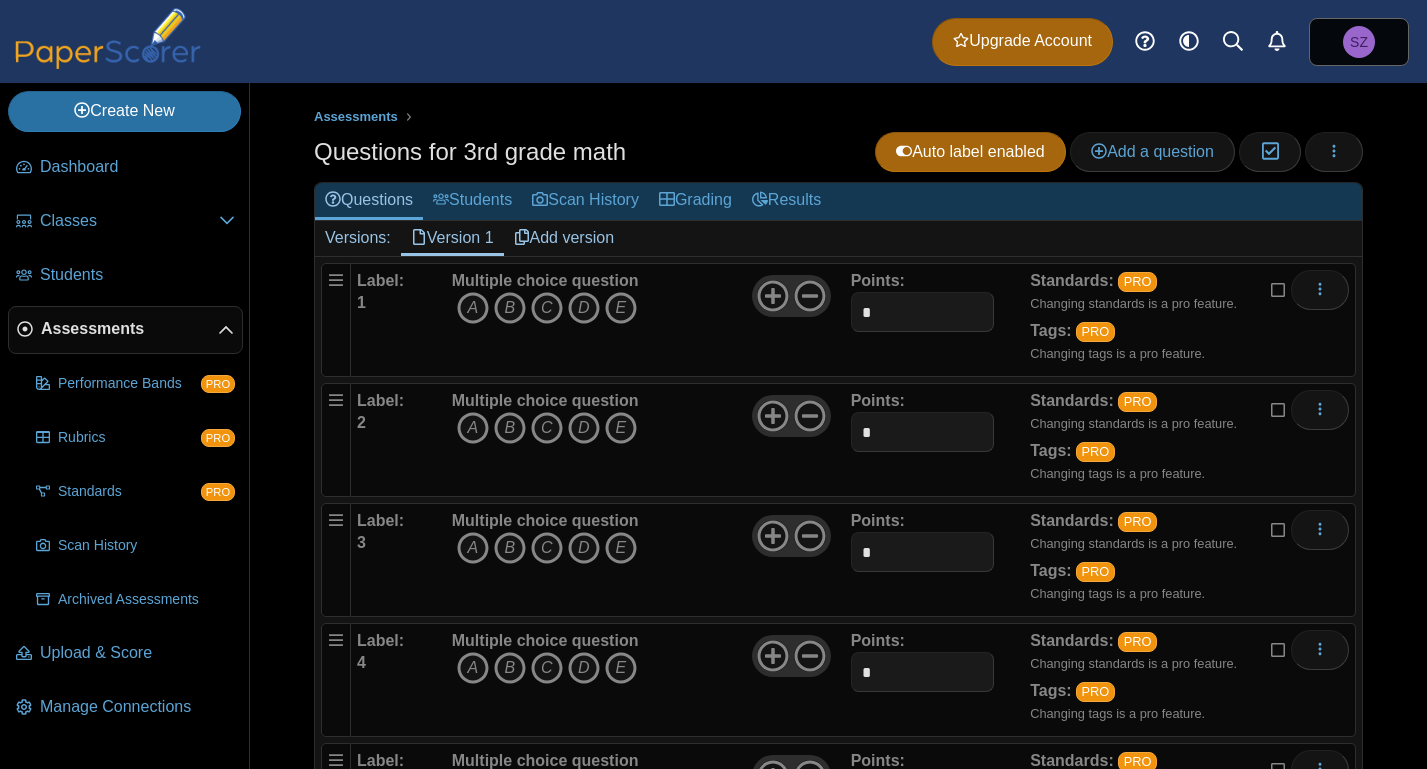 scroll, scrollTop: 0, scrollLeft: 0, axis: both 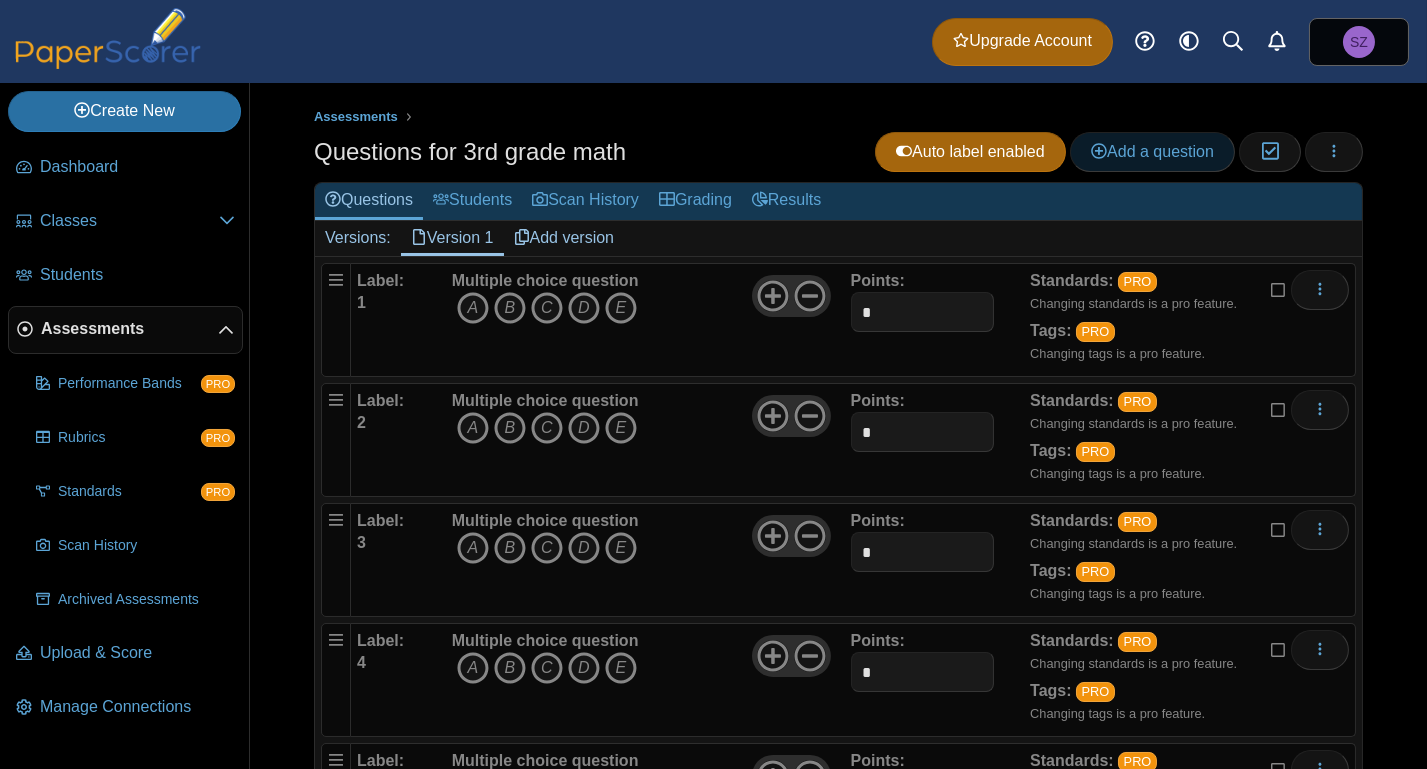click on "Add a question" at bounding box center (1152, 152) 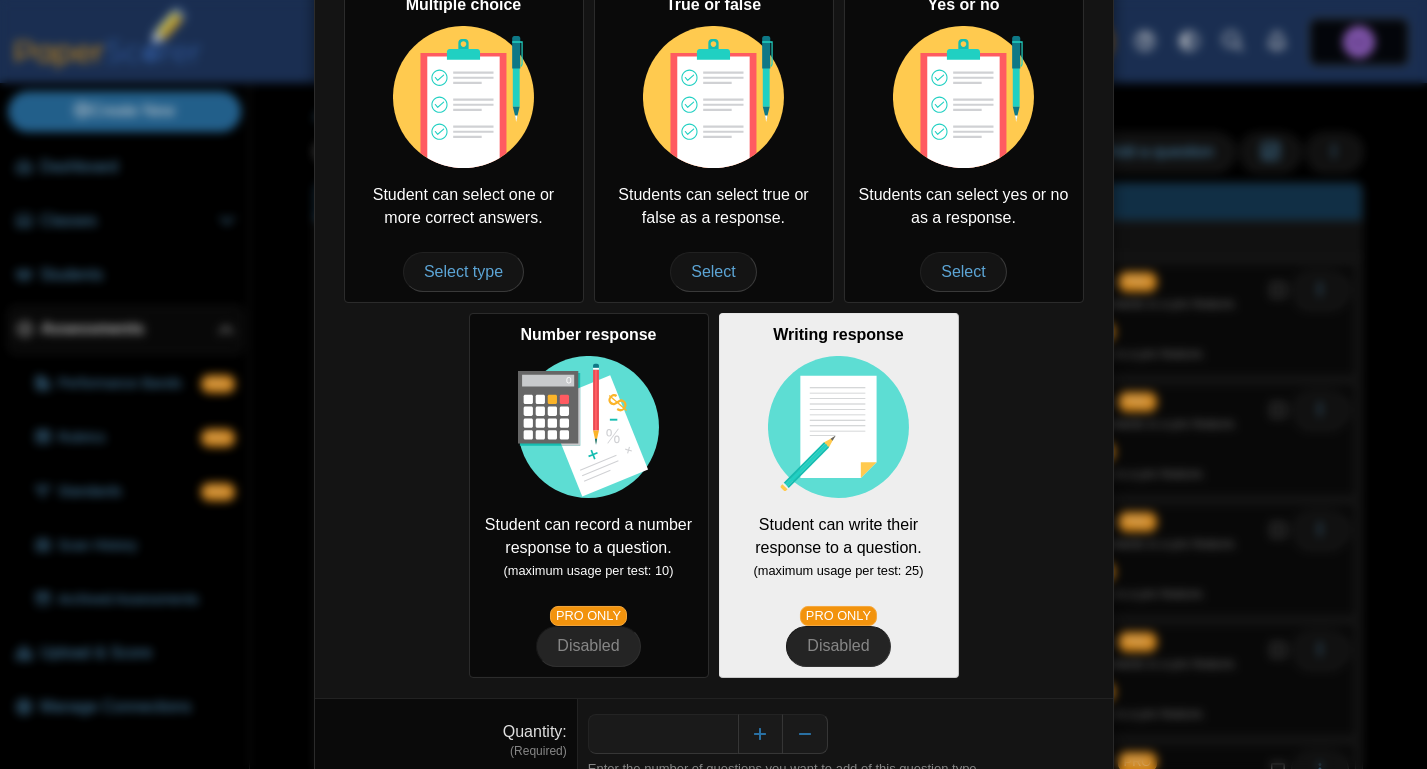 scroll, scrollTop: 238, scrollLeft: 0, axis: vertical 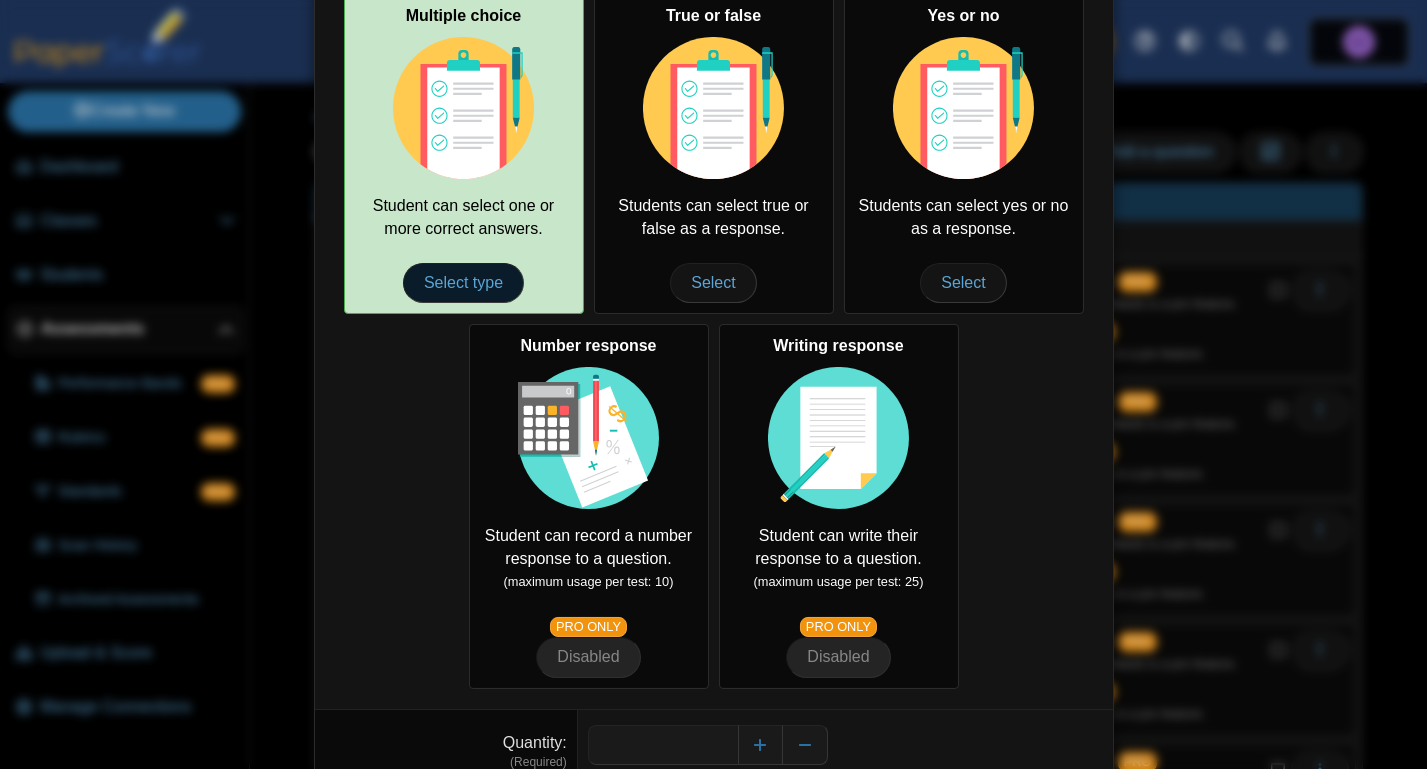click on "Select type" at bounding box center (463, 283) 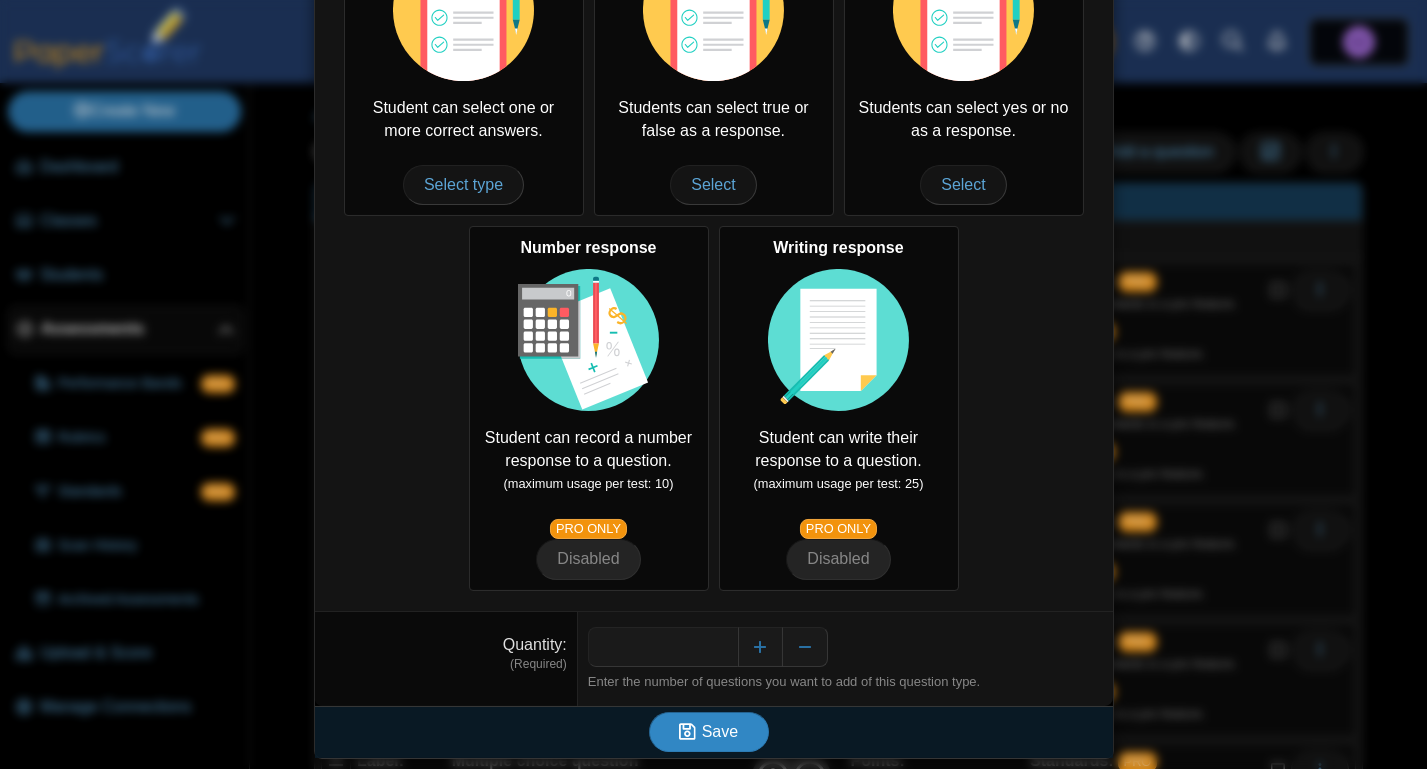 scroll, scrollTop: 335, scrollLeft: 0, axis: vertical 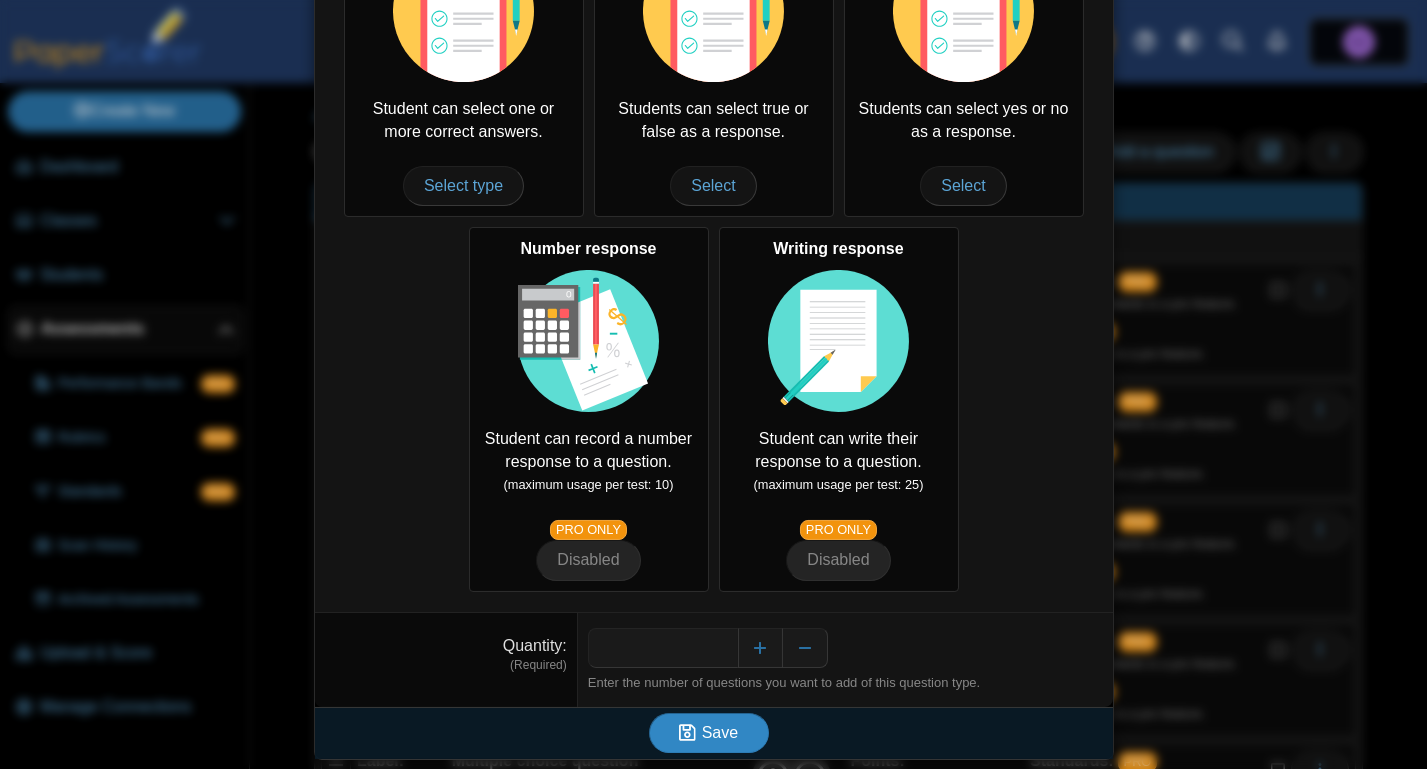 click on "Save" at bounding box center (709, 733) 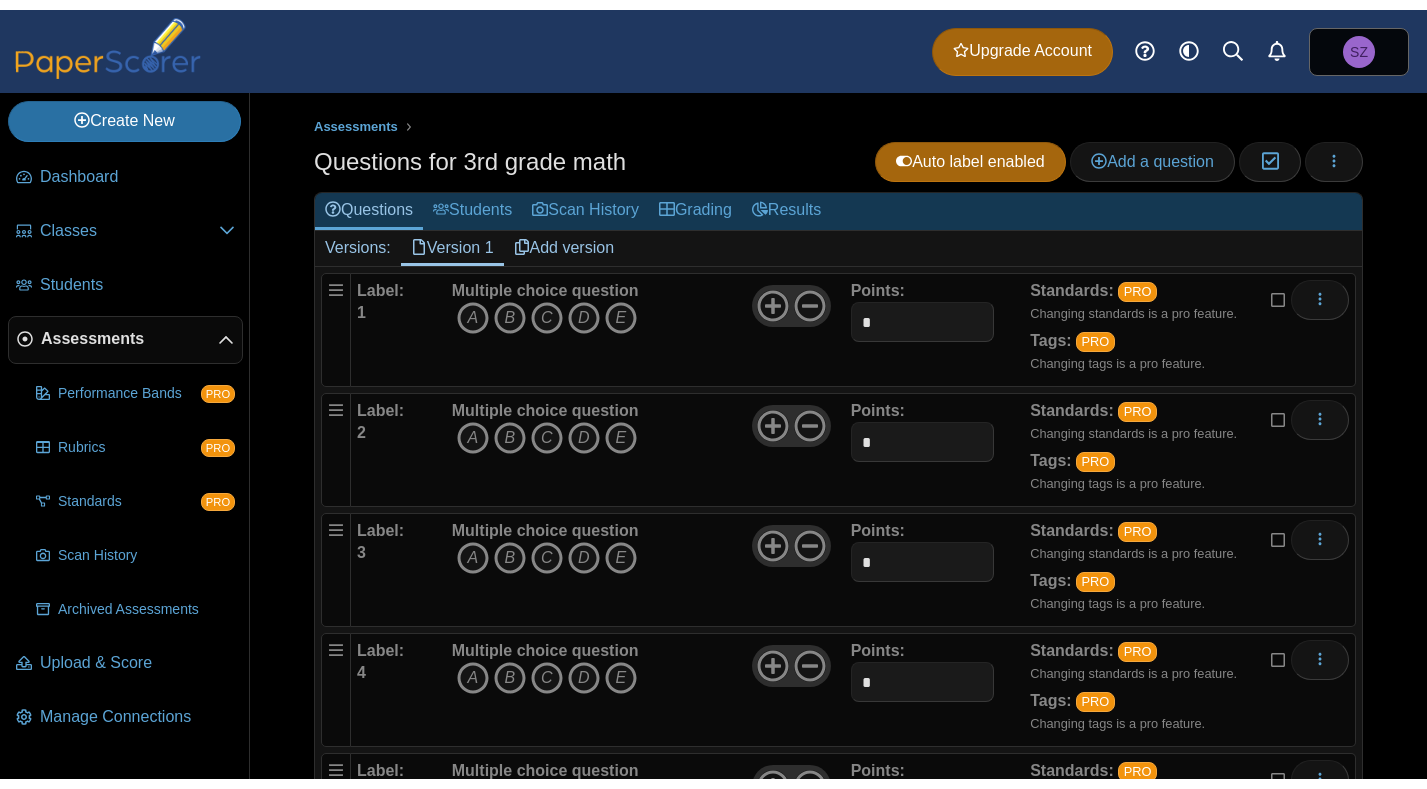 scroll, scrollTop: 0, scrollLeft: 0, axis: both 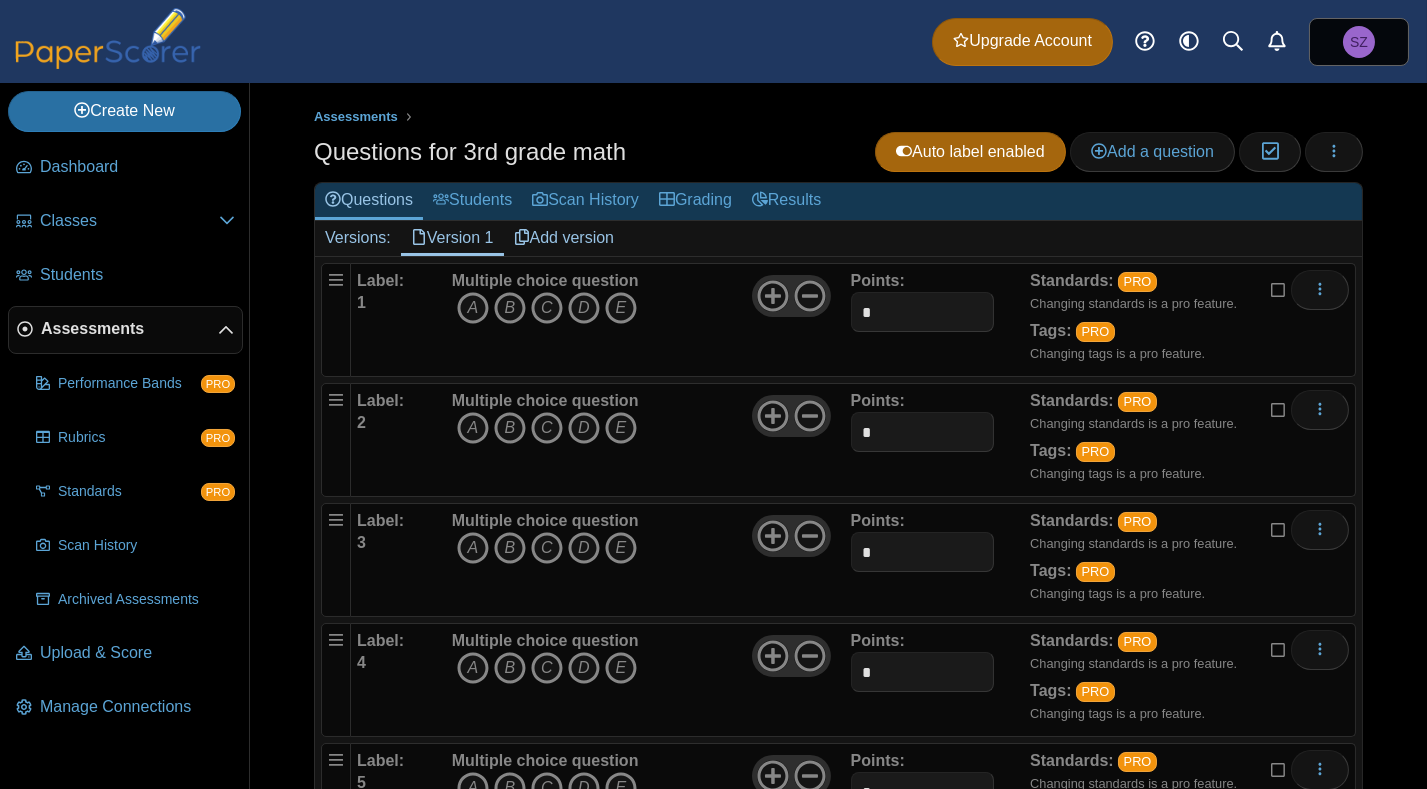 click on "Label:
1
Multiple choice question
A
B C D E Points: * 2" at bounding box center [838, 1820] 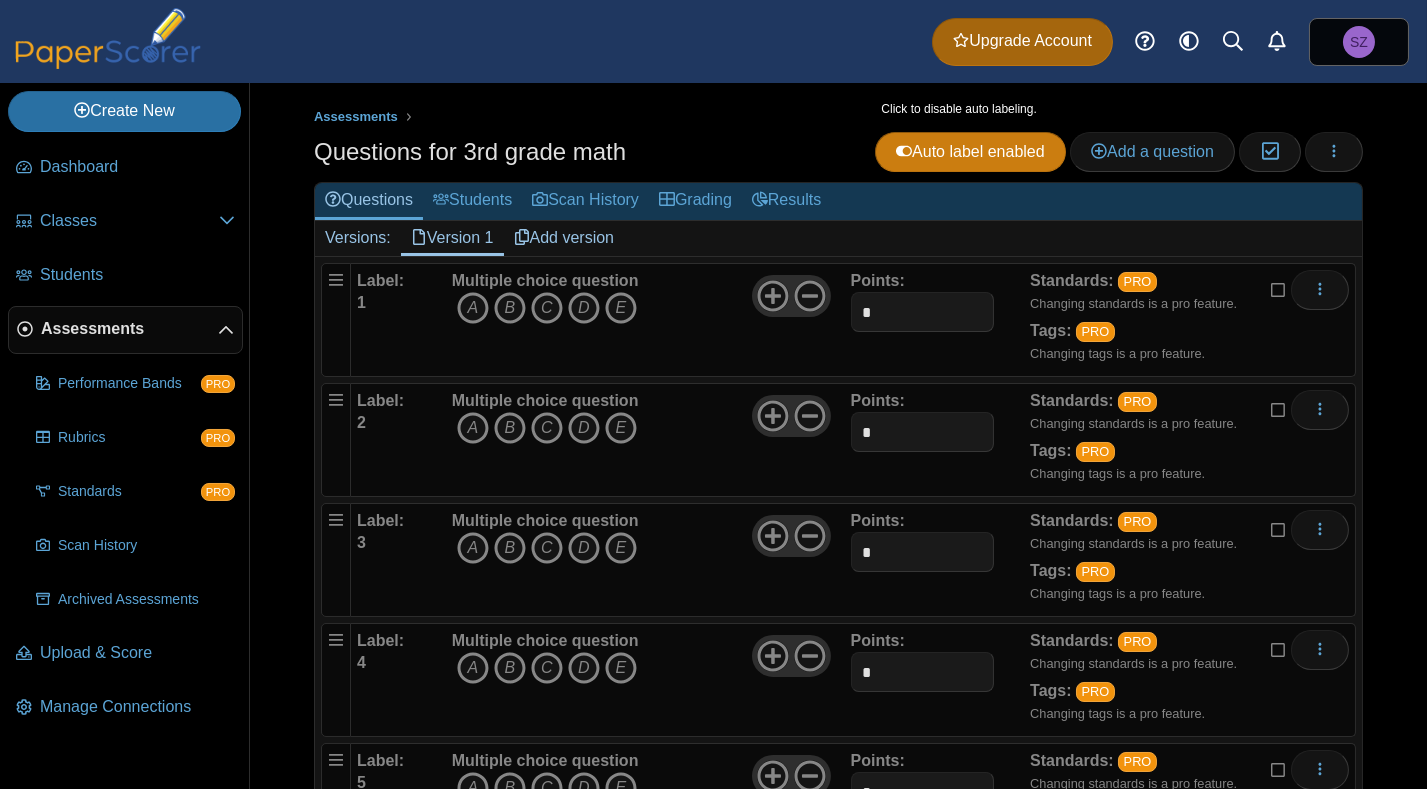 click on "Auto label enabled" at bounding box center (970, 151) 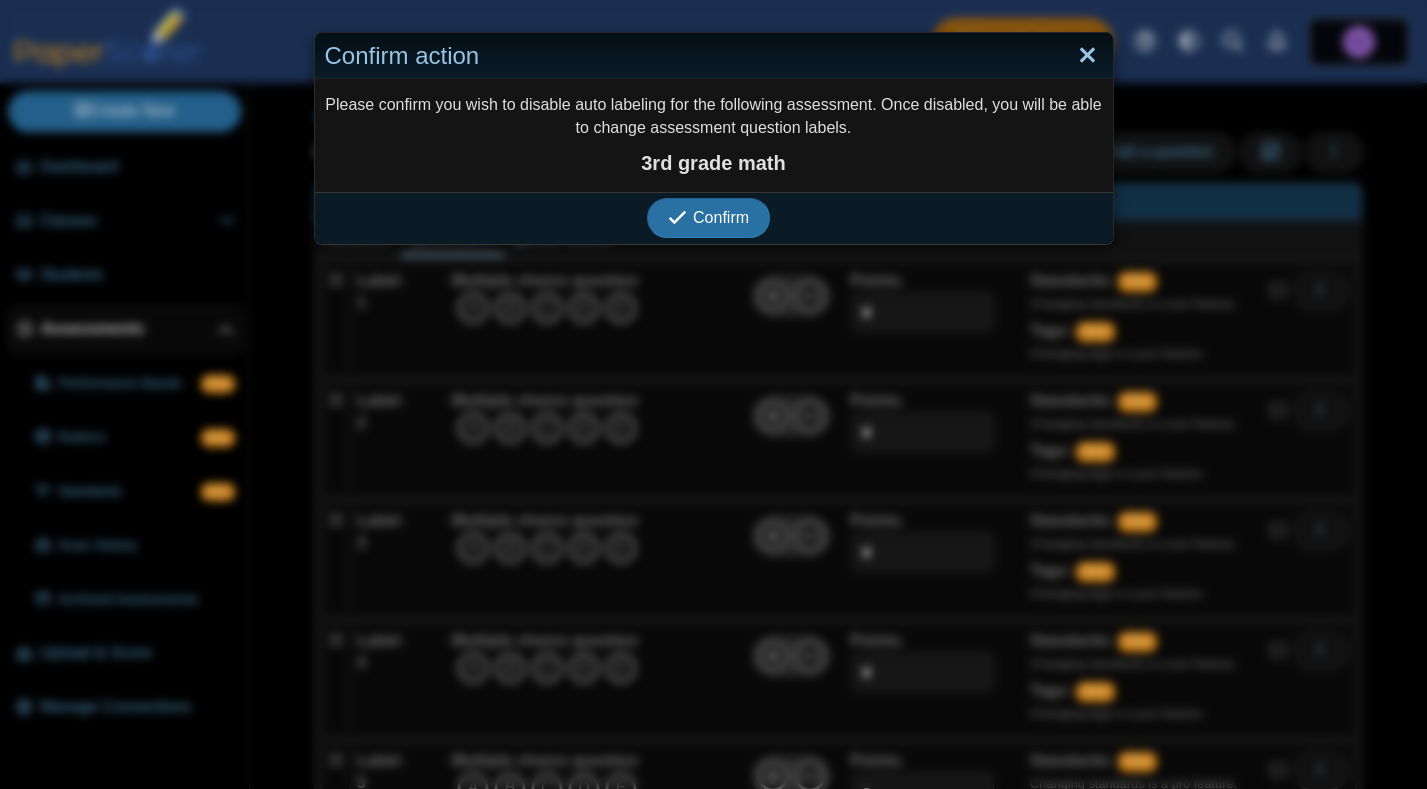click at bounding box center [1087, 56] 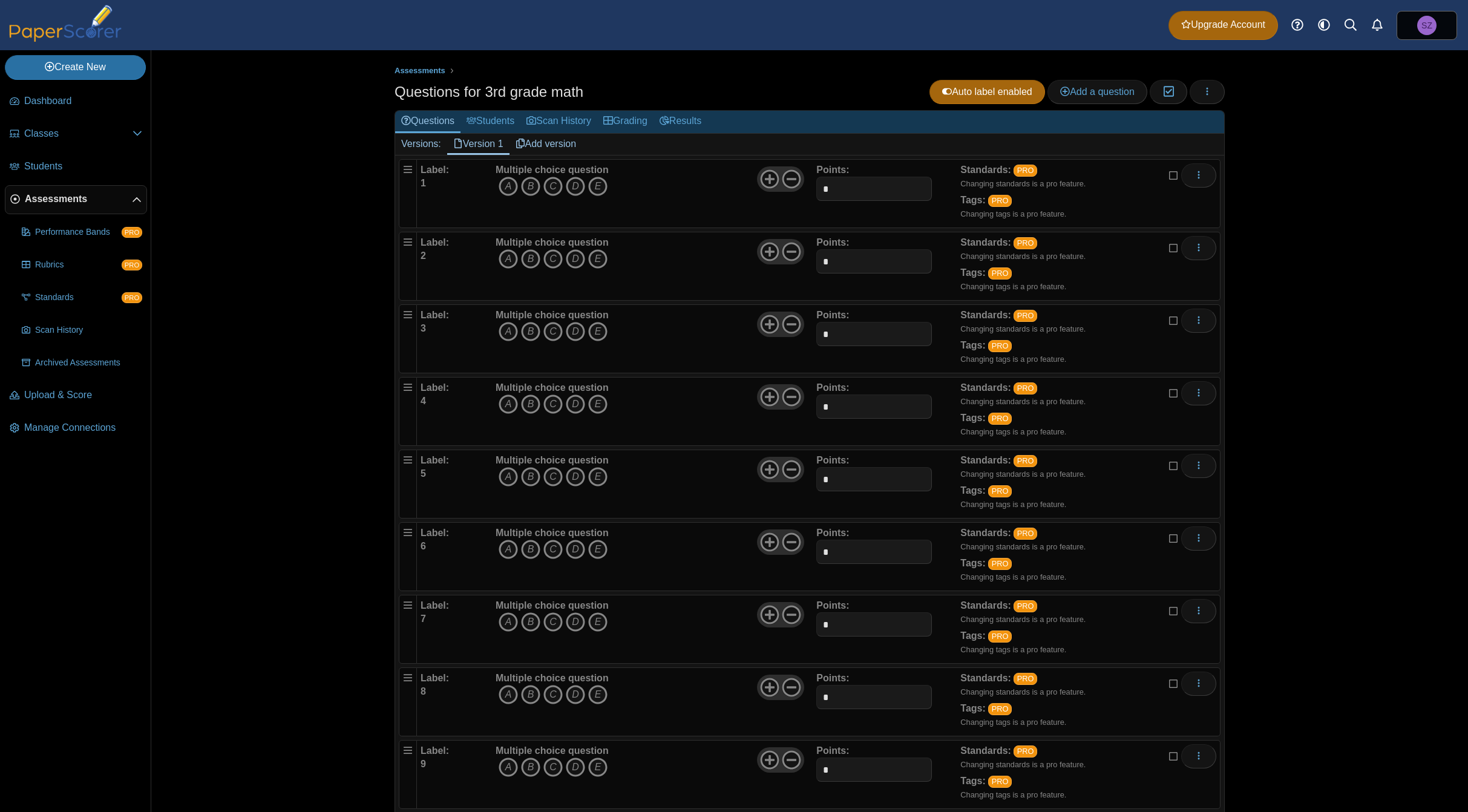 click on "Assessments
Questions for 3rd grade math
Auto label enabled
Add a question
Moderation
0" at bounding box center (810, 431) 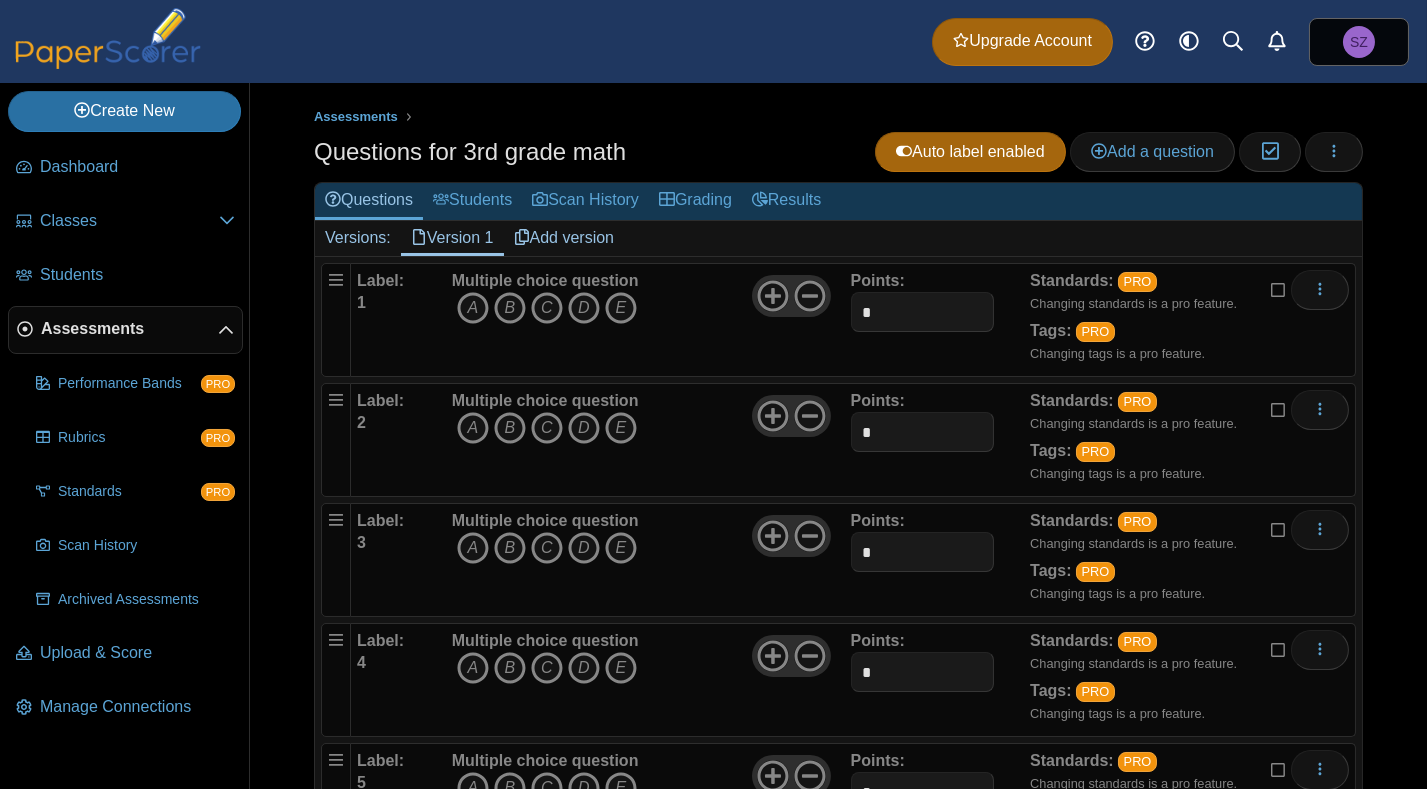 click on "Assessments" at bounding box center [838, 117] 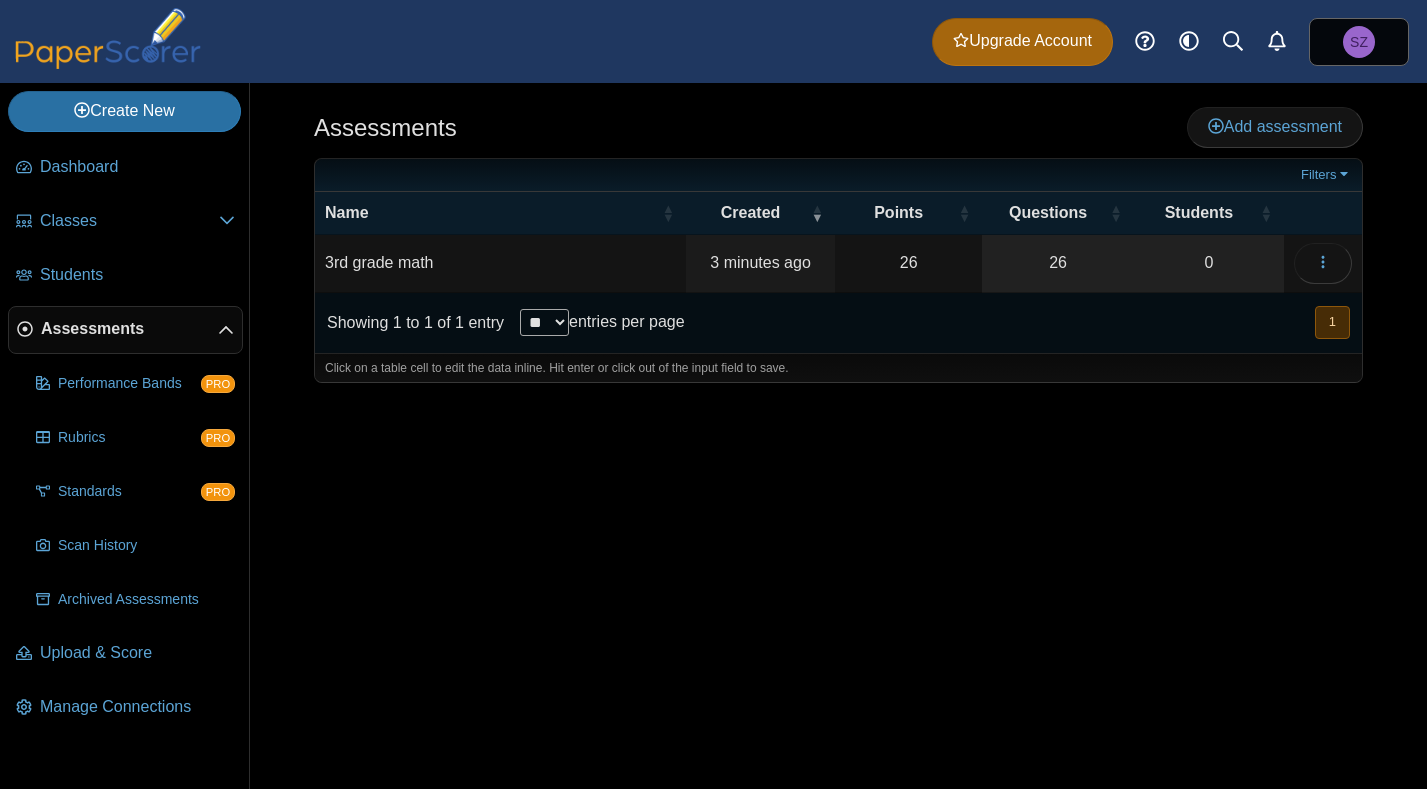 scroll, scrollTop: 0, scrollLeft: 0, axis: both 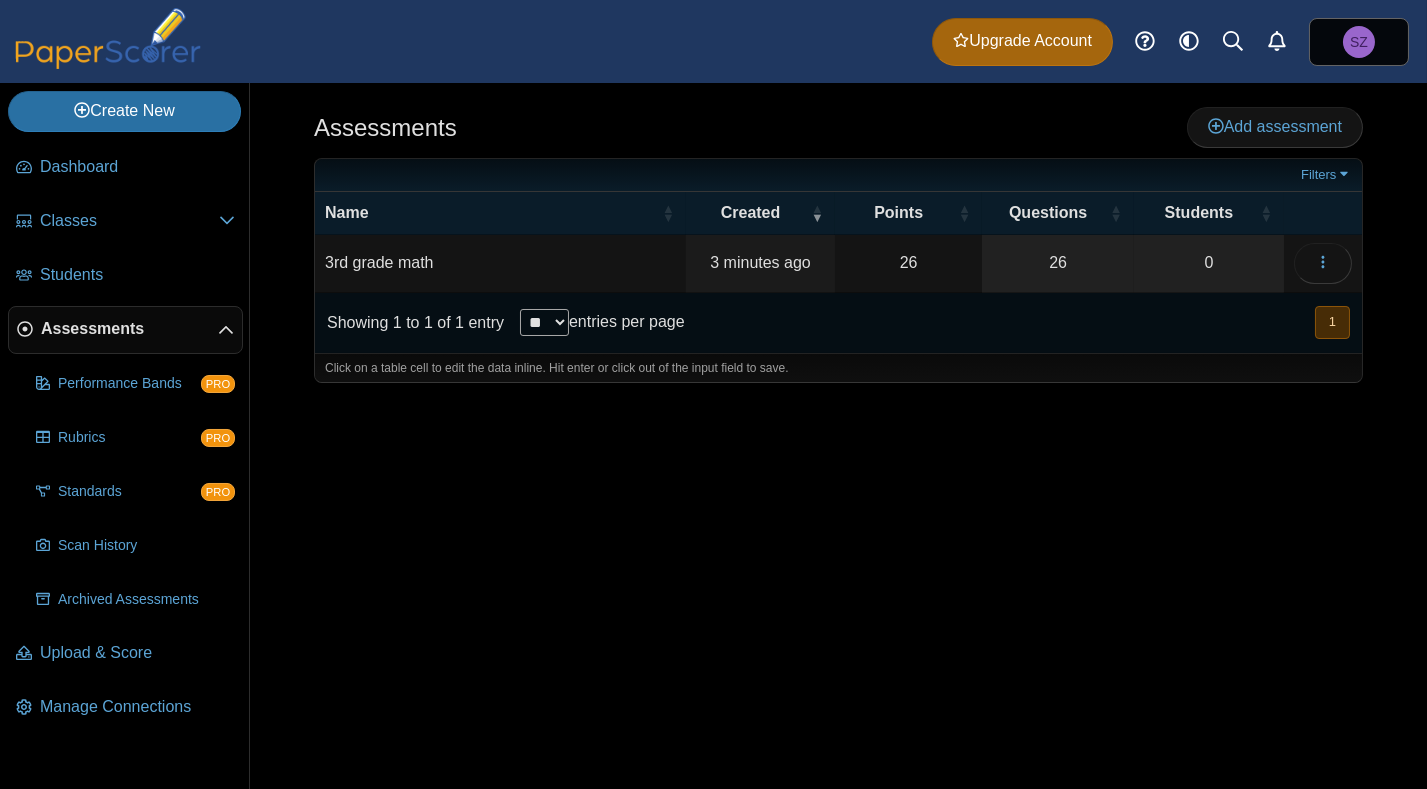 click on "3rd grade math" at bounding box center [500, 263] 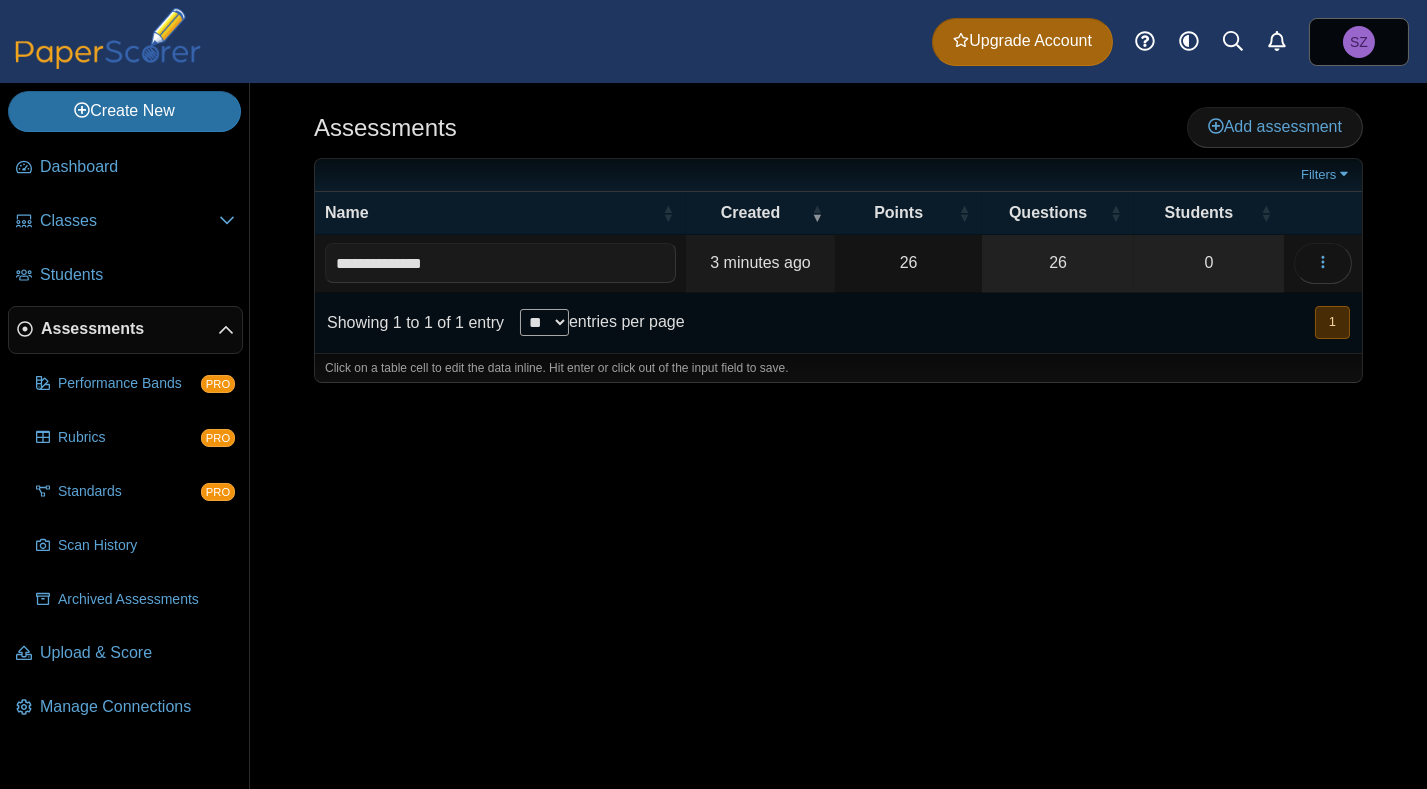 click on "3 minutes ago" at bounding box center (760, 262) 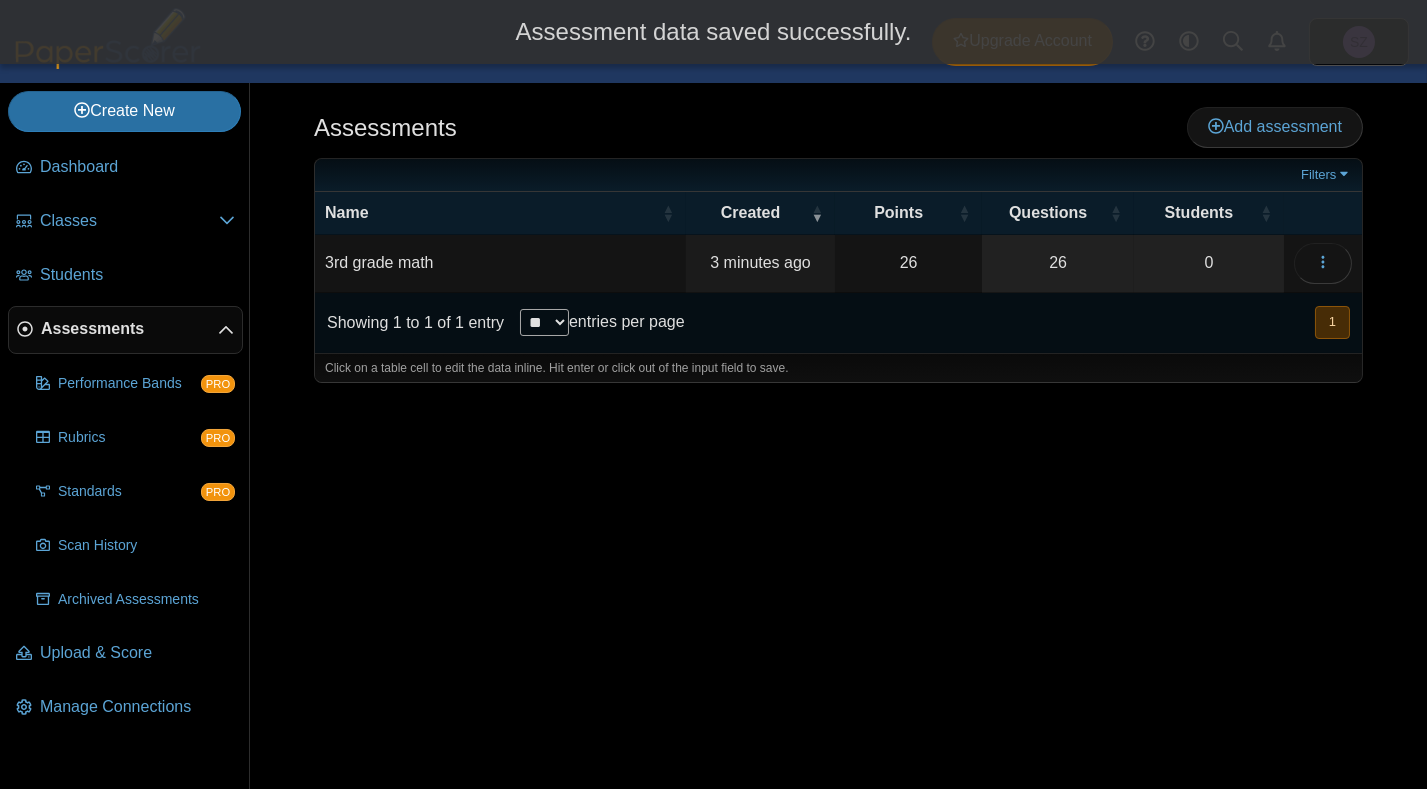 click on "3rd grade math" at bounding box center [500, 263] 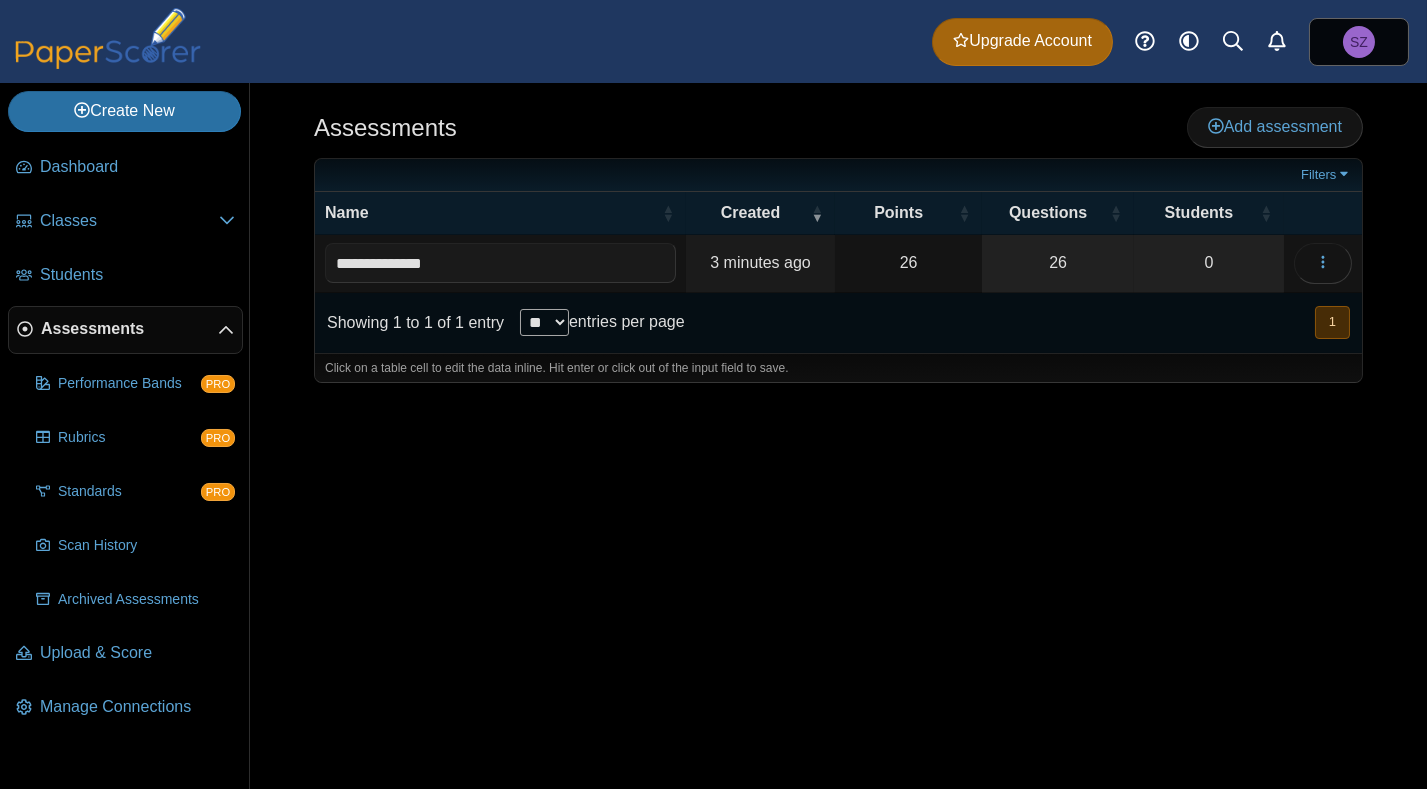click on "Showing 1 to 1 of 1 entry ** ** ** ***  entries per page « Prev 1 Next »" at bounding box center [838, 323] 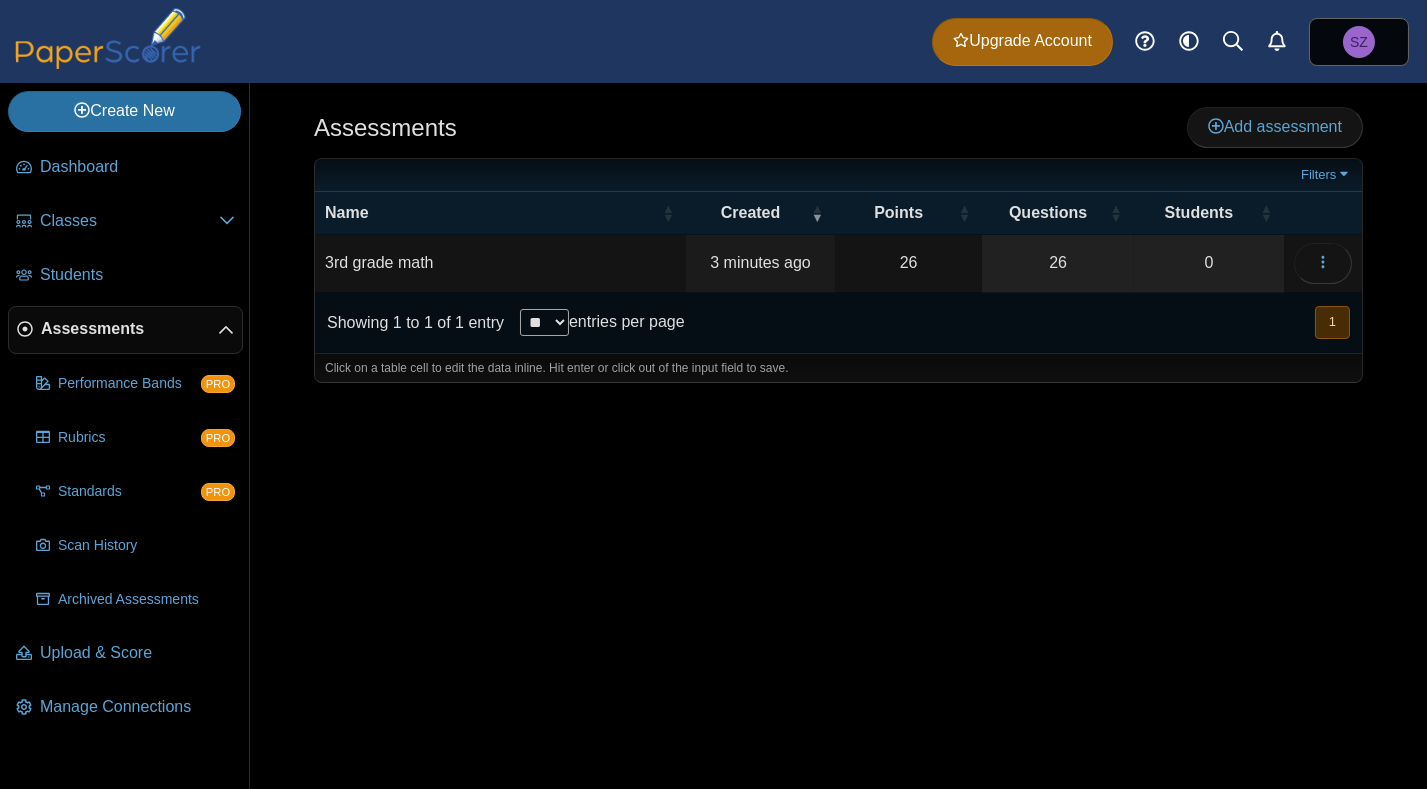 click on "Assessments" at bounding box center (125, 330) 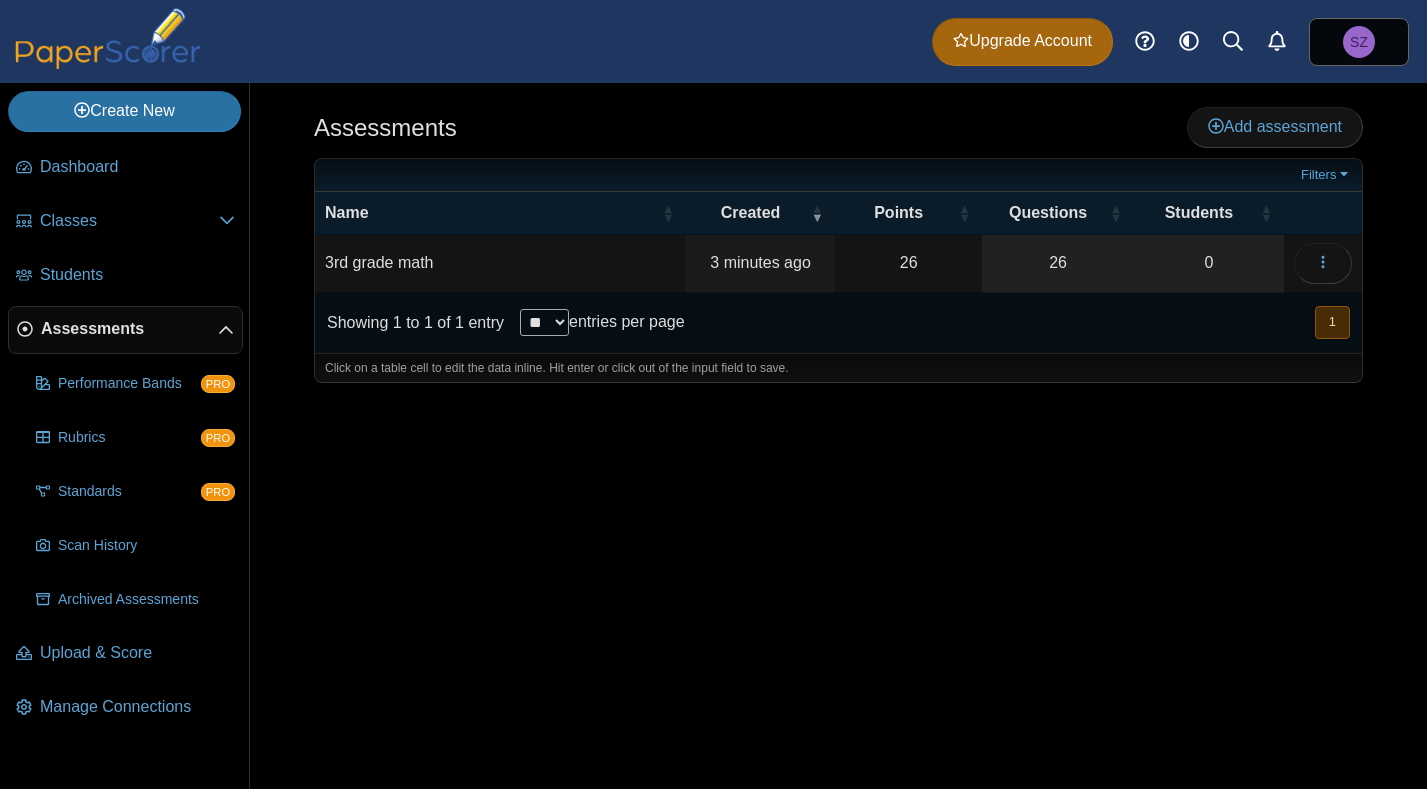 scroll, scrollTop: 0, scrollLeft: 0, axis: both 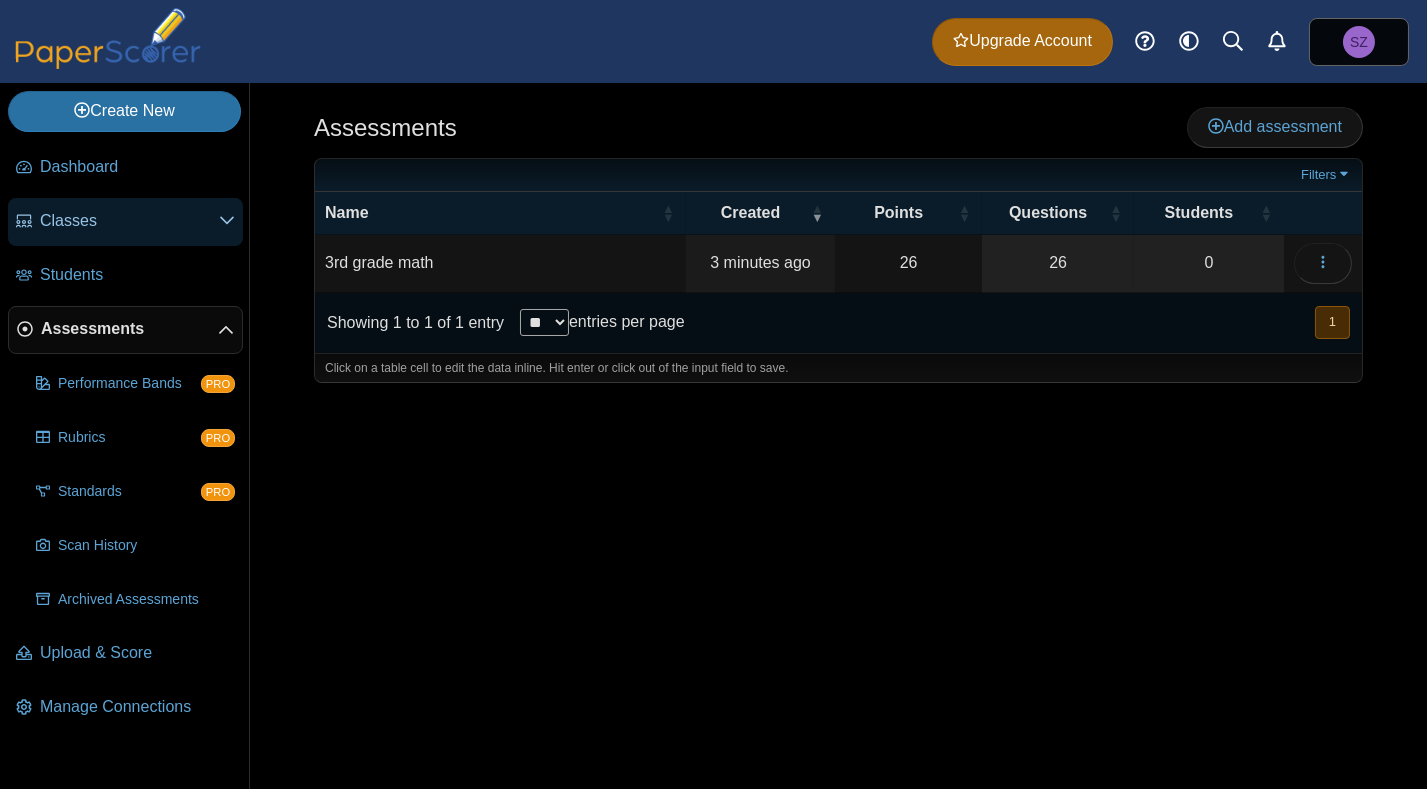 click on "Classes" at bounding box center (125, 222) 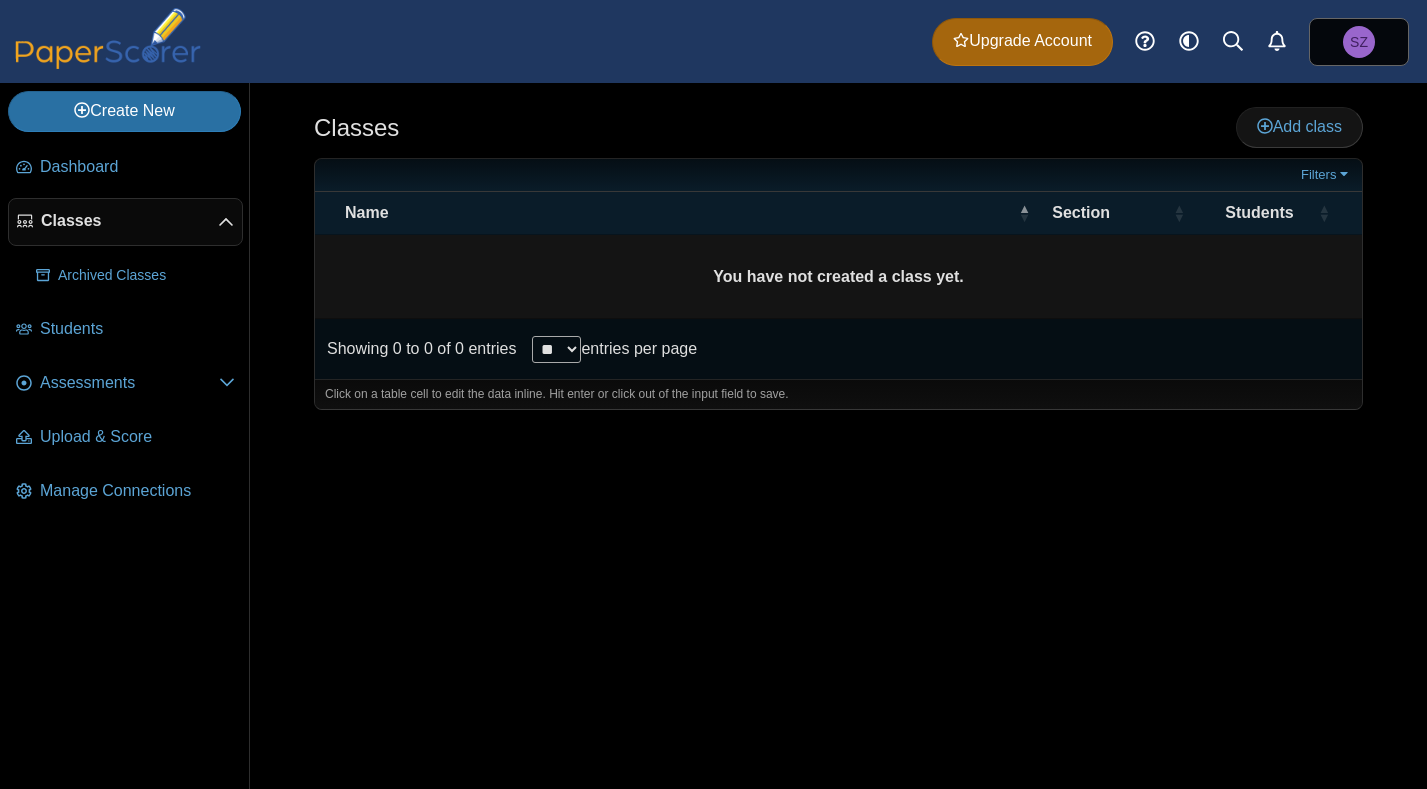 scroll, scrollTop: 0, scrollLeft: 0, axis: both 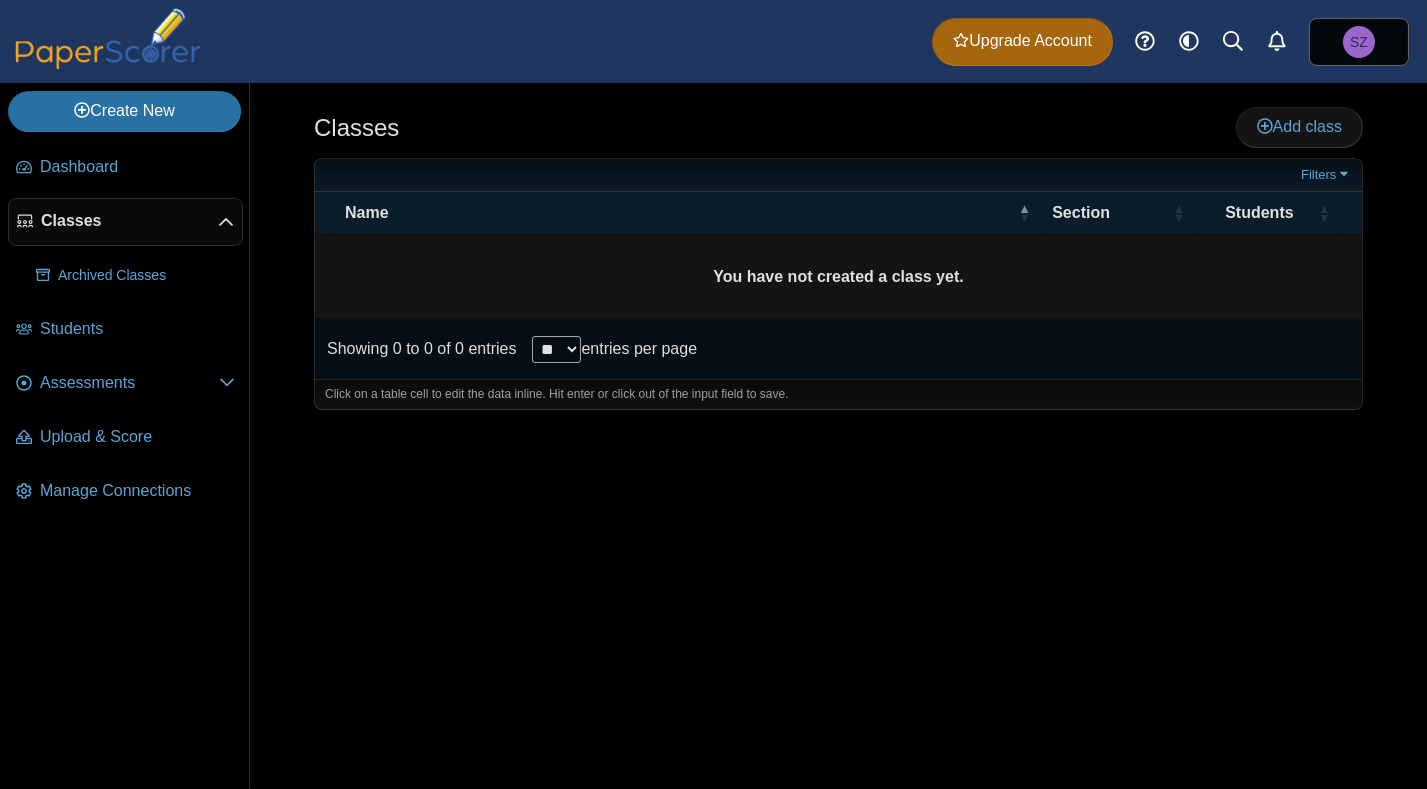 click 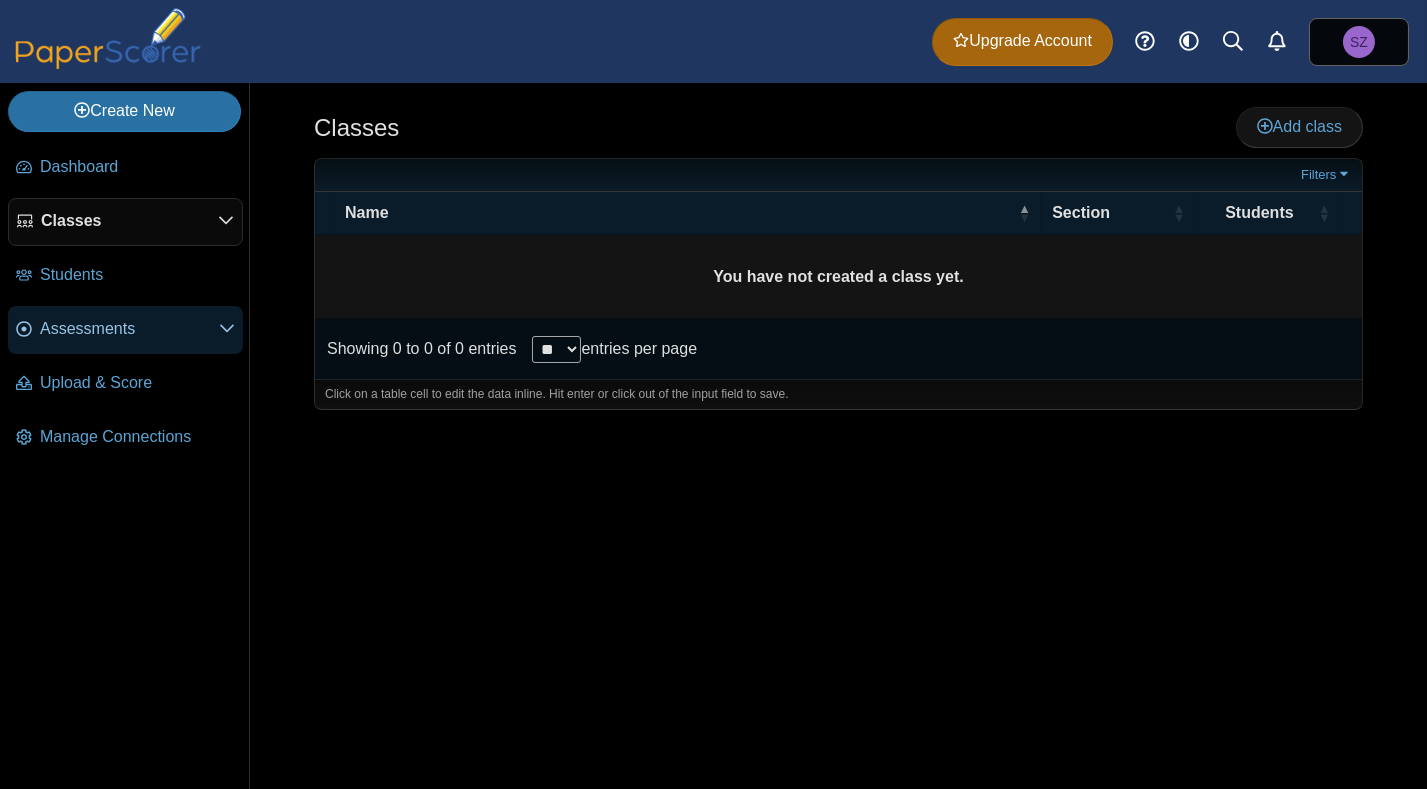 click 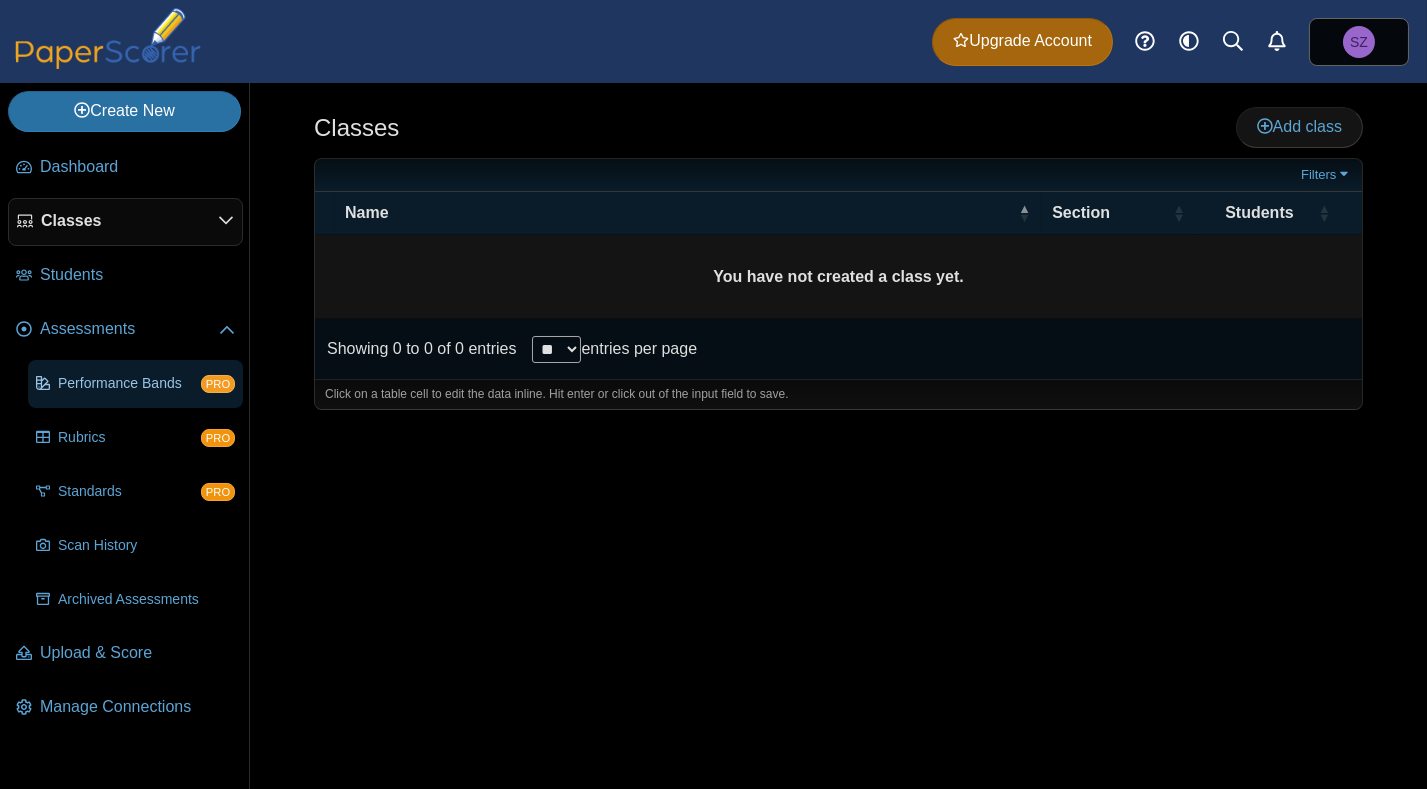 click on "Performance Bands" at bounding box center [129, 384] 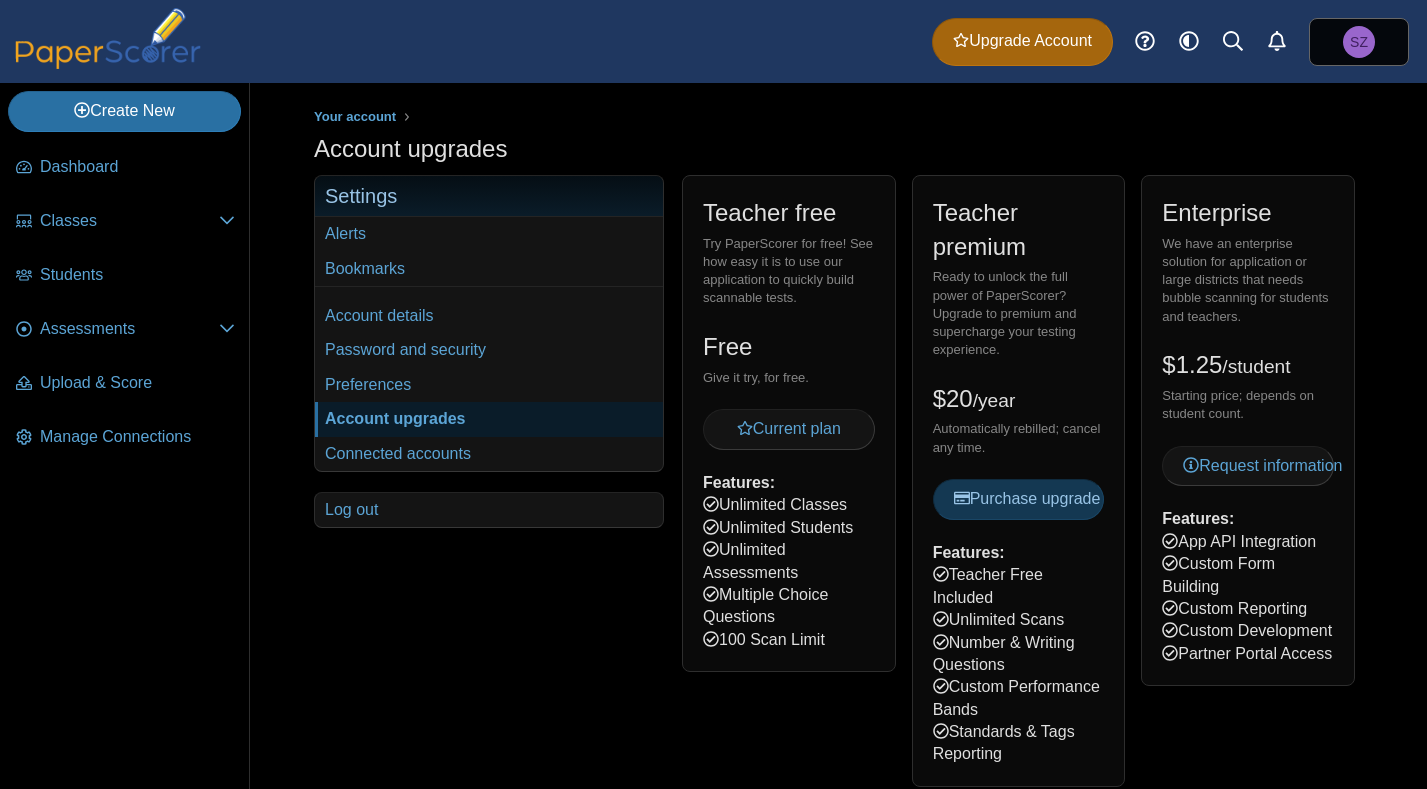 scroll, scrollTop: 0, scrollLeft: 0, axis: both 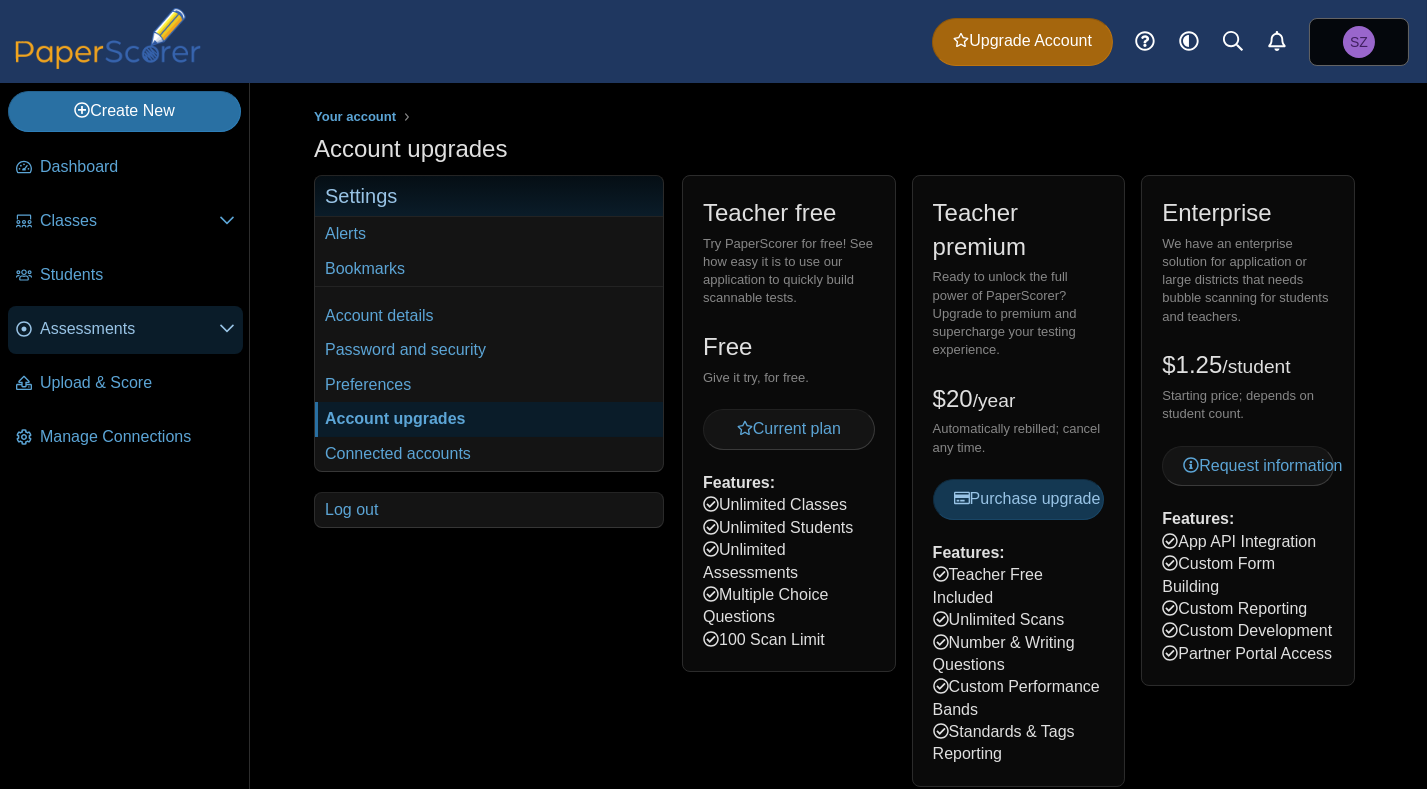 click on "Assessments" at bounding box center [129, 329] 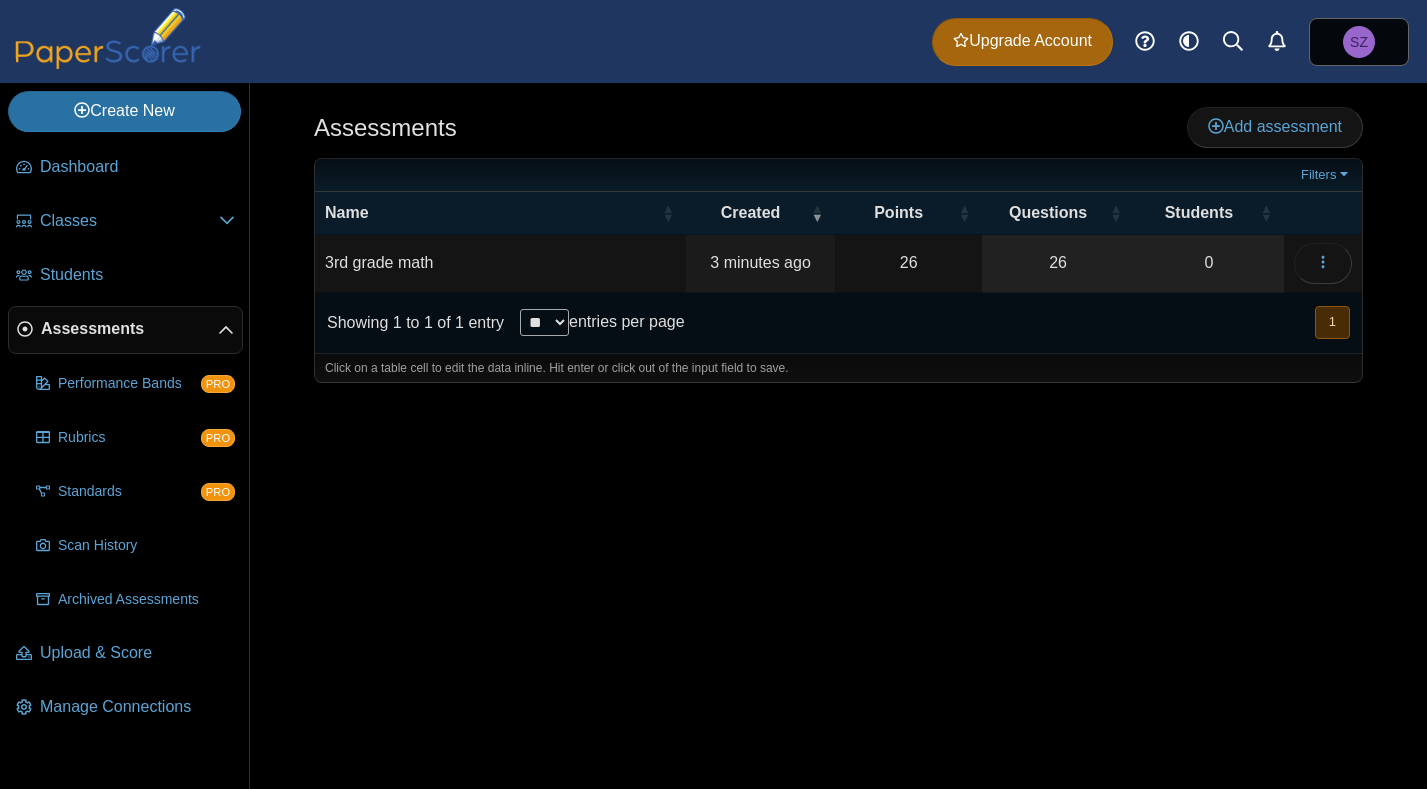 scroll, scrollTop: 0, scrollLeft: 0, axis: both 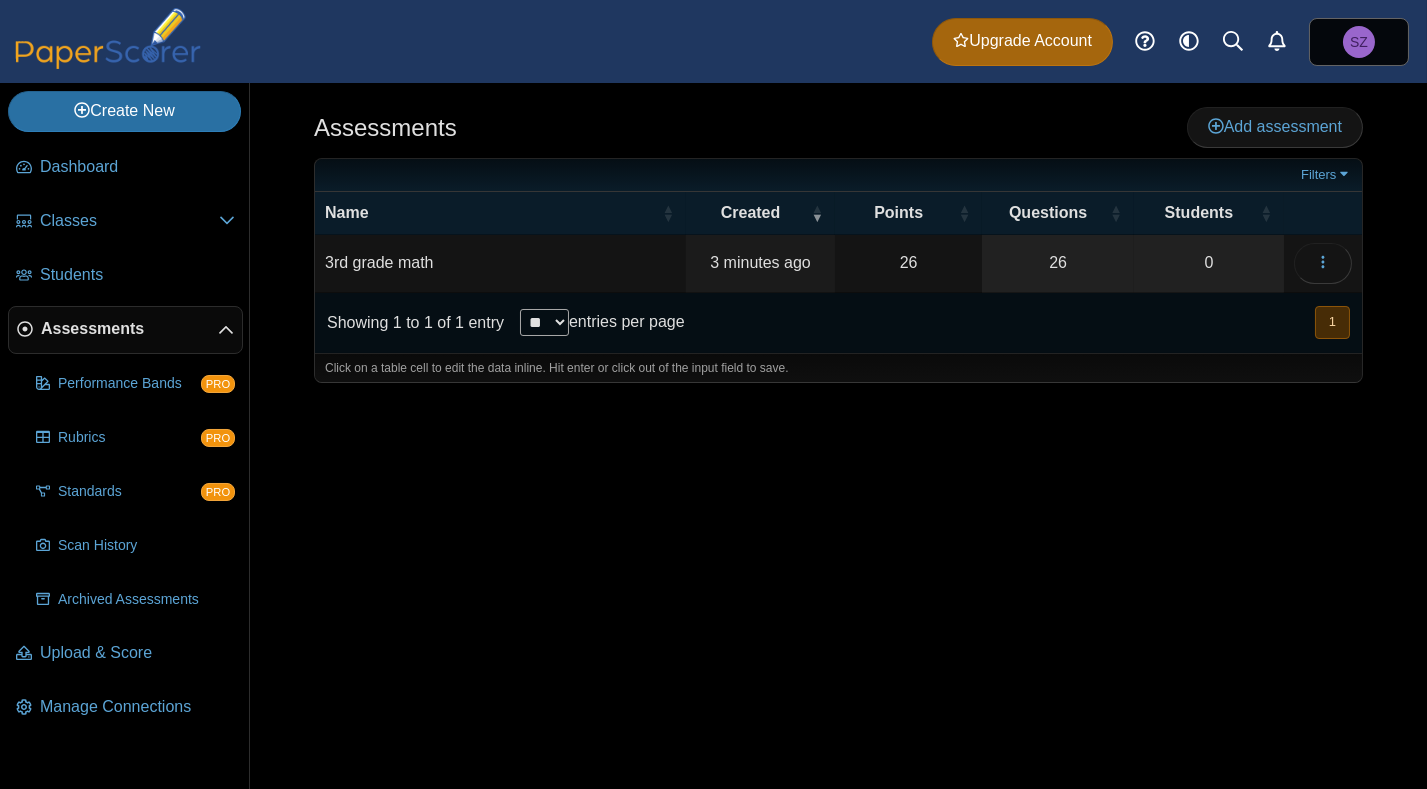 click 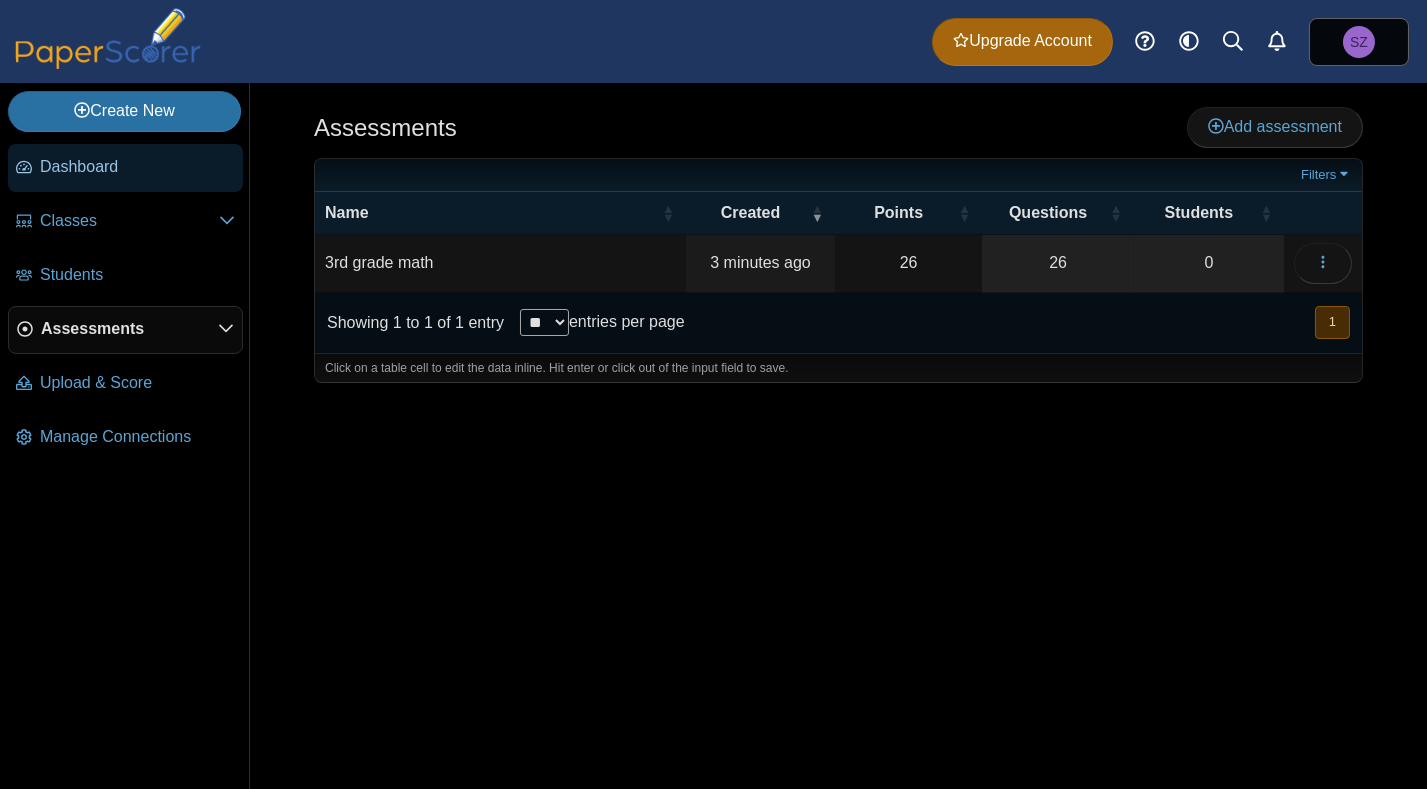 click on "Dashboard" at bounding box center [137, 167] 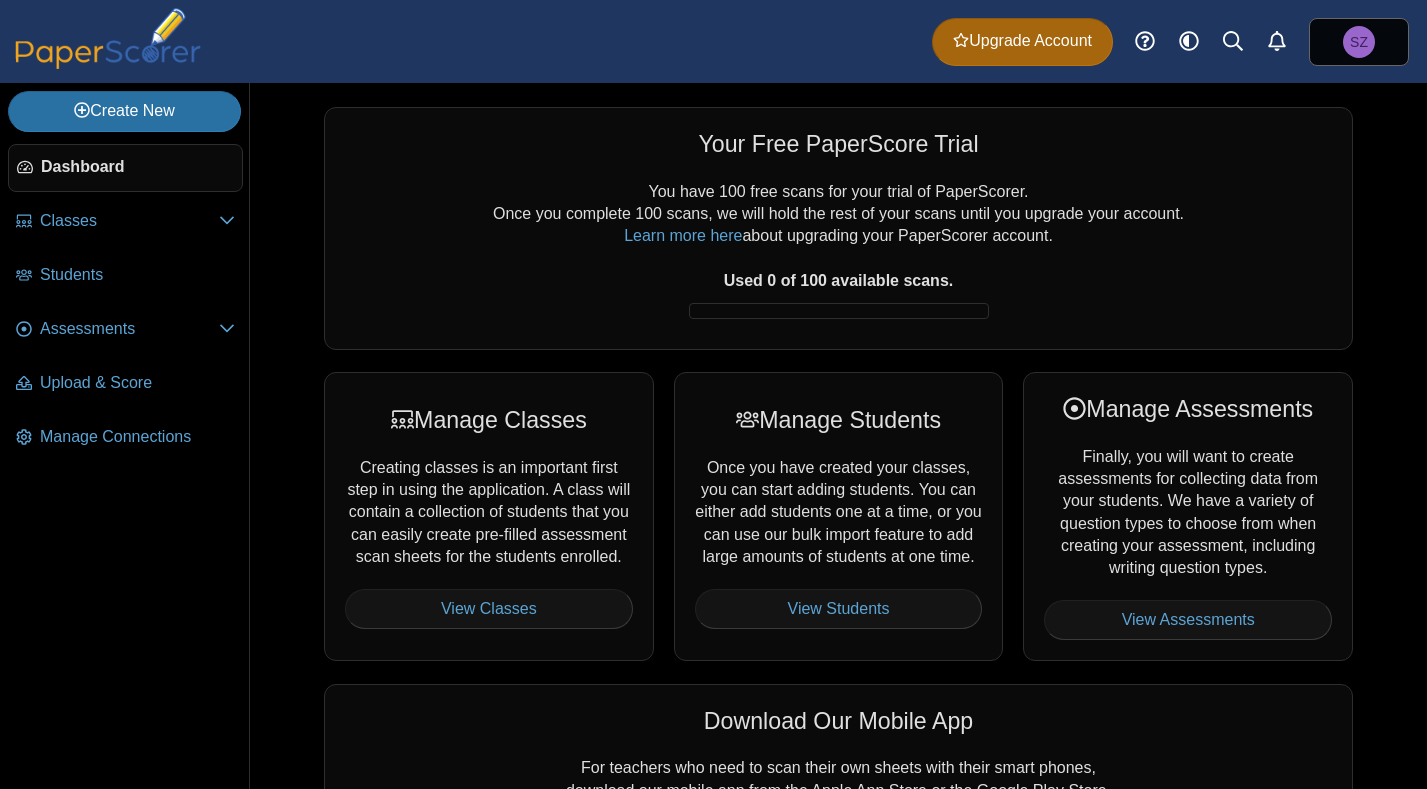scroll, scrollTop: 0, scrollLeft: 0, axis: both 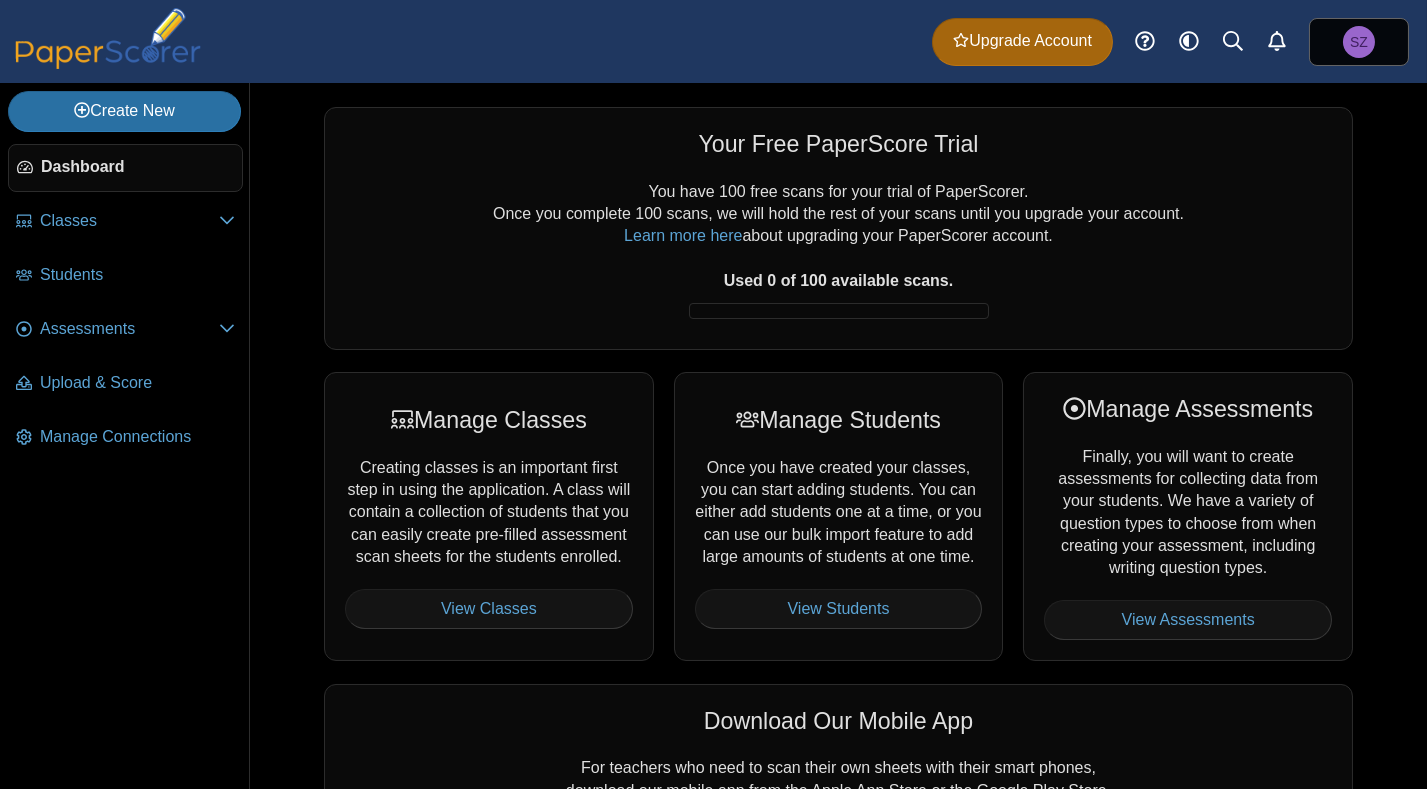 click on "Manage Classes
Creating classes is an important first step in using
the application. A class will contain a collection of
students that you can easily create pre-filled assessment
scan sheets for the students enrolled.
View Classes
Manage Students
Once you have created your classes, you can start adding
students. You can either add students one at a time, or you
can use our bulk import feature to add large amounts of
students at one time.
View Students" at bounding box center (838, 516) 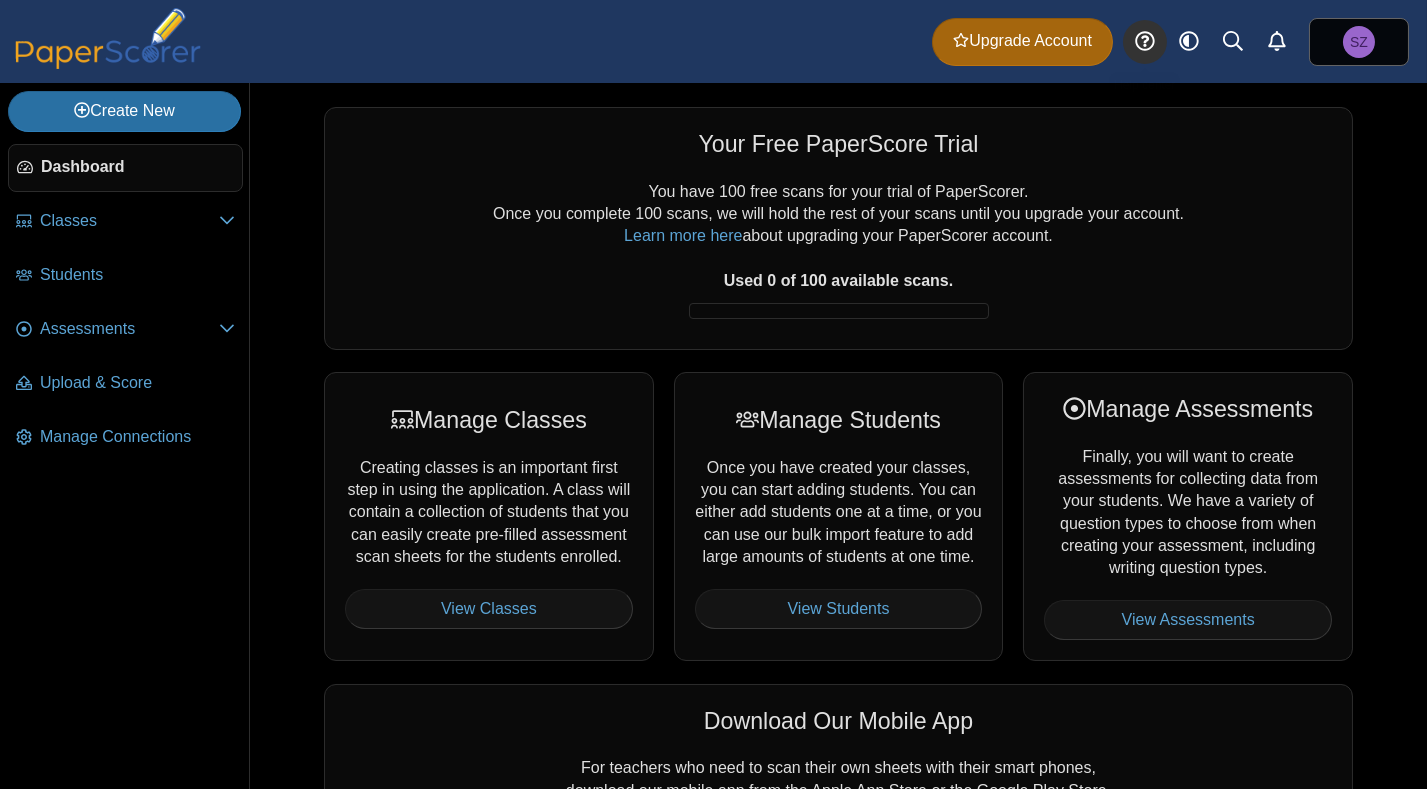 click at bounding box center [1145, 42] 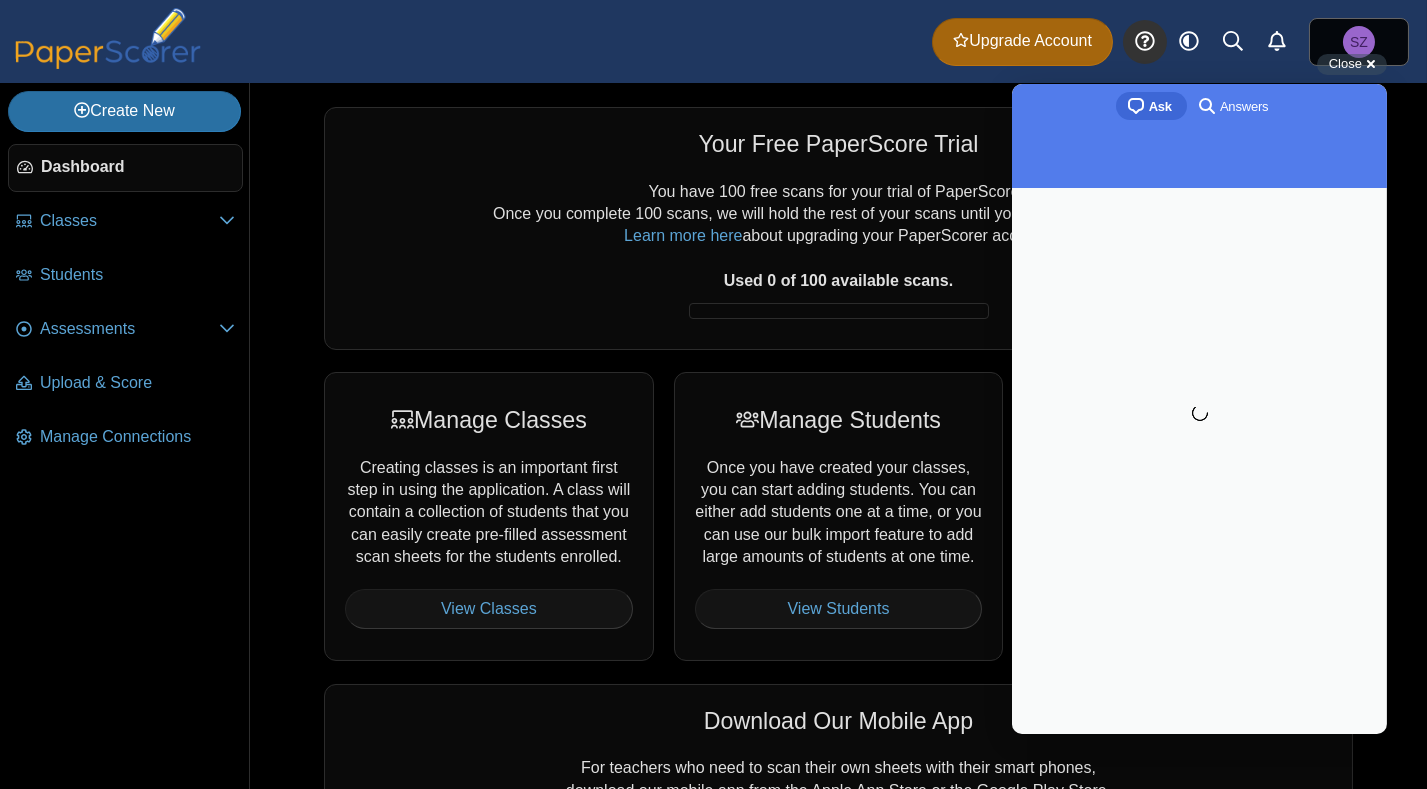 scroll, scrollTop: 0, scrollLeft: 0, axis: both 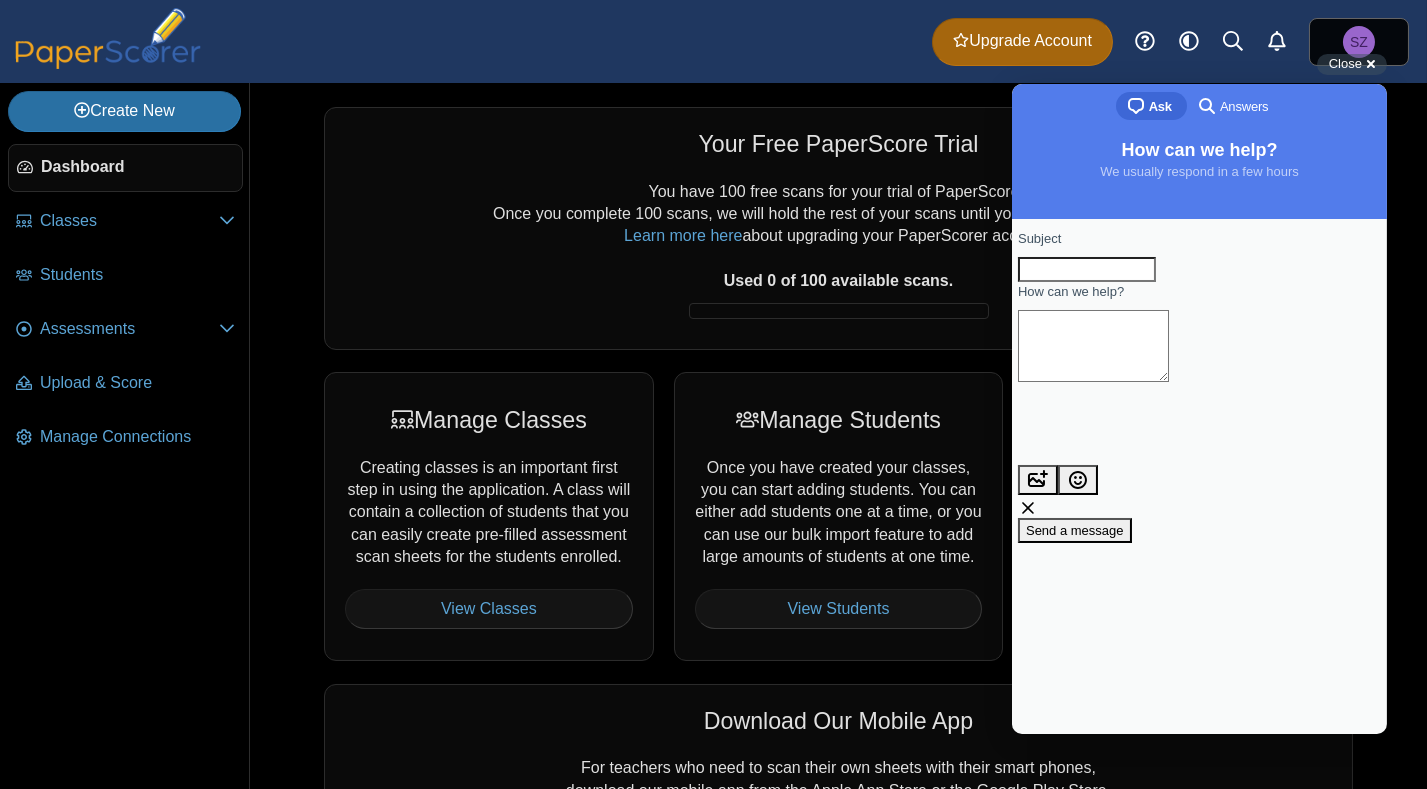 click on "Subject" at bounding box center [1086, 270] 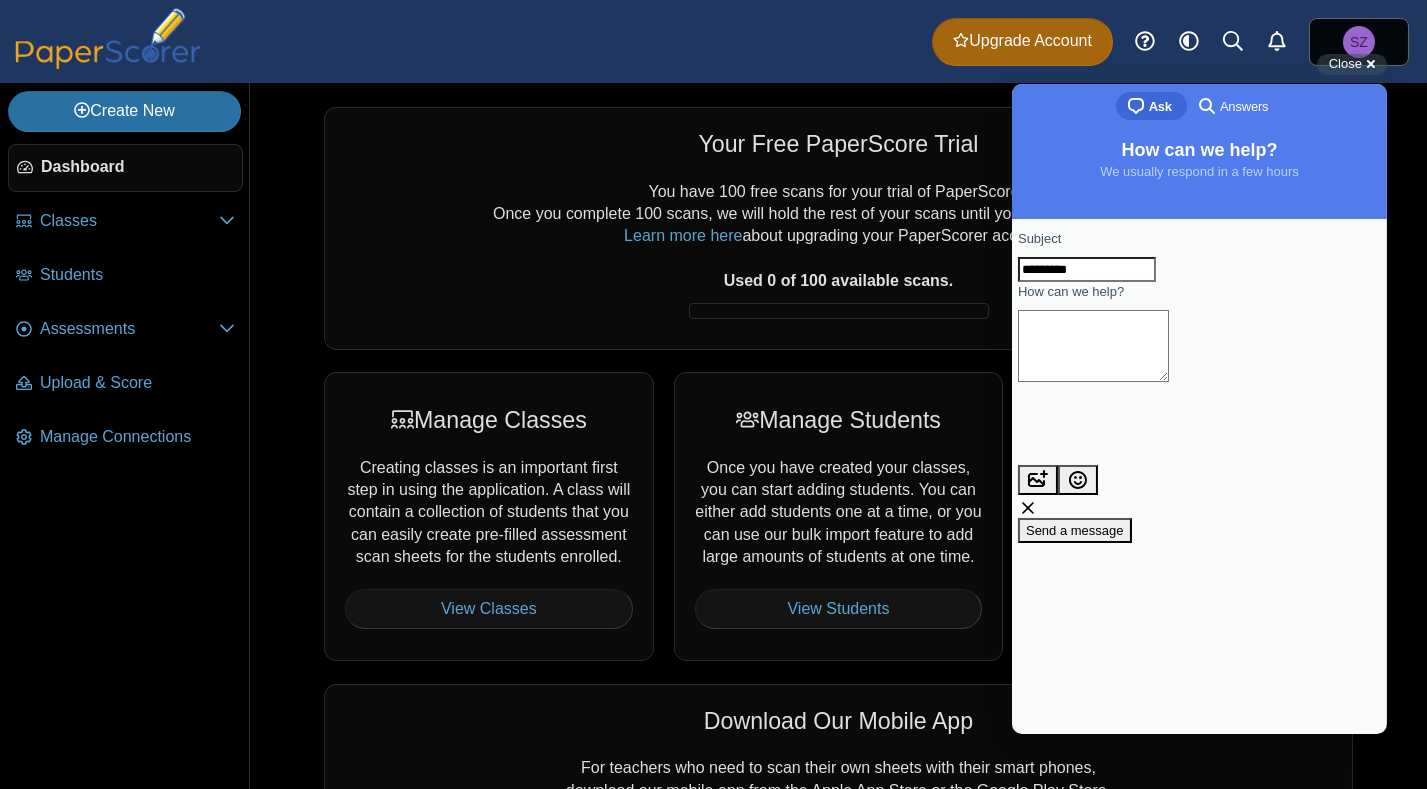 type on "*********" 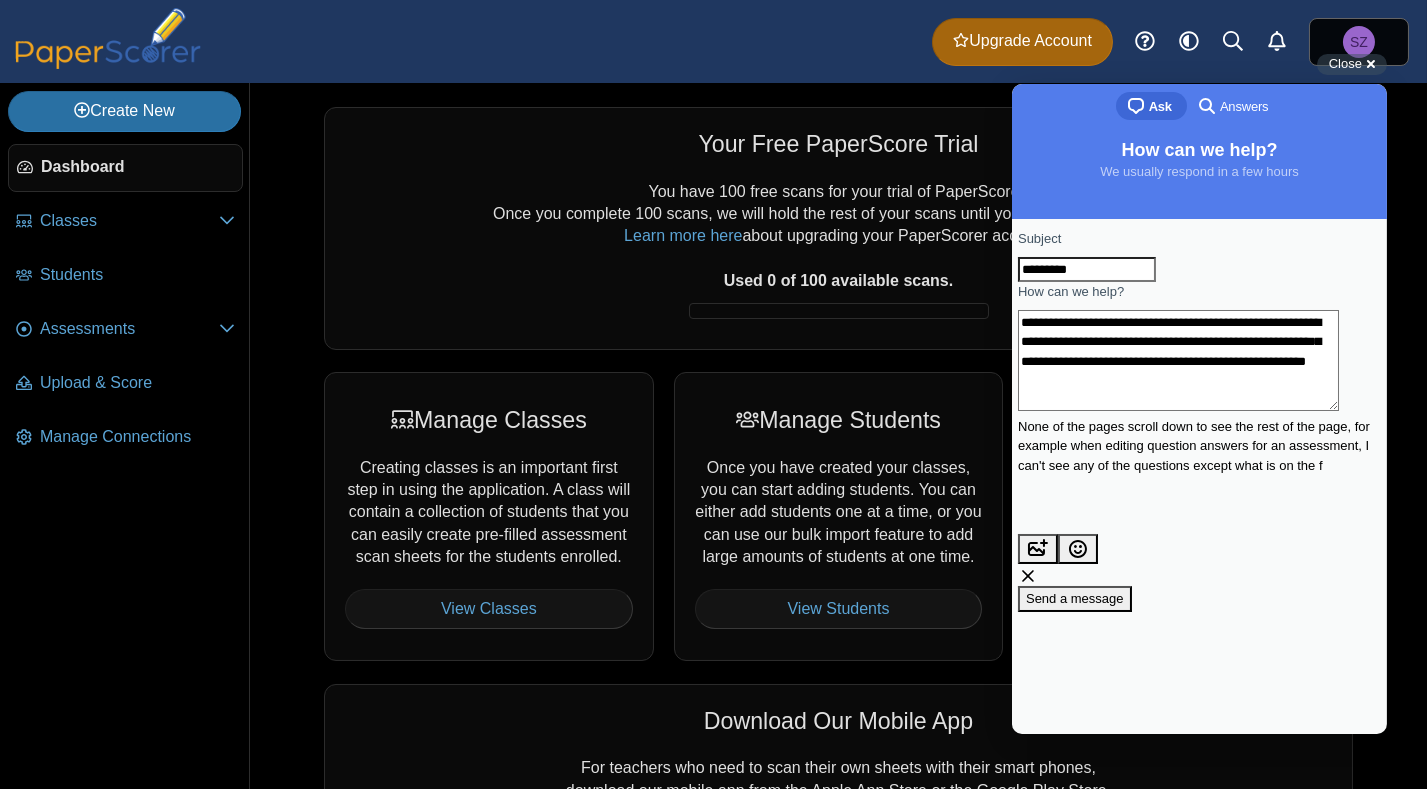 scroll, scrollTop: 21, scrollLeft: 0, axis: vertical 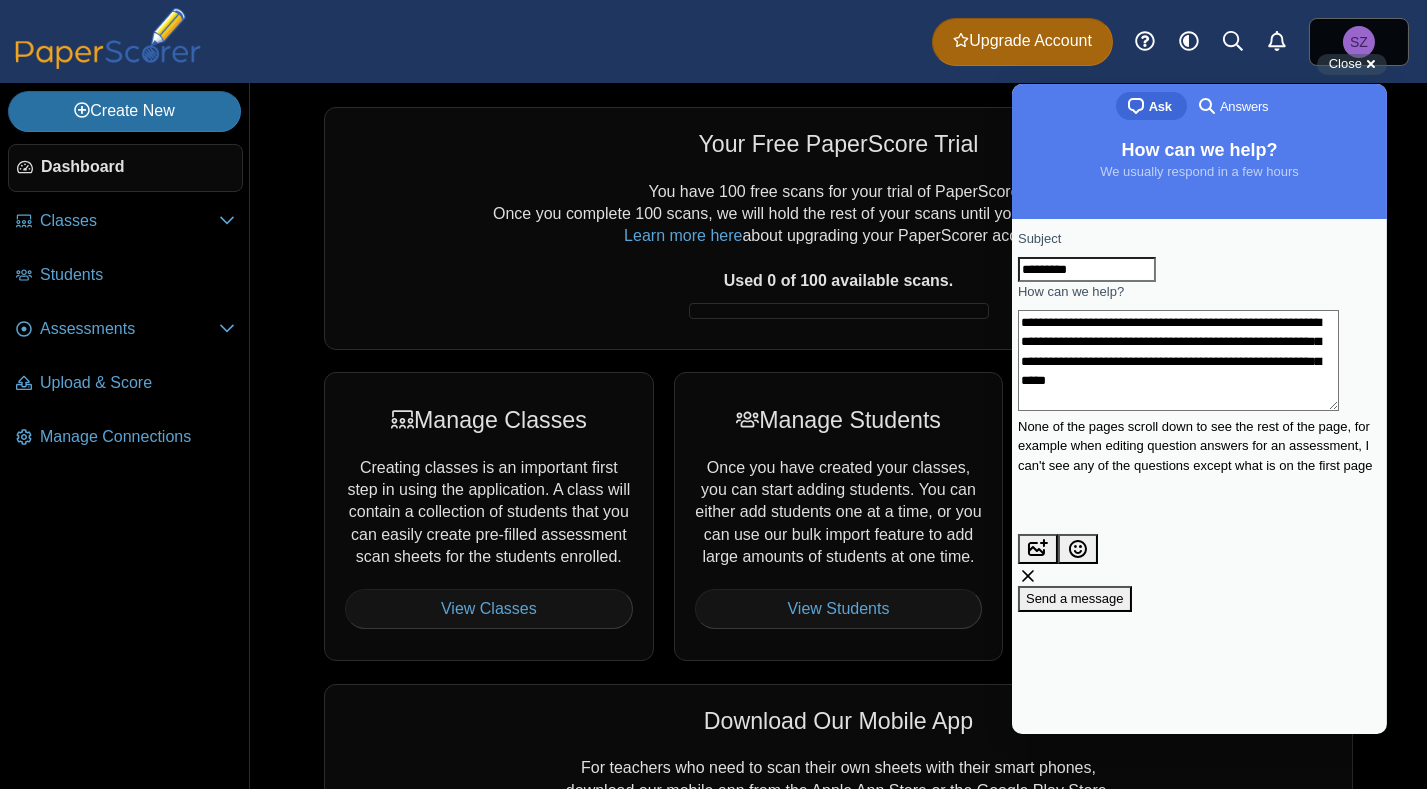 type on "**********" 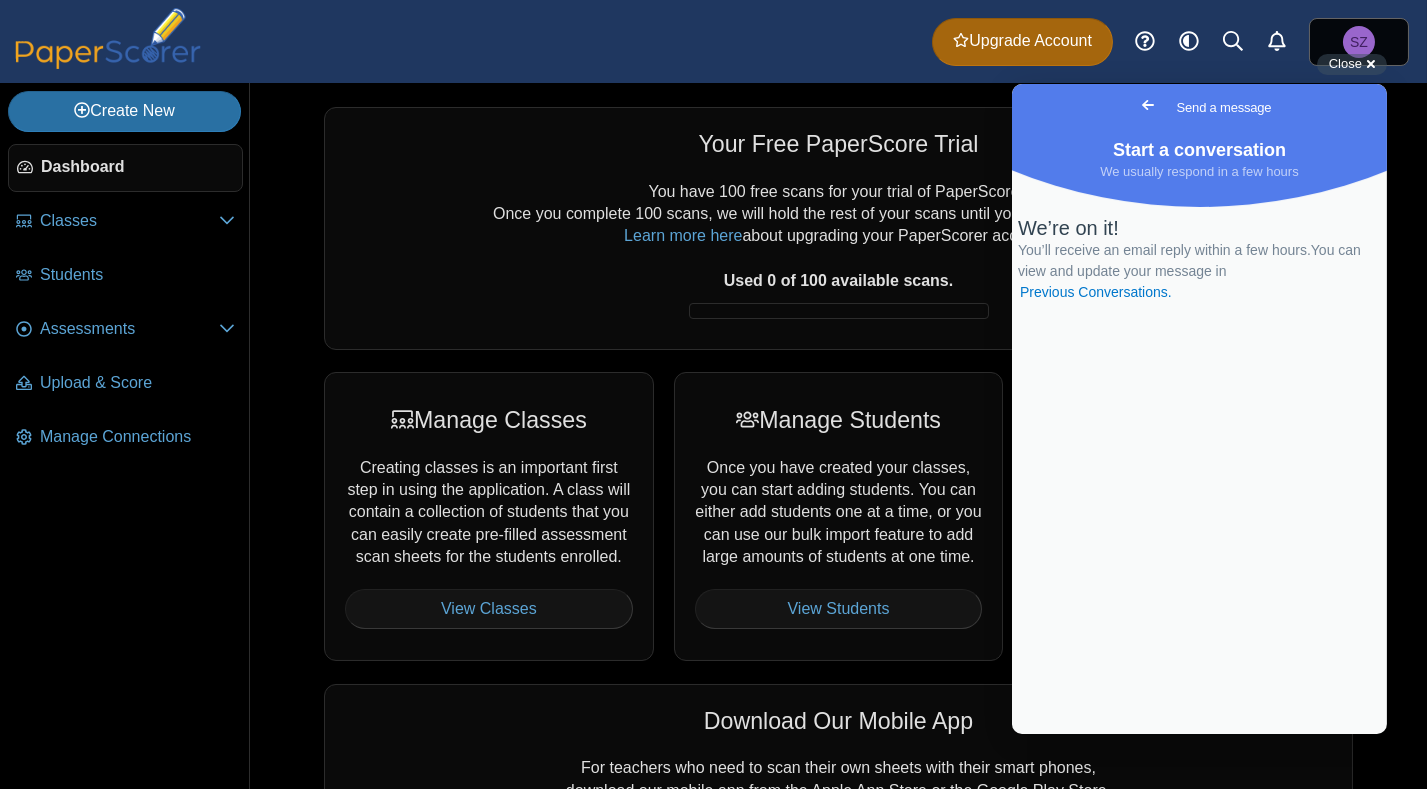 click on "Go back" at bounding box center [1147, 105] 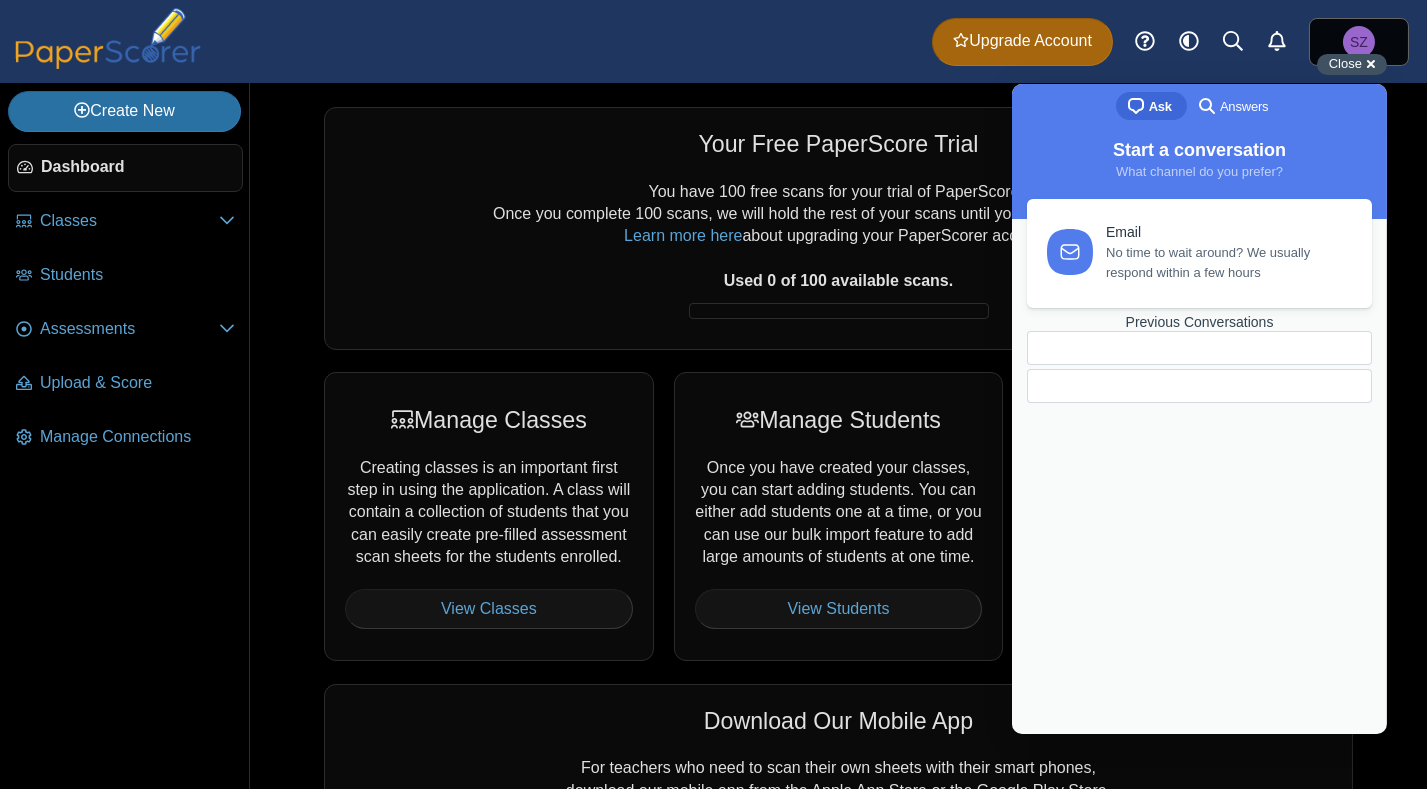 click on "Close cross-small" at bounding box center [1352, 64] 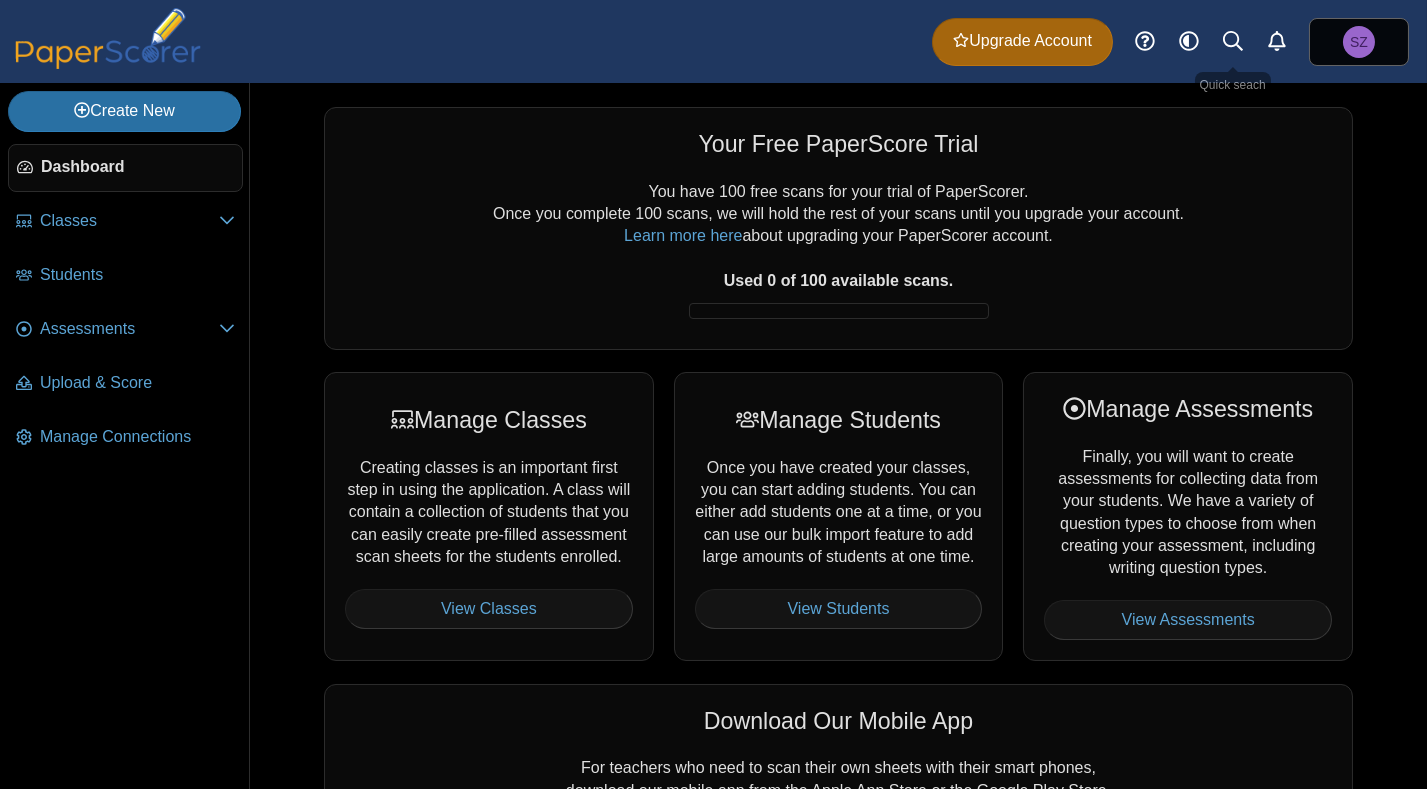 click on "Manage Classes
Creating classes is an important first step in using
the application. A class will contain a collection of
students that you can easily create pre-filled assessment
scan sheets for the students enrolled.
View Classes
Manage Students
Once you have created your classes, you can start adding
students. You can either add students one at a time, or you
can use our bulk import feature to add large amounts of
students at one time.
View Students" at bounding box center (838, 516) 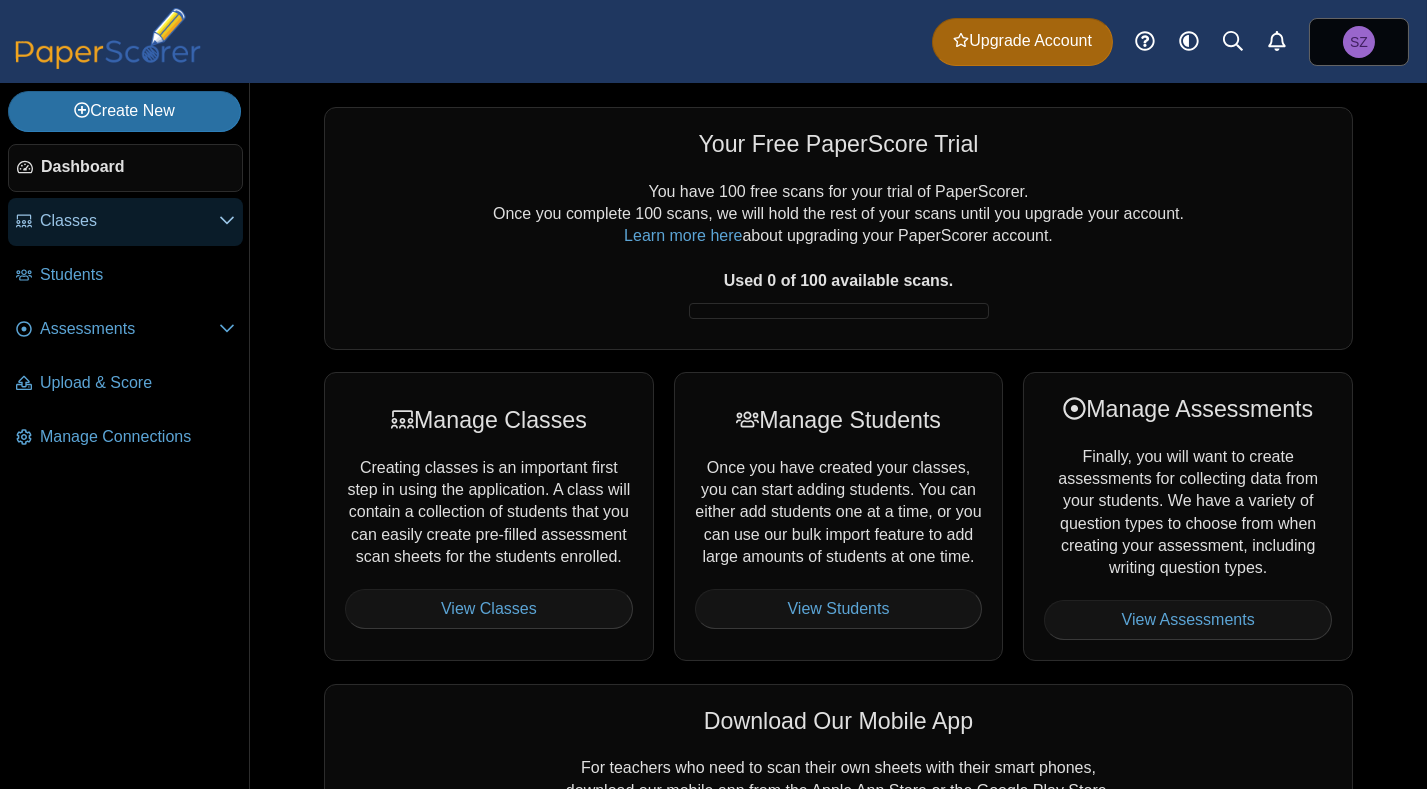 click 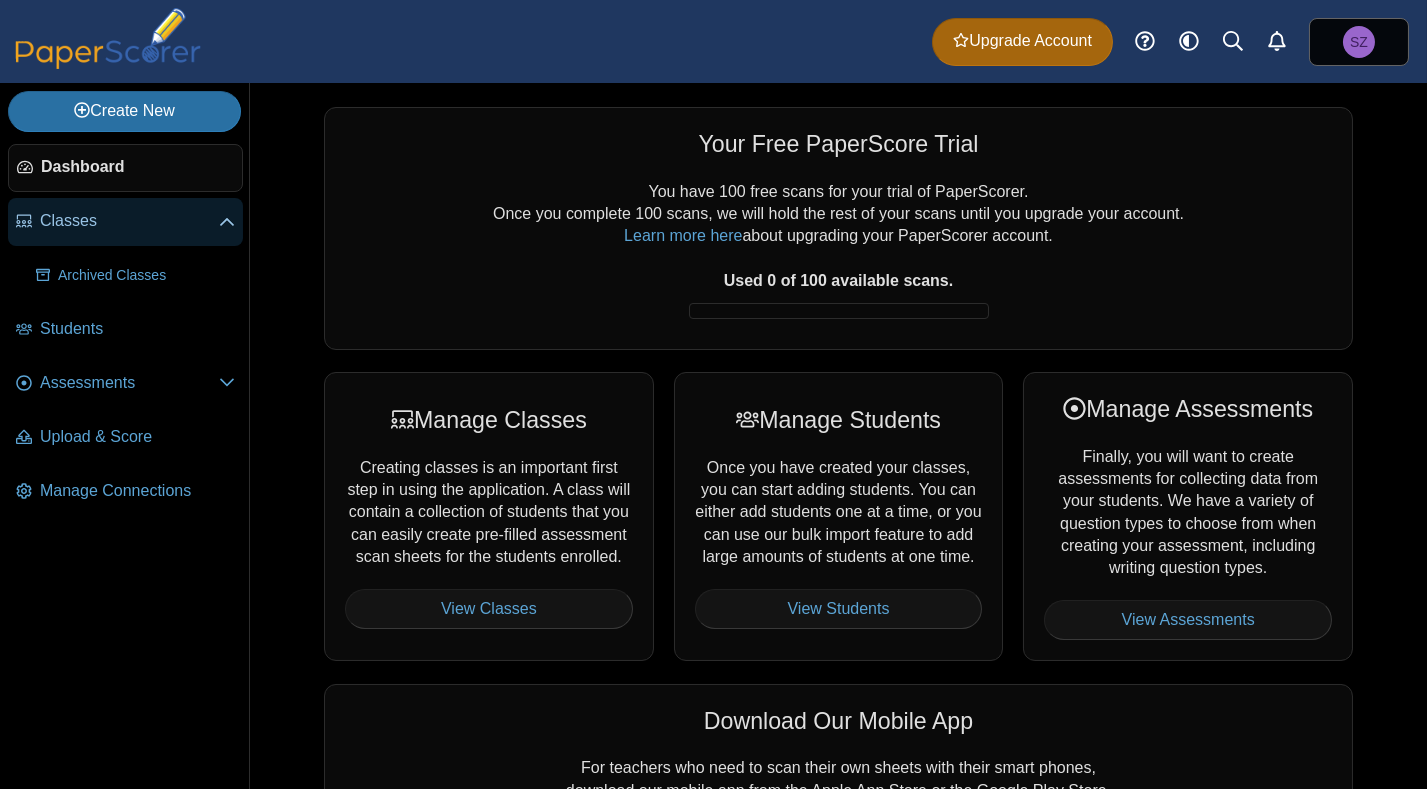 click 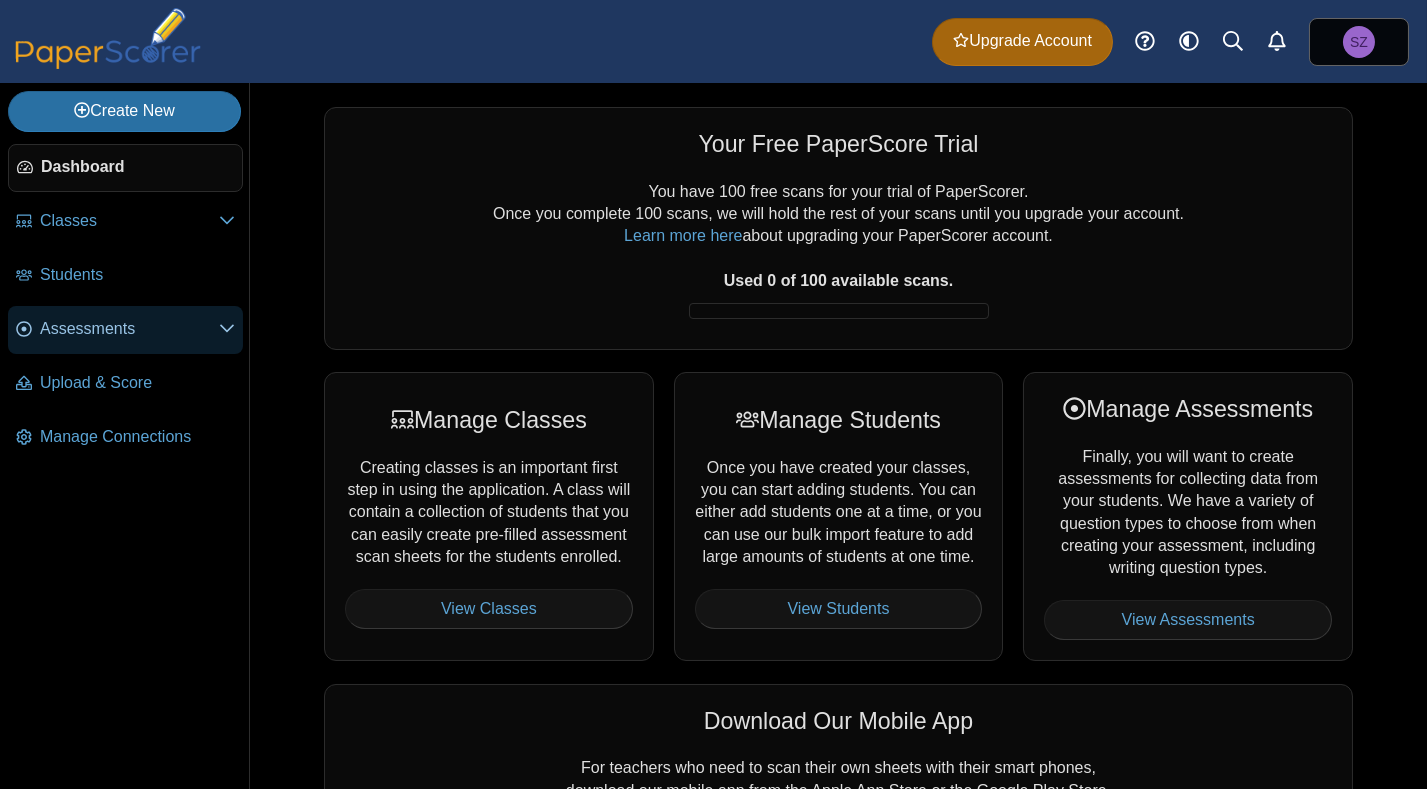 click on "Assessments" at bounding box center [125, 330] 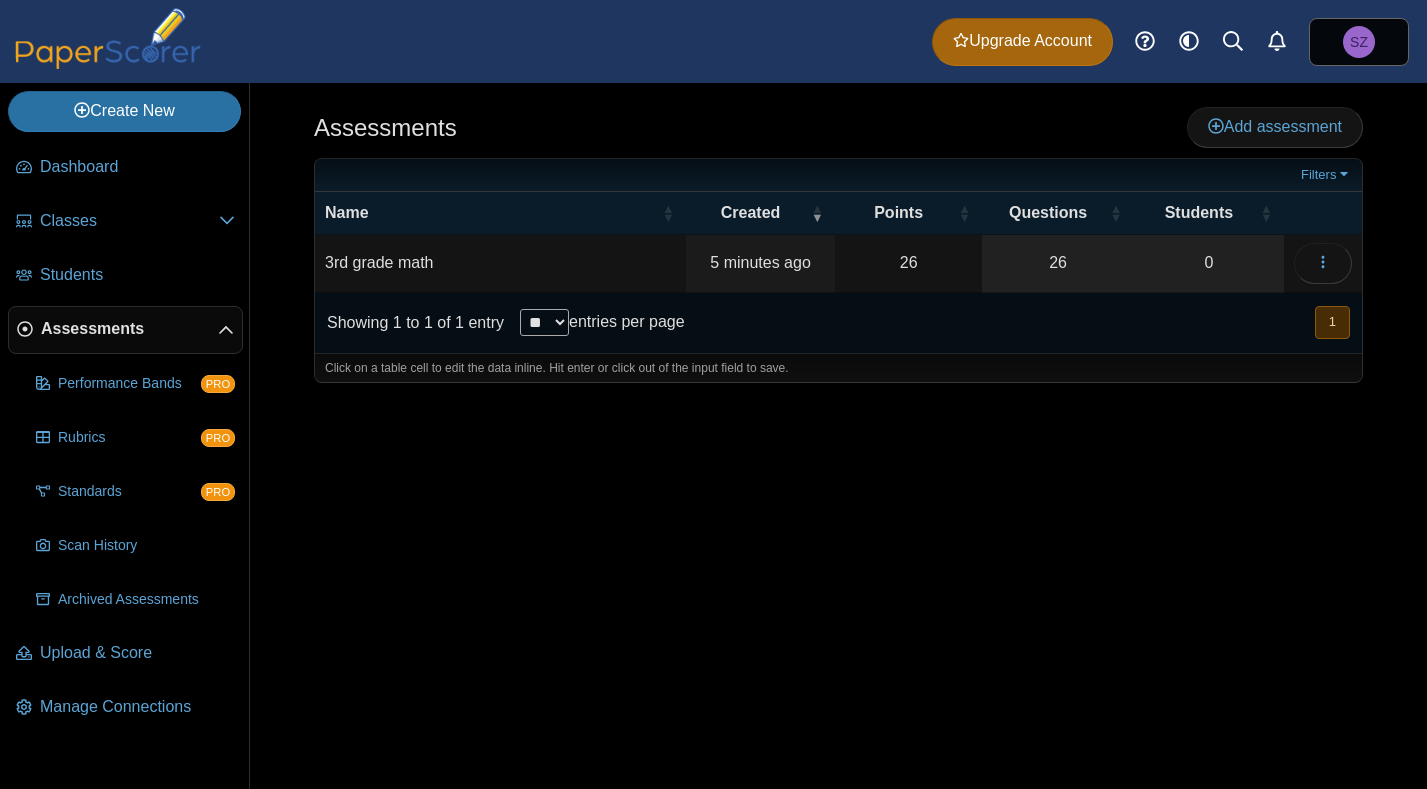scroll, scrollTop: 0, scrollLeft: 0, axis: both 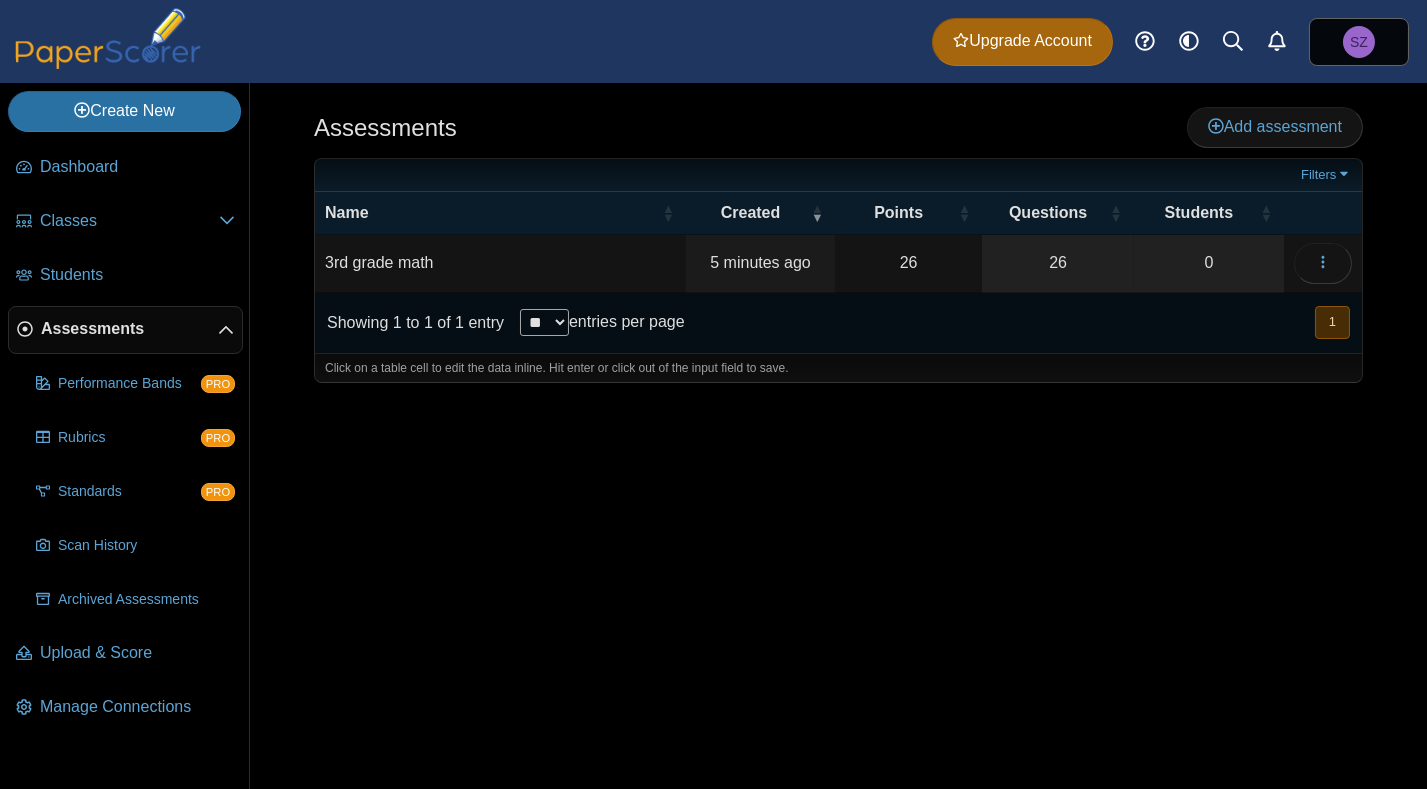 click on "3rd grade math" at bounding box center (500, 263) 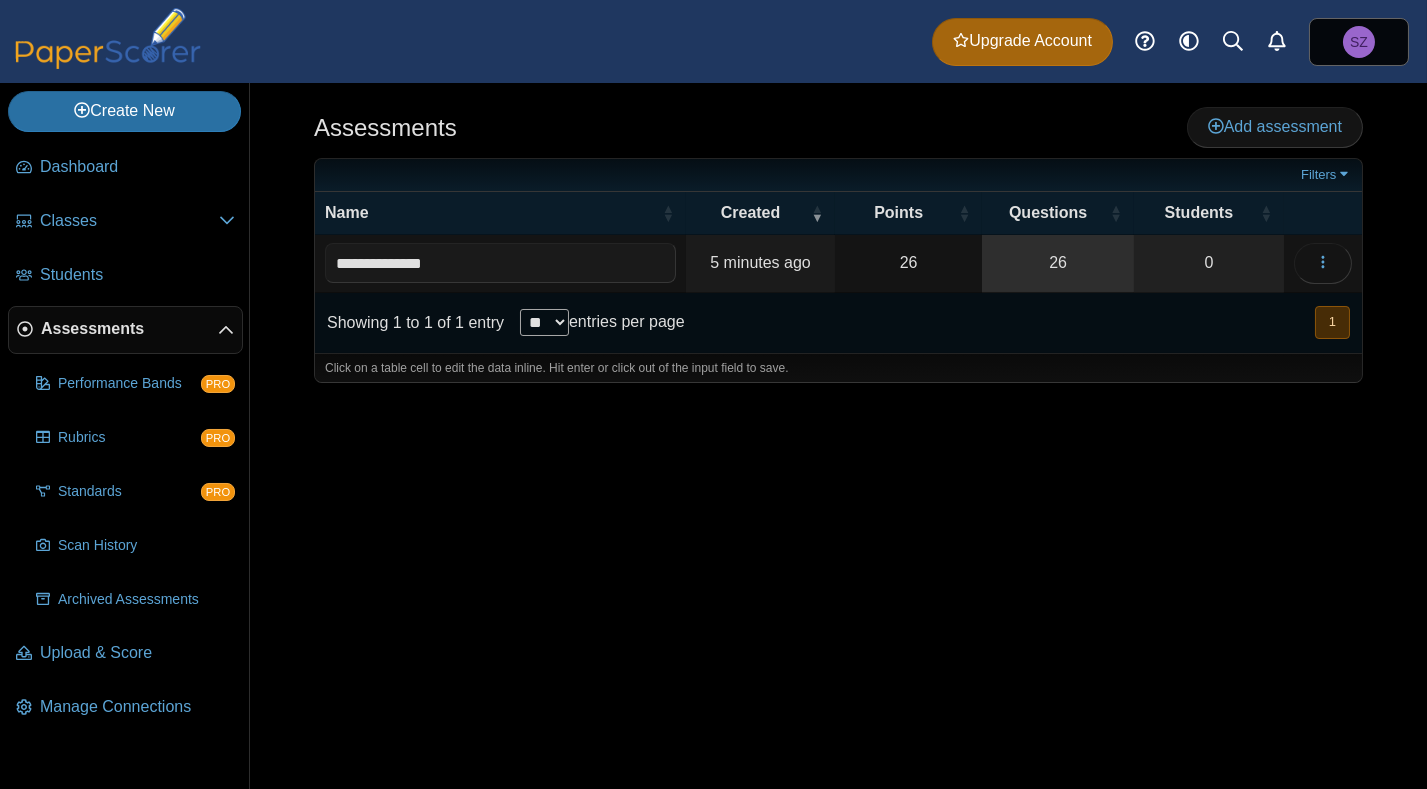 click on "26" at bounding box center (1058, 263) 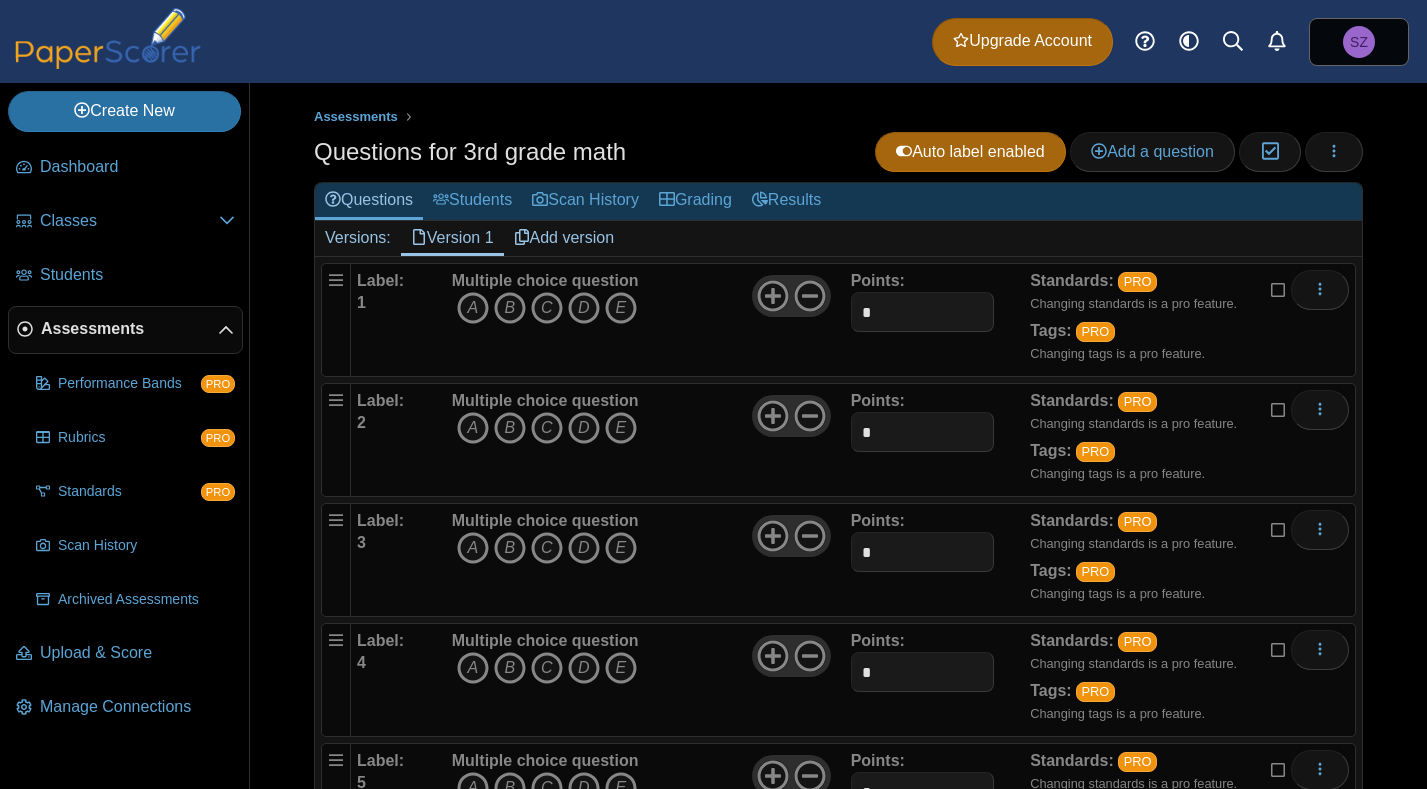 scroll, scrollTop: 0, scrollLeft: 0, axis: both 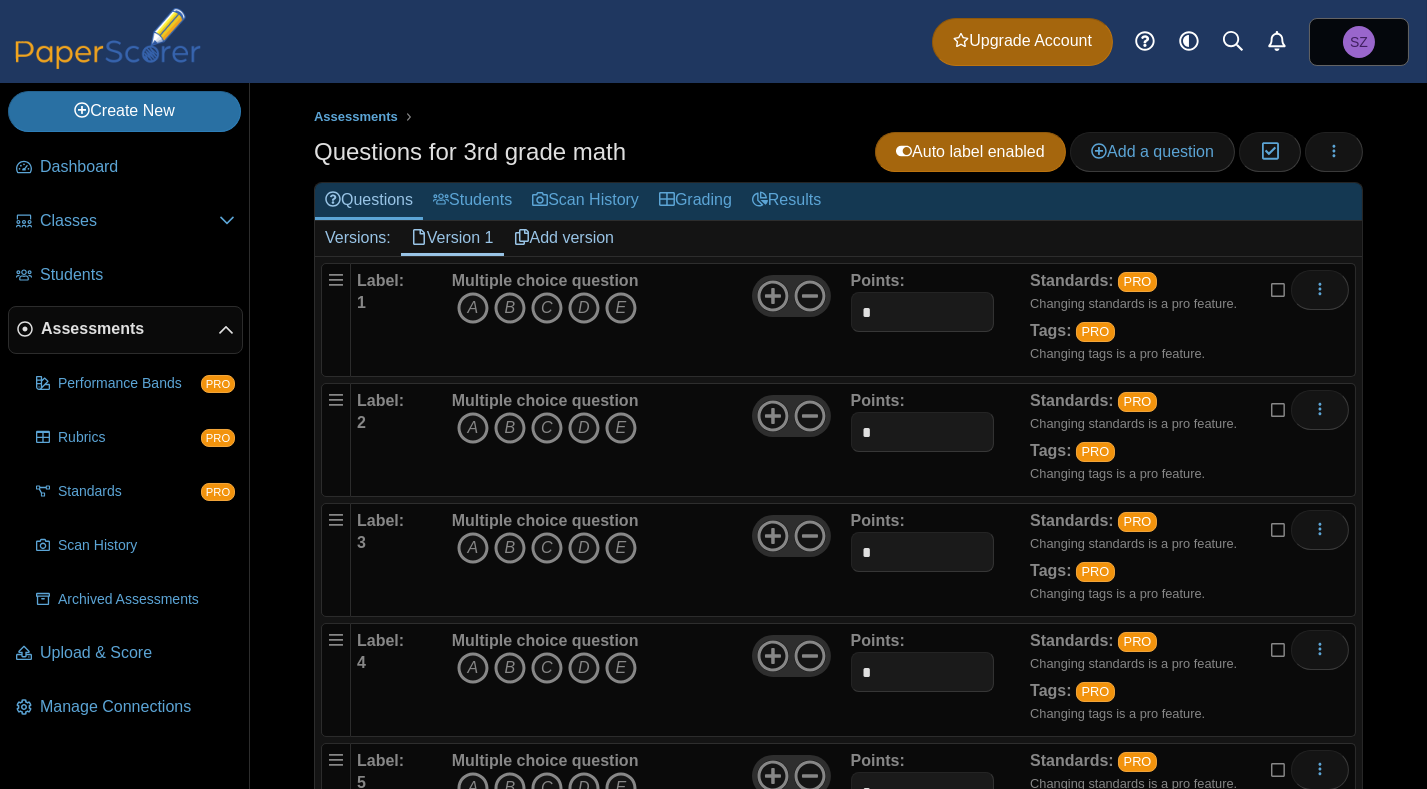 click on "Multiple choice question
A
B
C D E" at bounding box center [649, 680] 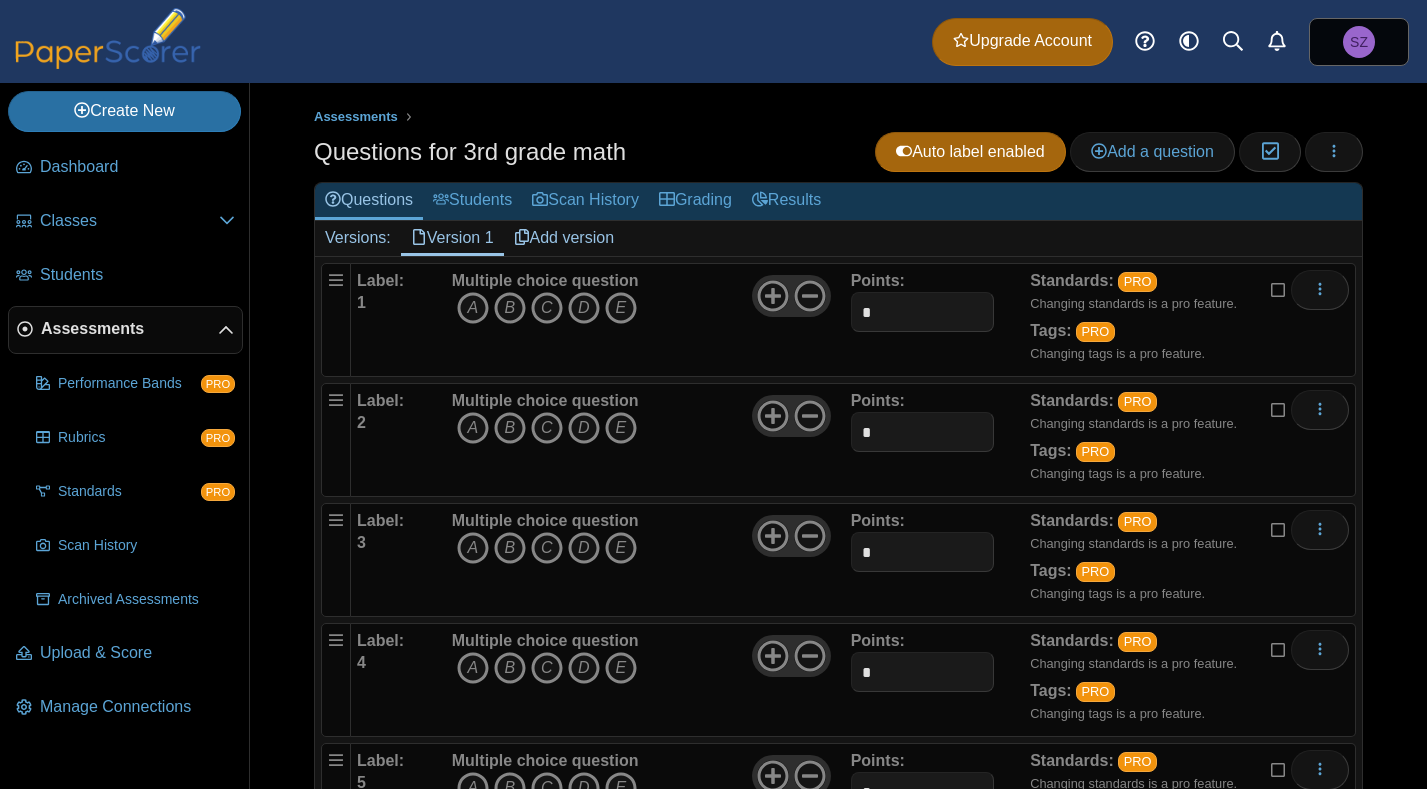 scroll, scrollTop: 0, scrollLeft: 0, axis: both 